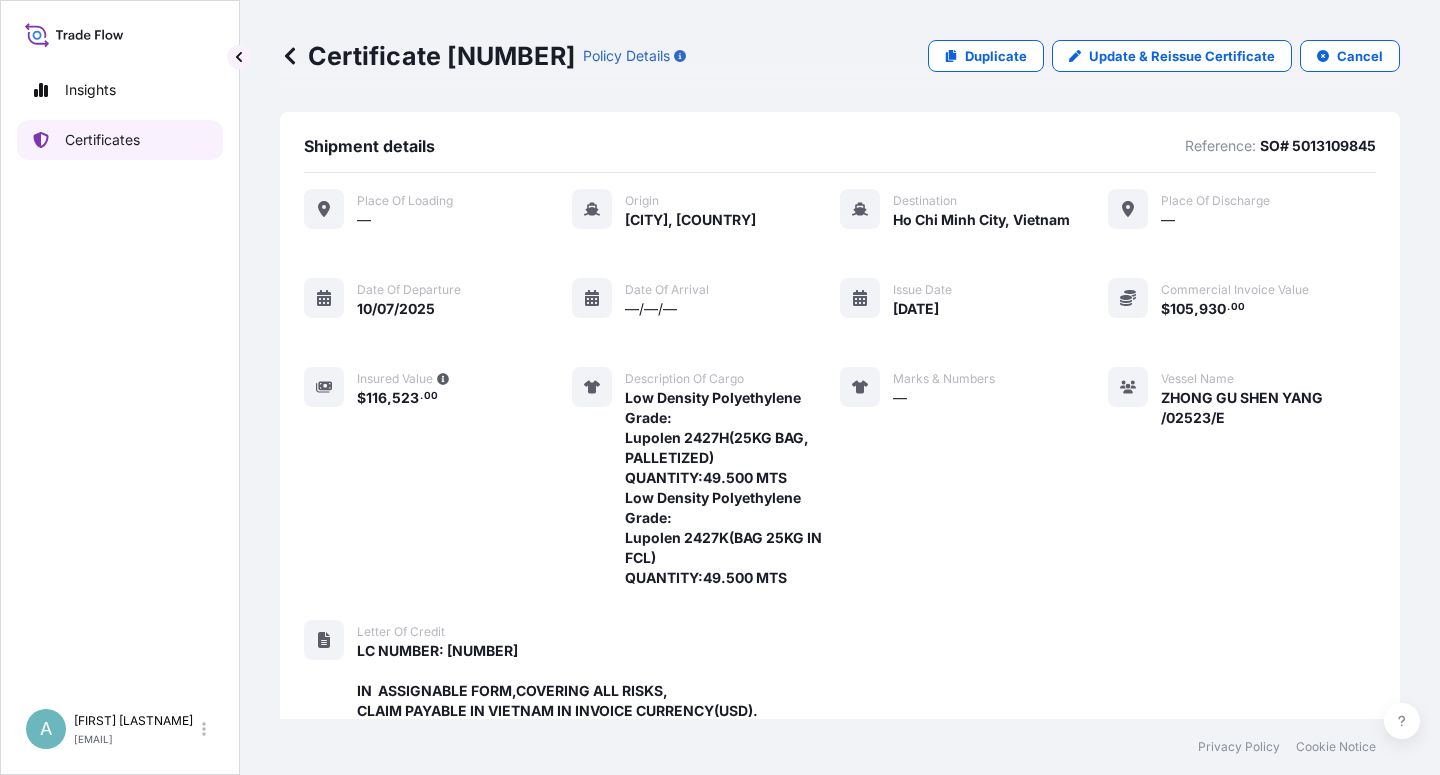 scroll, scrollTop: 0, scrollLeft: 0, axis: both 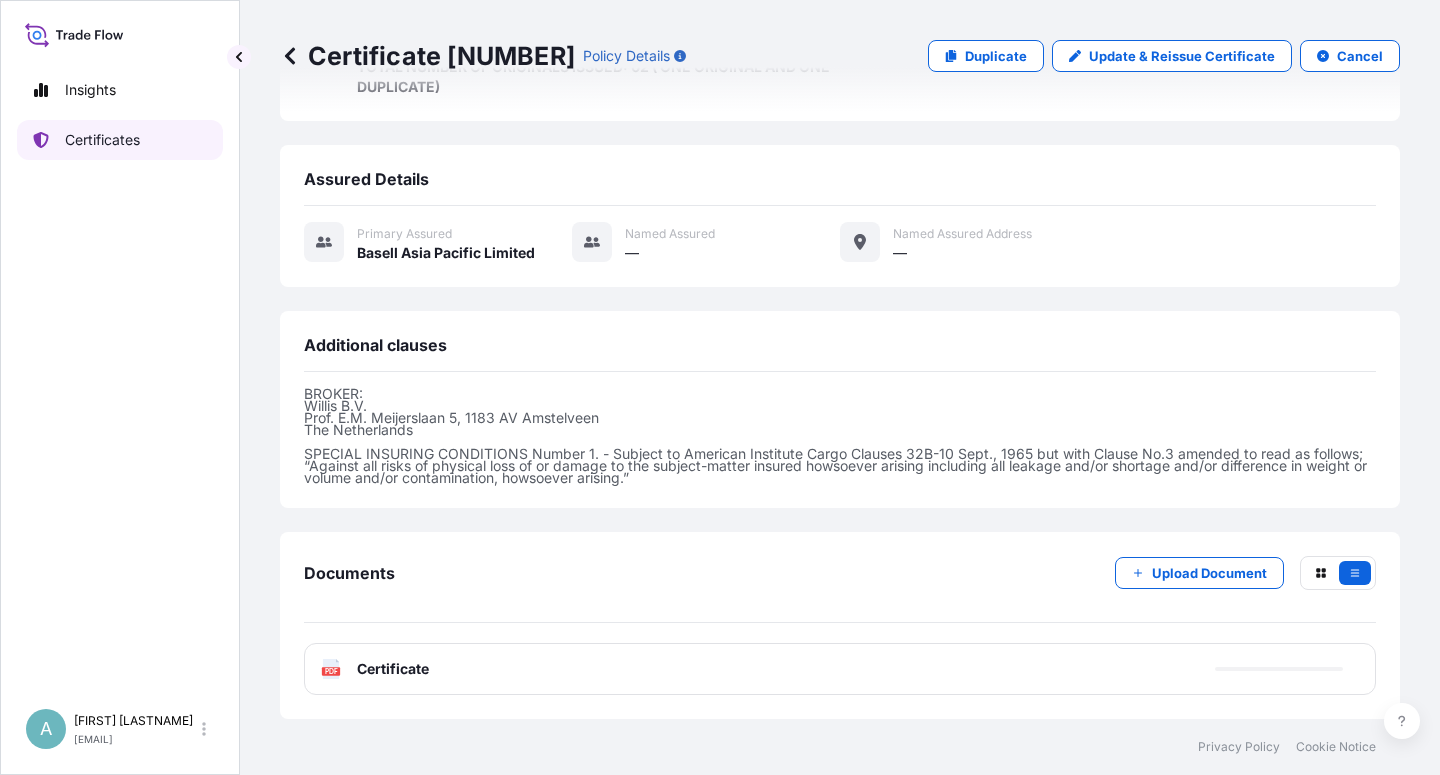 click on "Certificates" at bounding box center [120, 140] 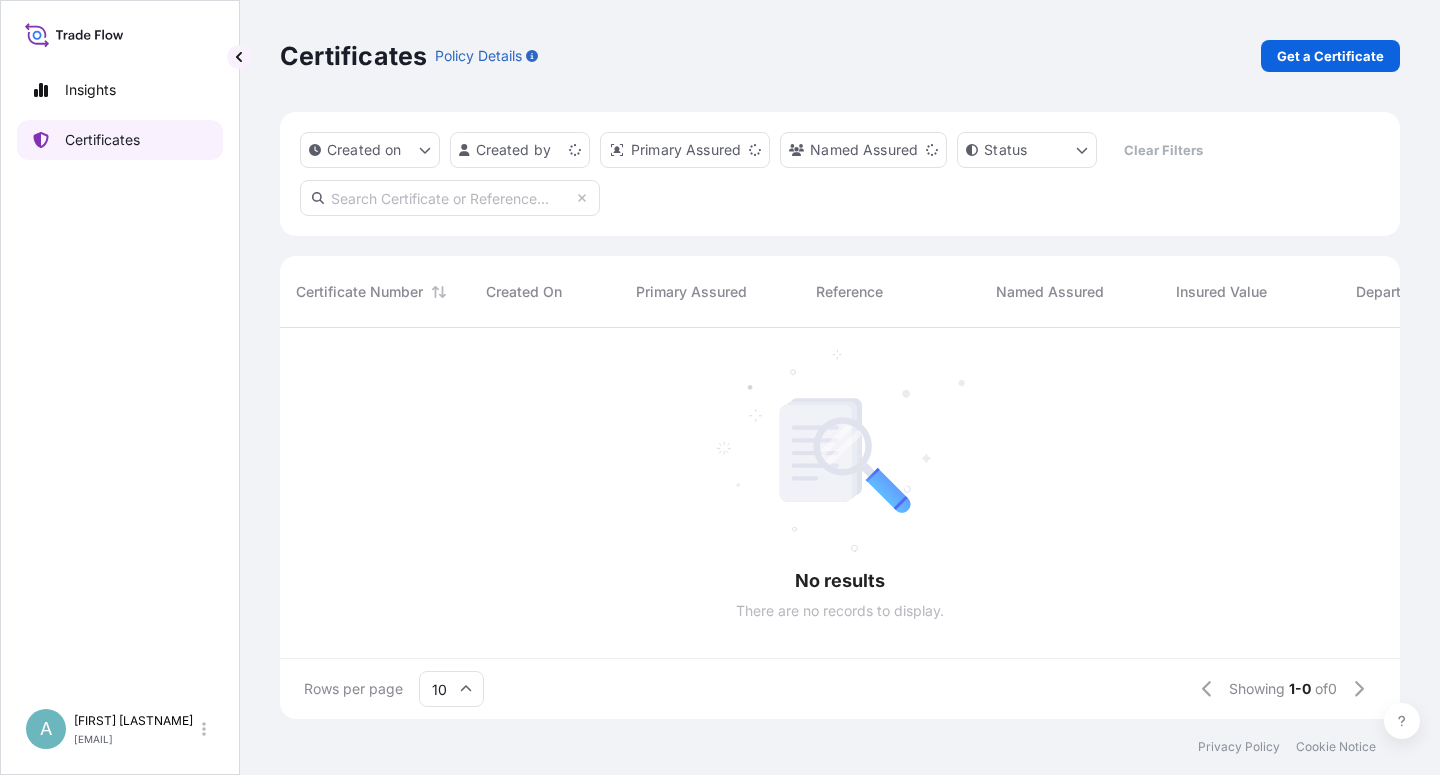 scroll, scrollTop: 0, scrollLeft: 0, axis: both 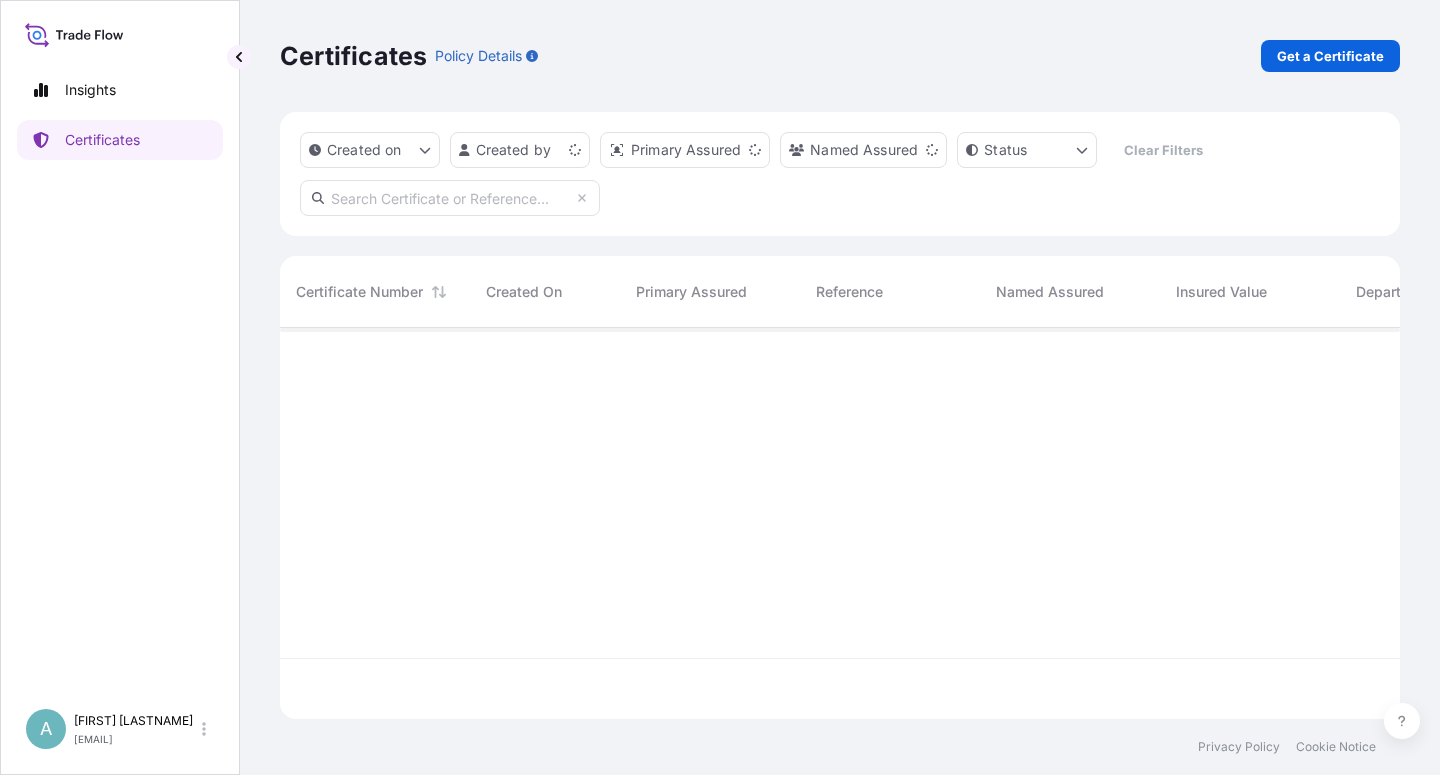 click at bounding box center (450, 198) 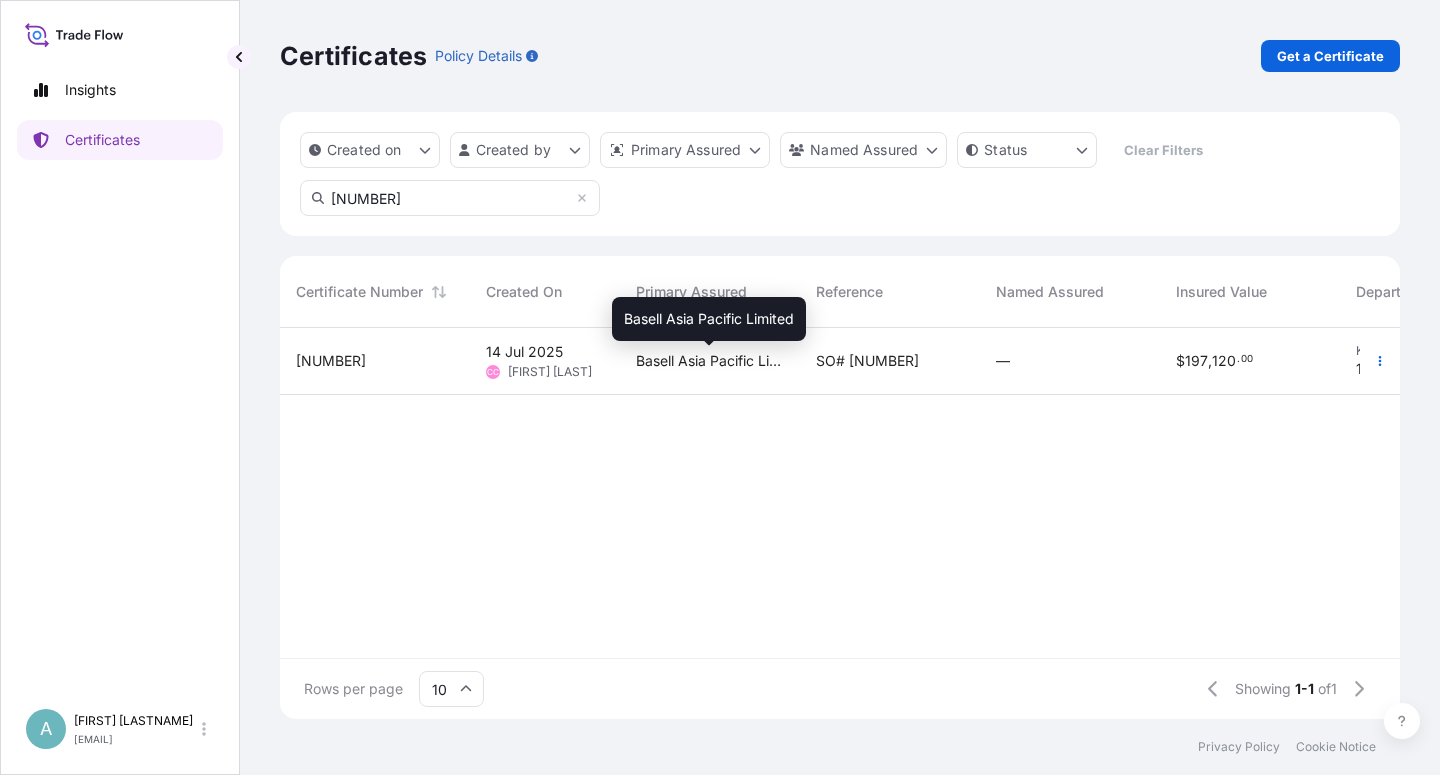 type on "[NUMBER]" 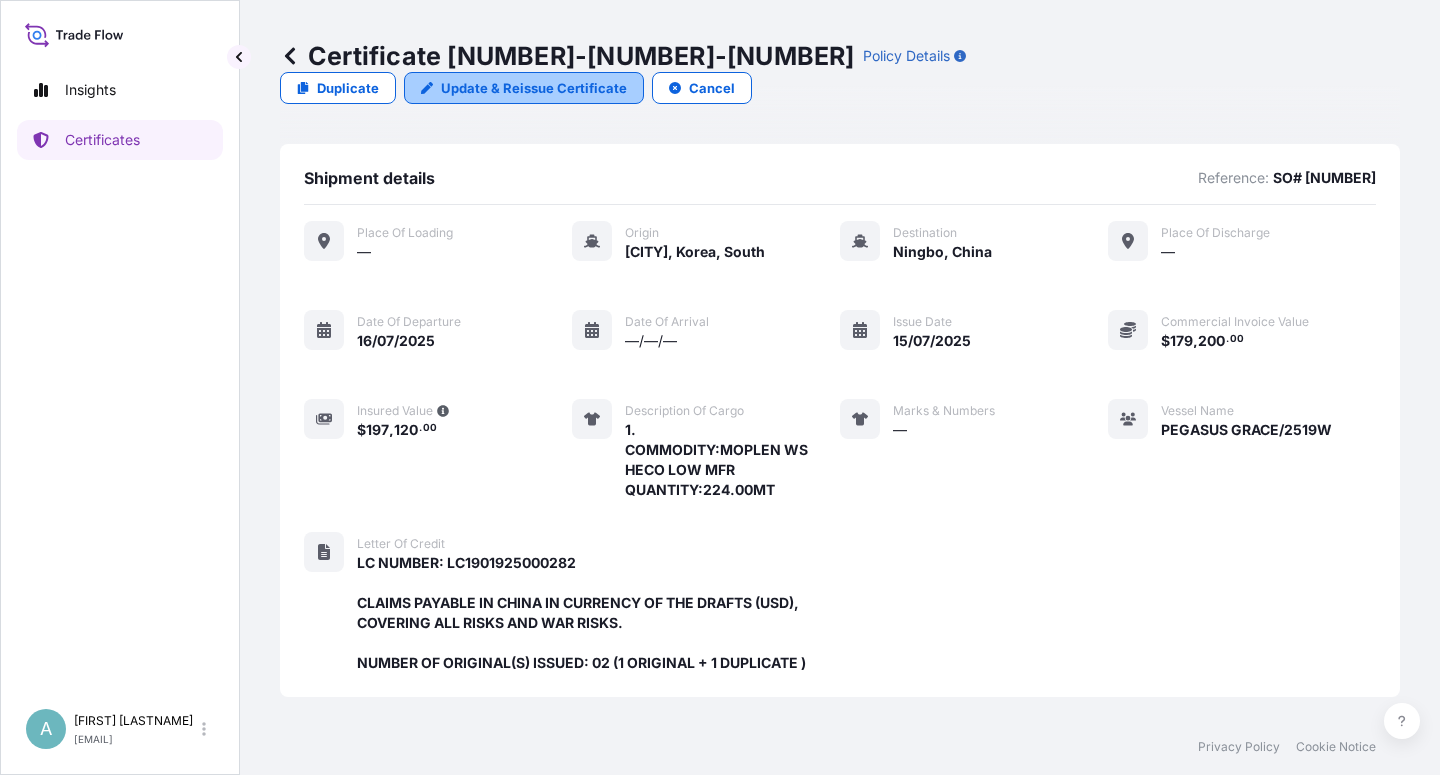 click on "Update & Reissue Certificate" at bounding box center (534, 88) 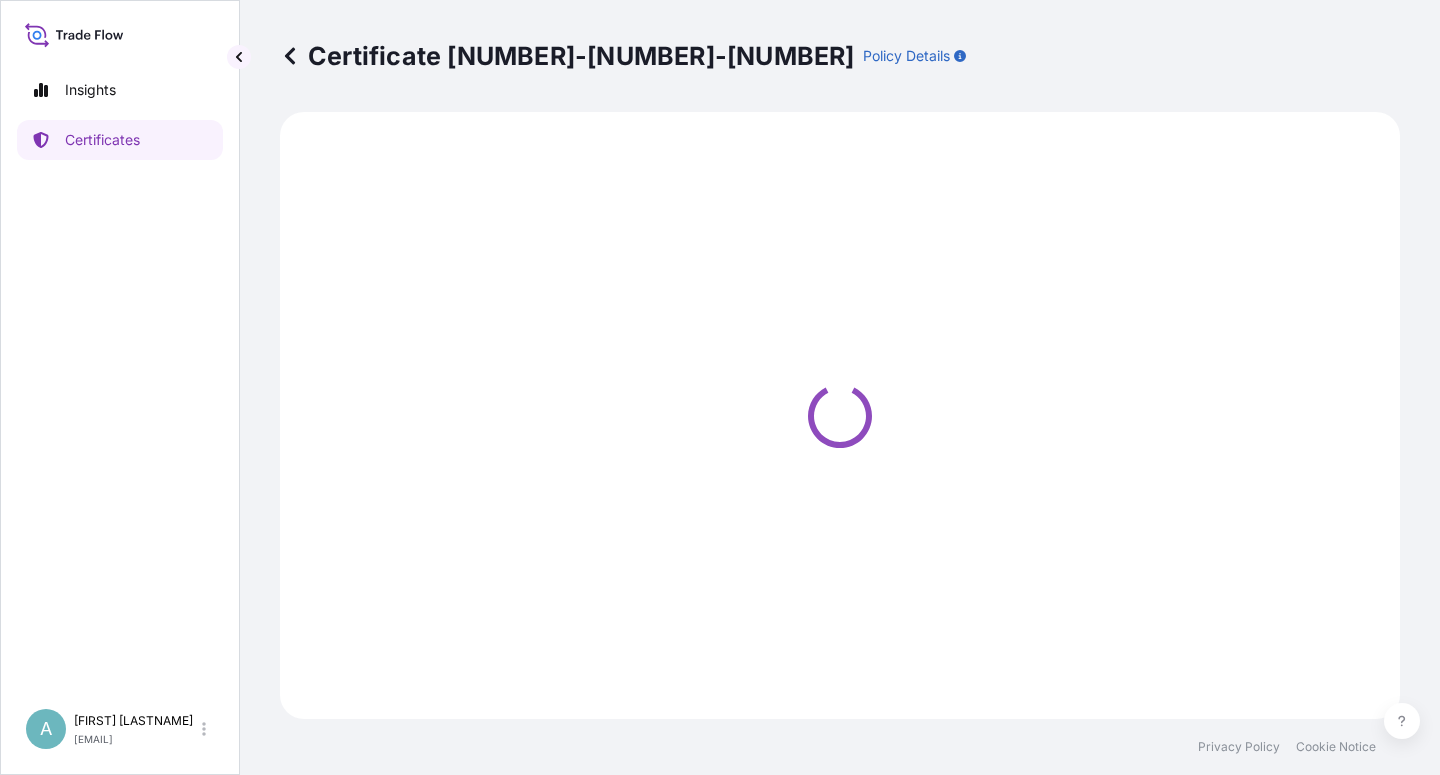 select on "Sea" 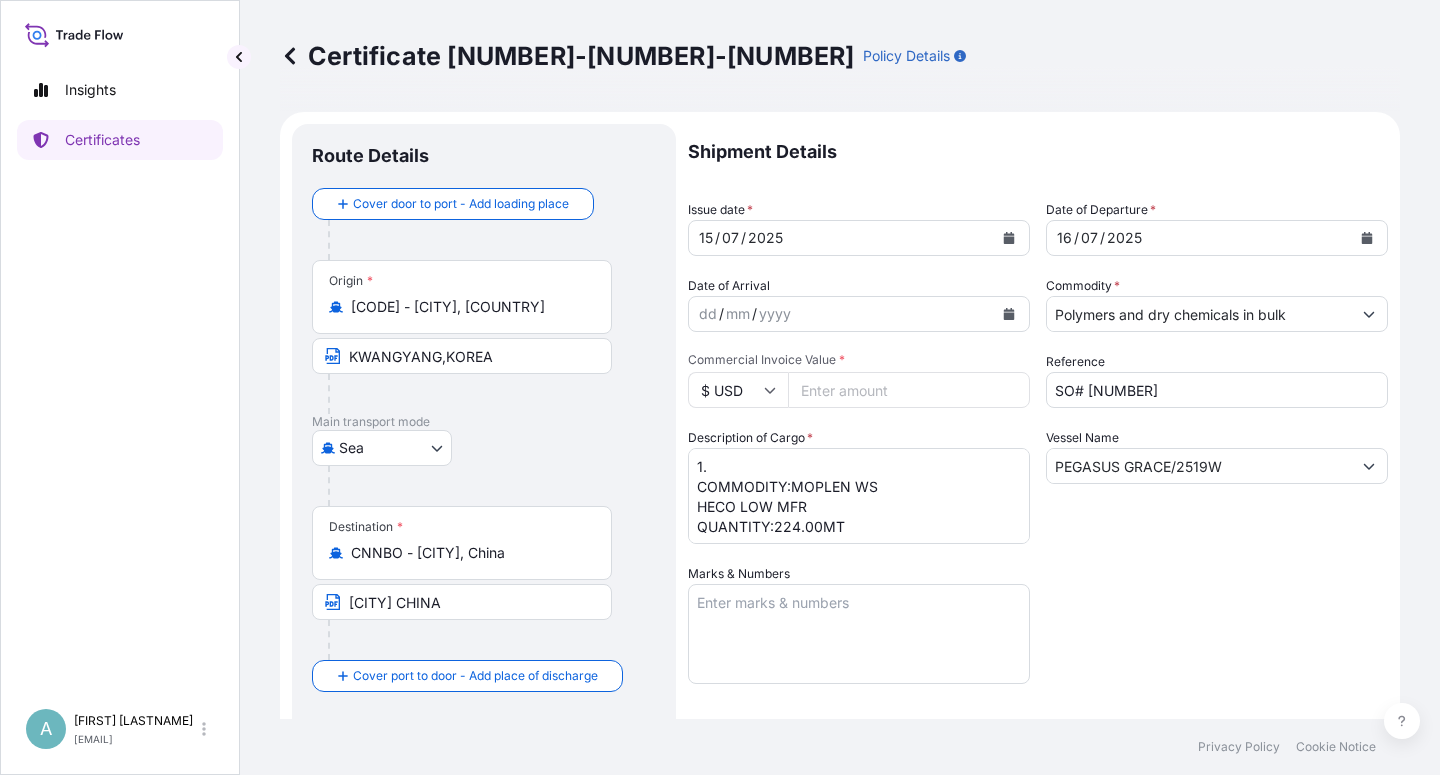 select on "32034" 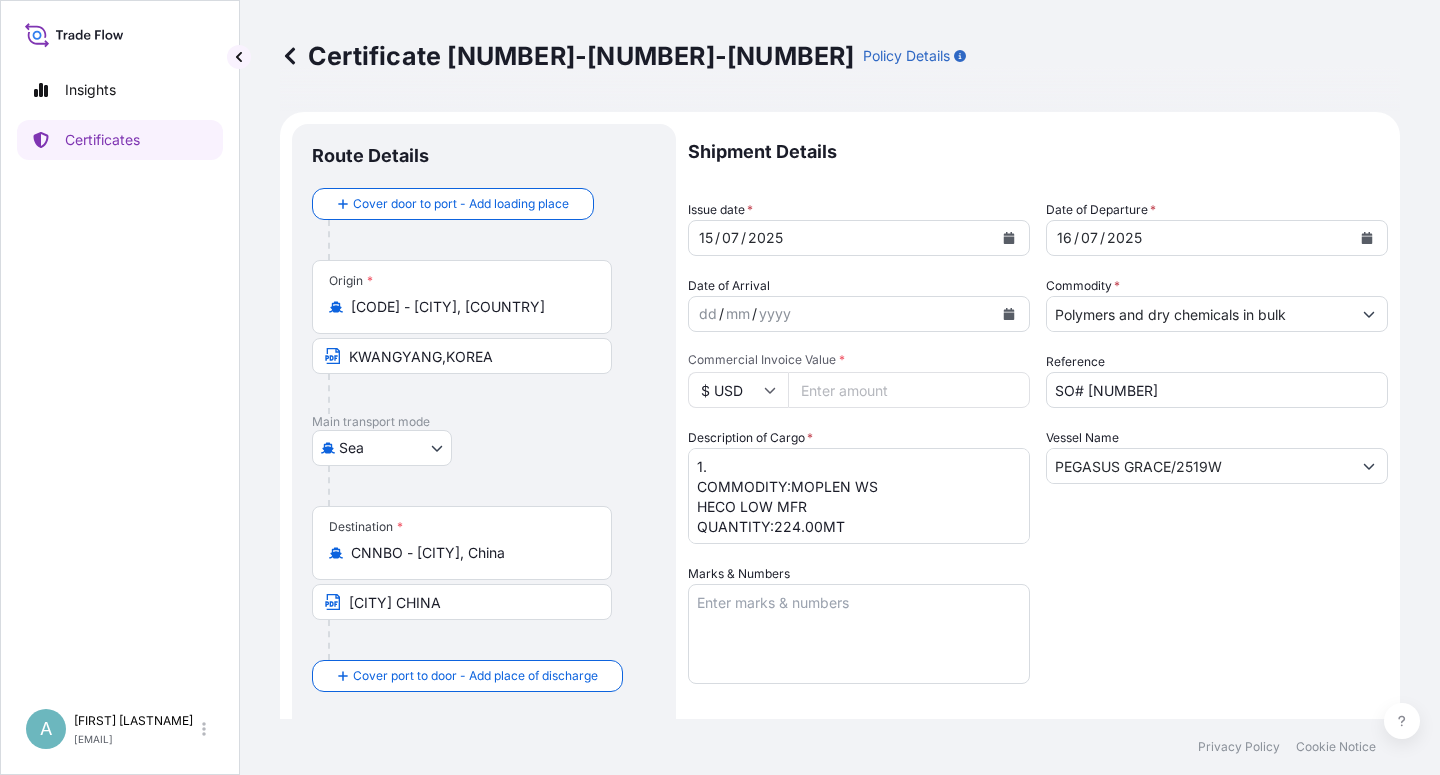click on "SO# [NUMBER]" at bounding box center (1217, 390) 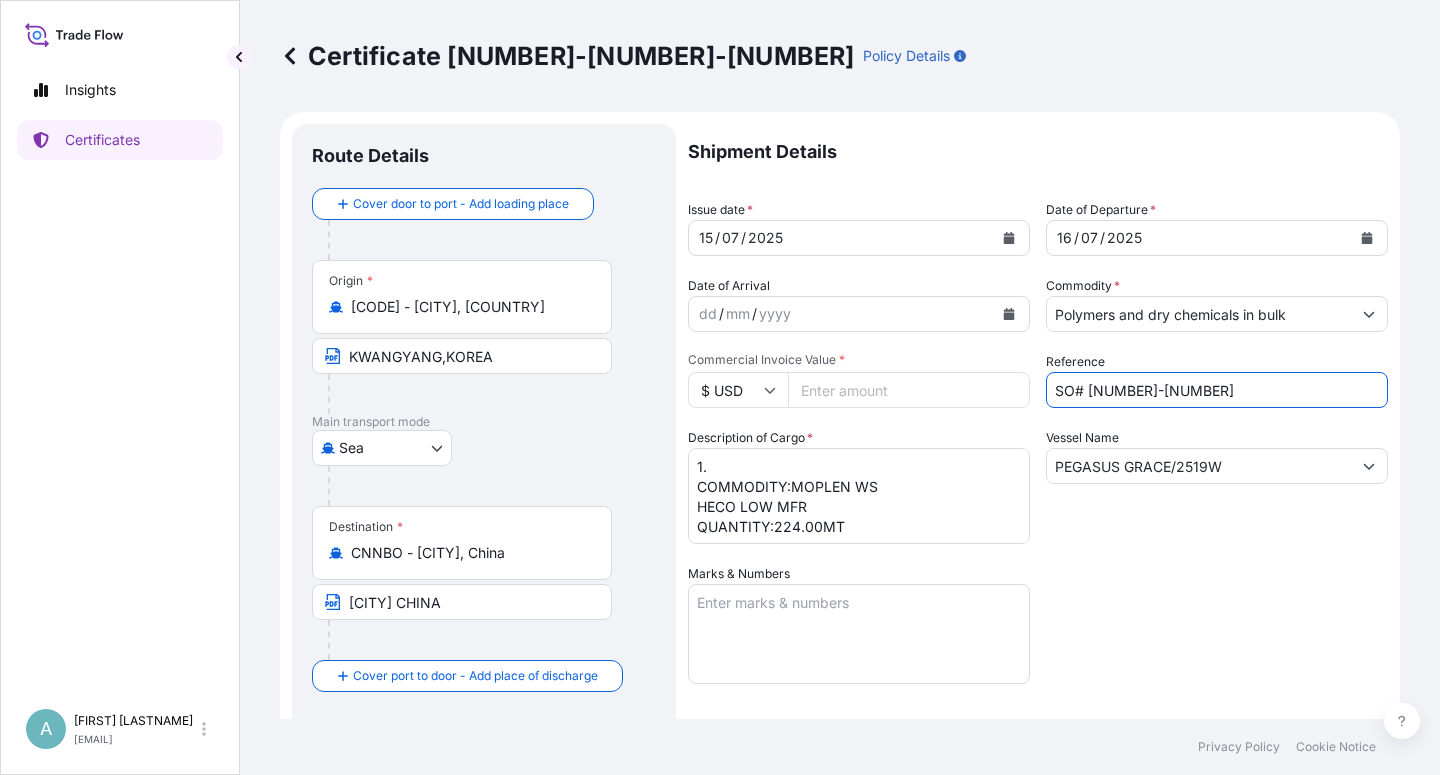 type on "SO# [NUMBER]-[NUMBER]" 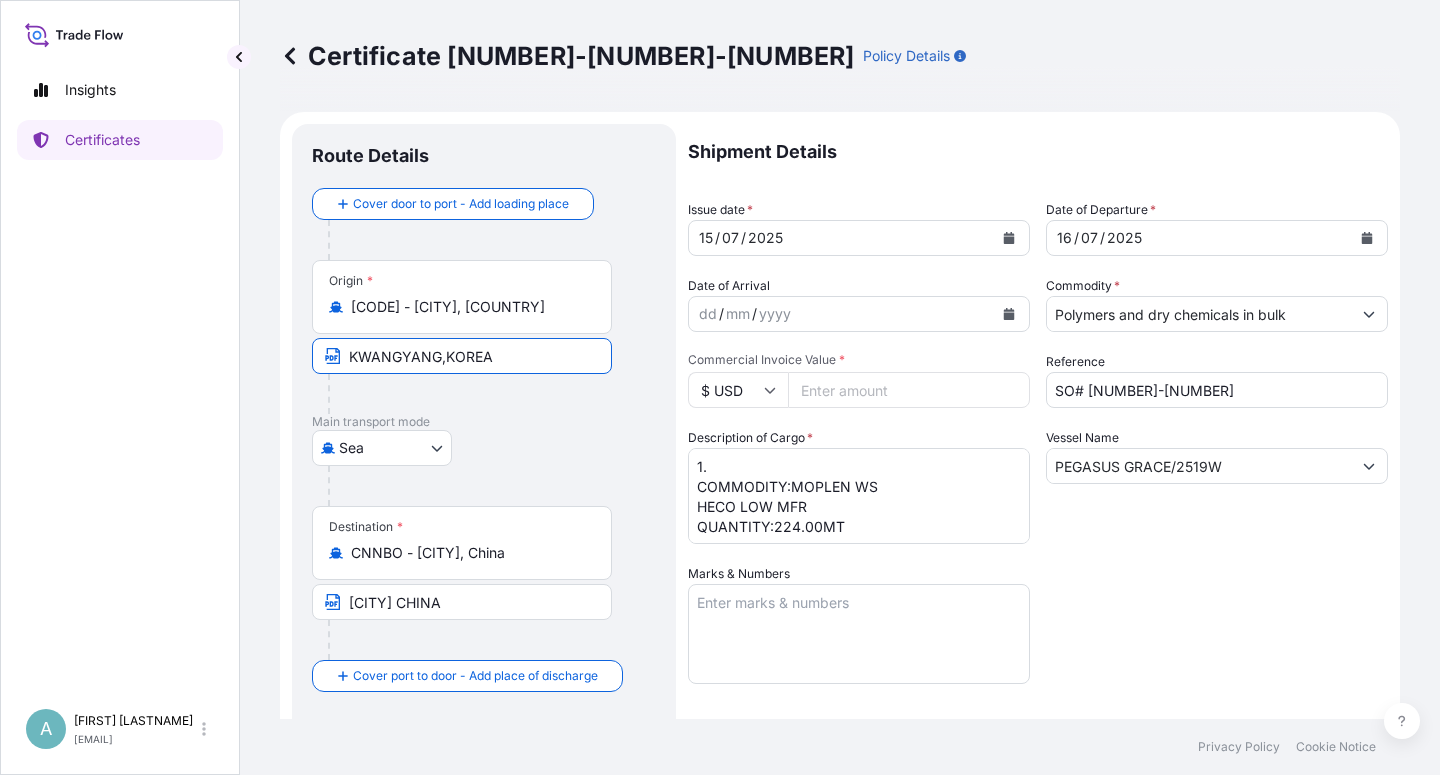 click on "KWANGYANG,KOREA" at bounding box center (462, 356) 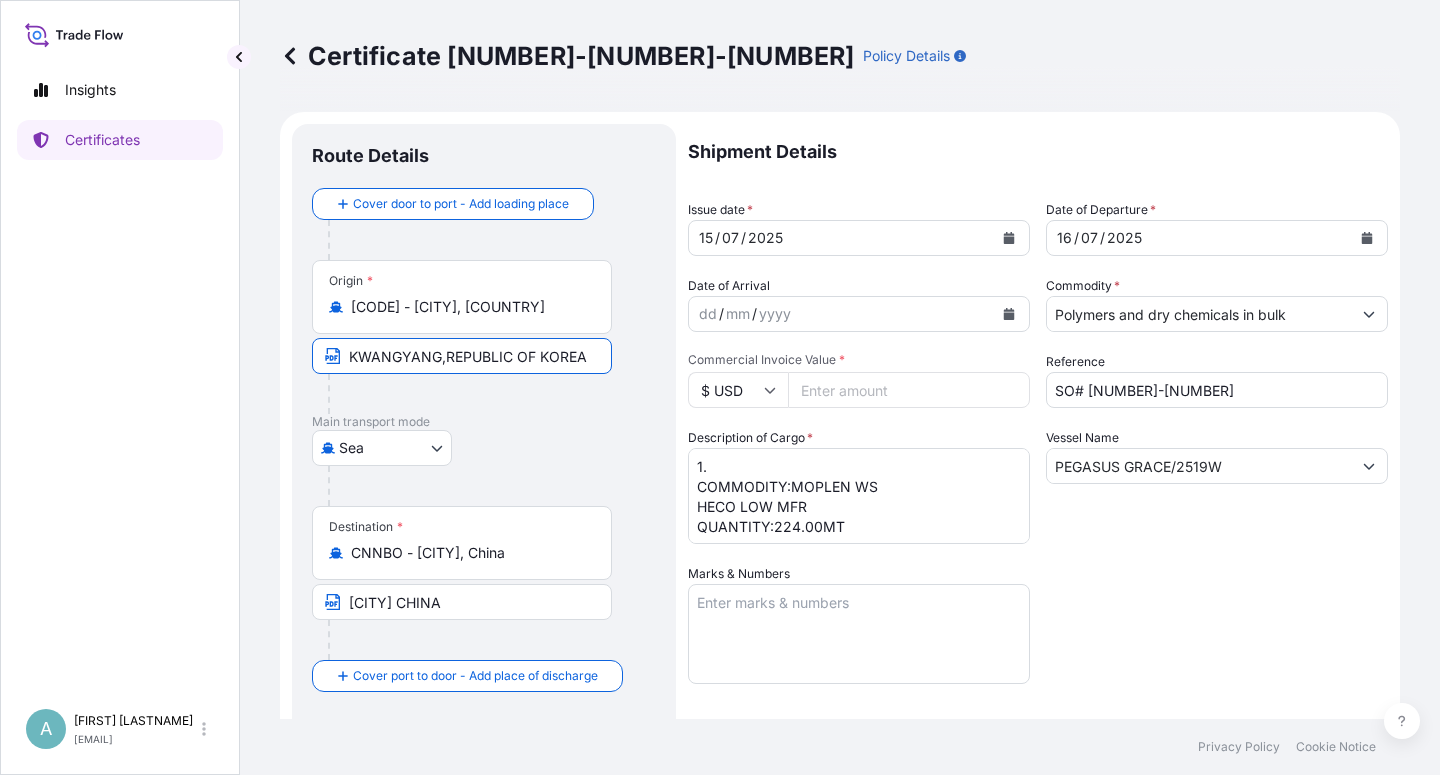 click on "KWANGYANG,REPUBLIC OF KOREA" at bounding box center (462, 356) 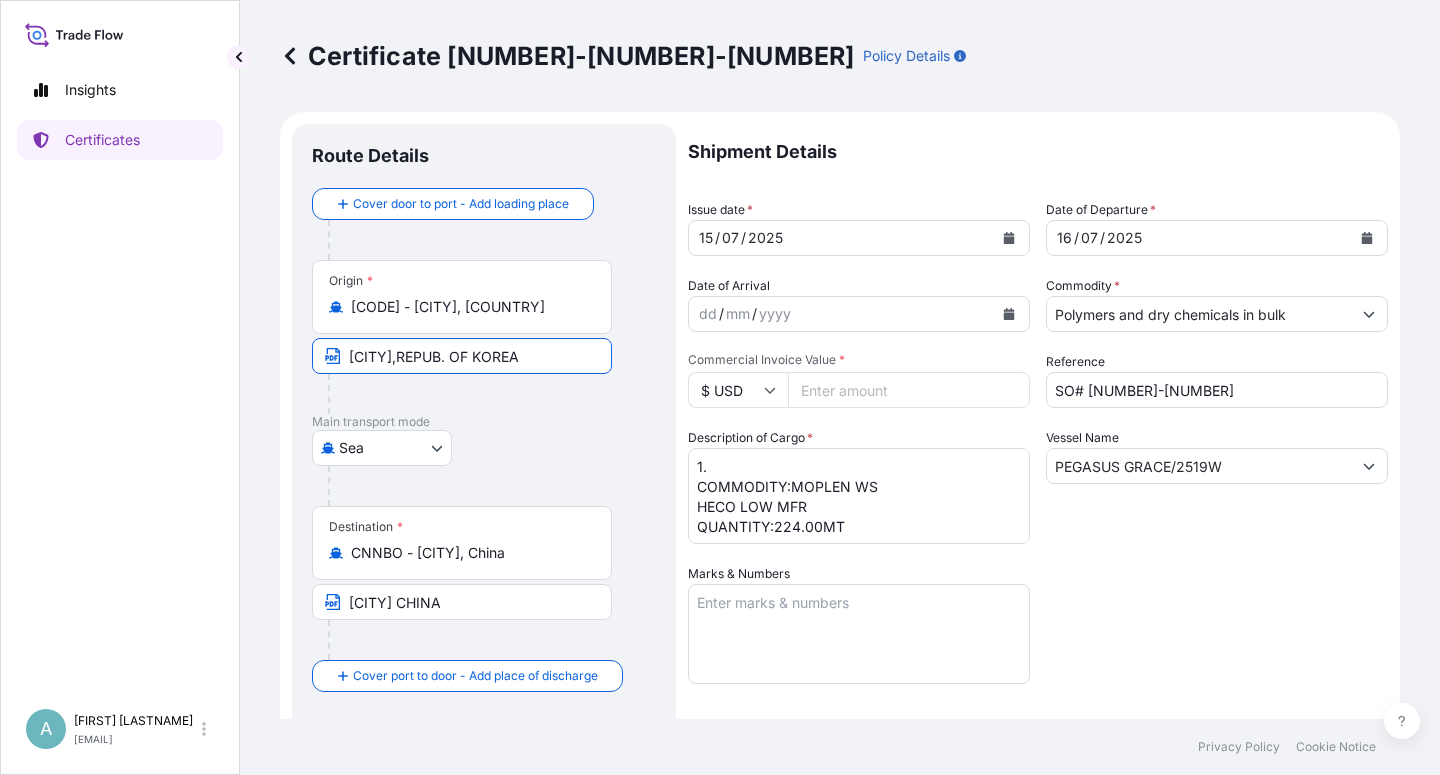 click on "[CITY],REPUB. OF KOREA" at bounding box center [462, 356] 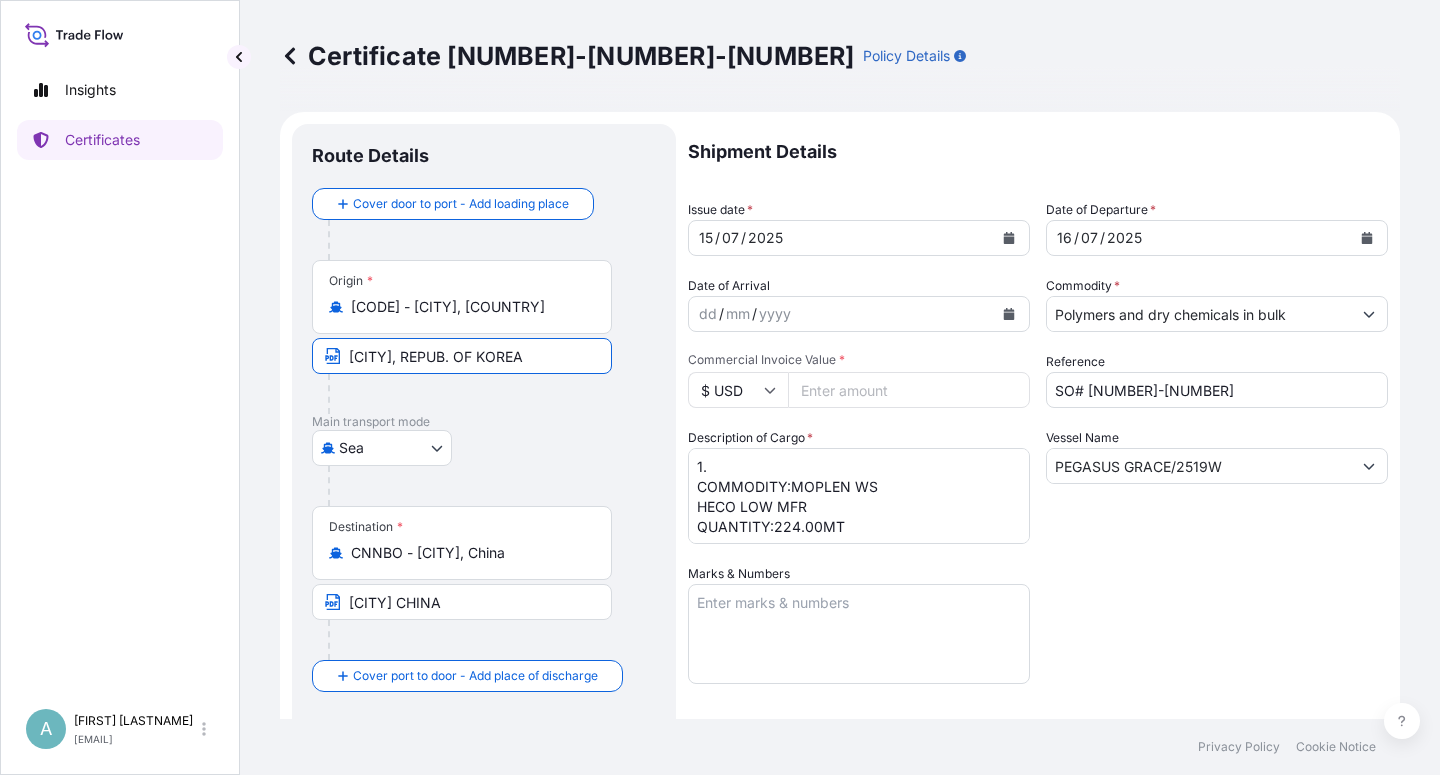 type on "[CITY], REPUB. OF KOREA" 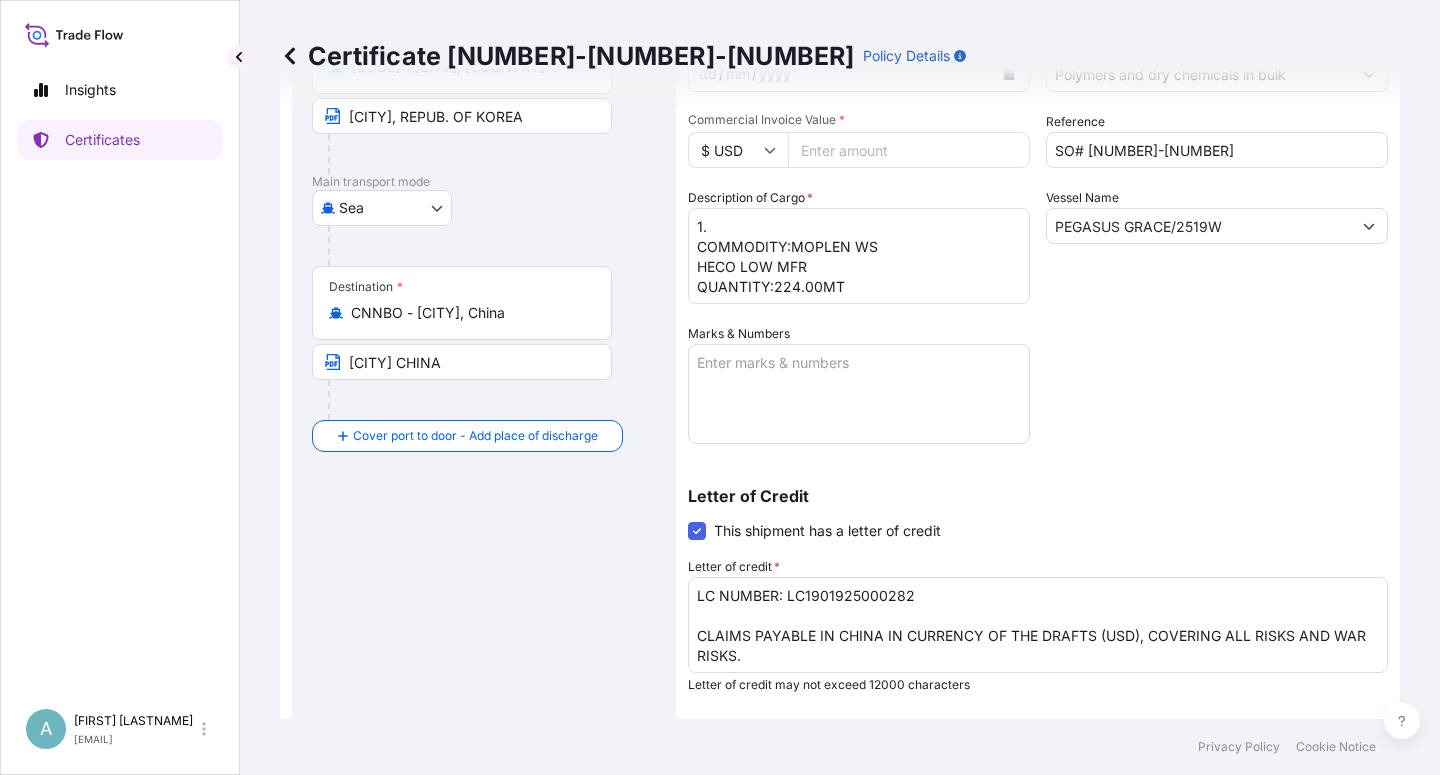 scroll, scrollTop: 0, scrollLeft: 0, axis: both 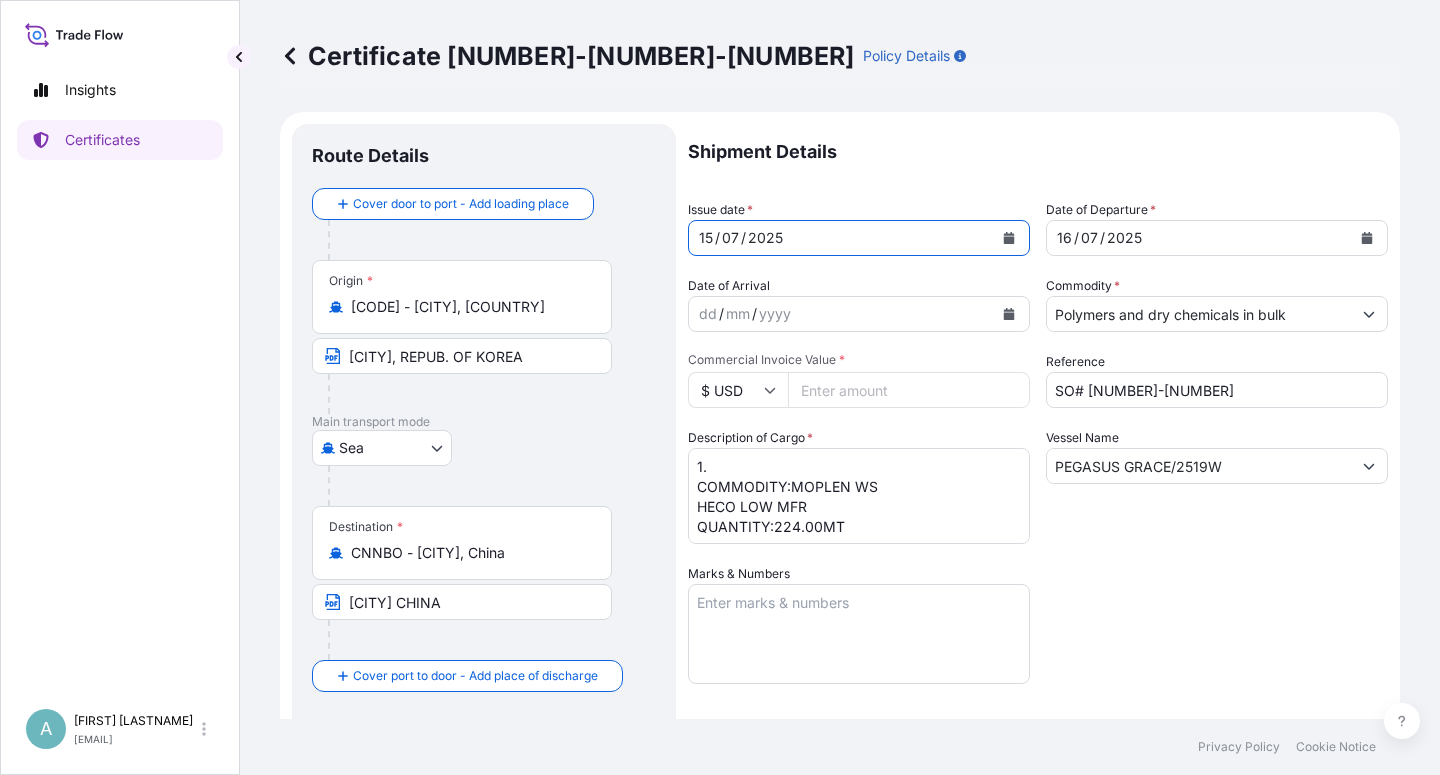 click at bounding box center [1009, 238] 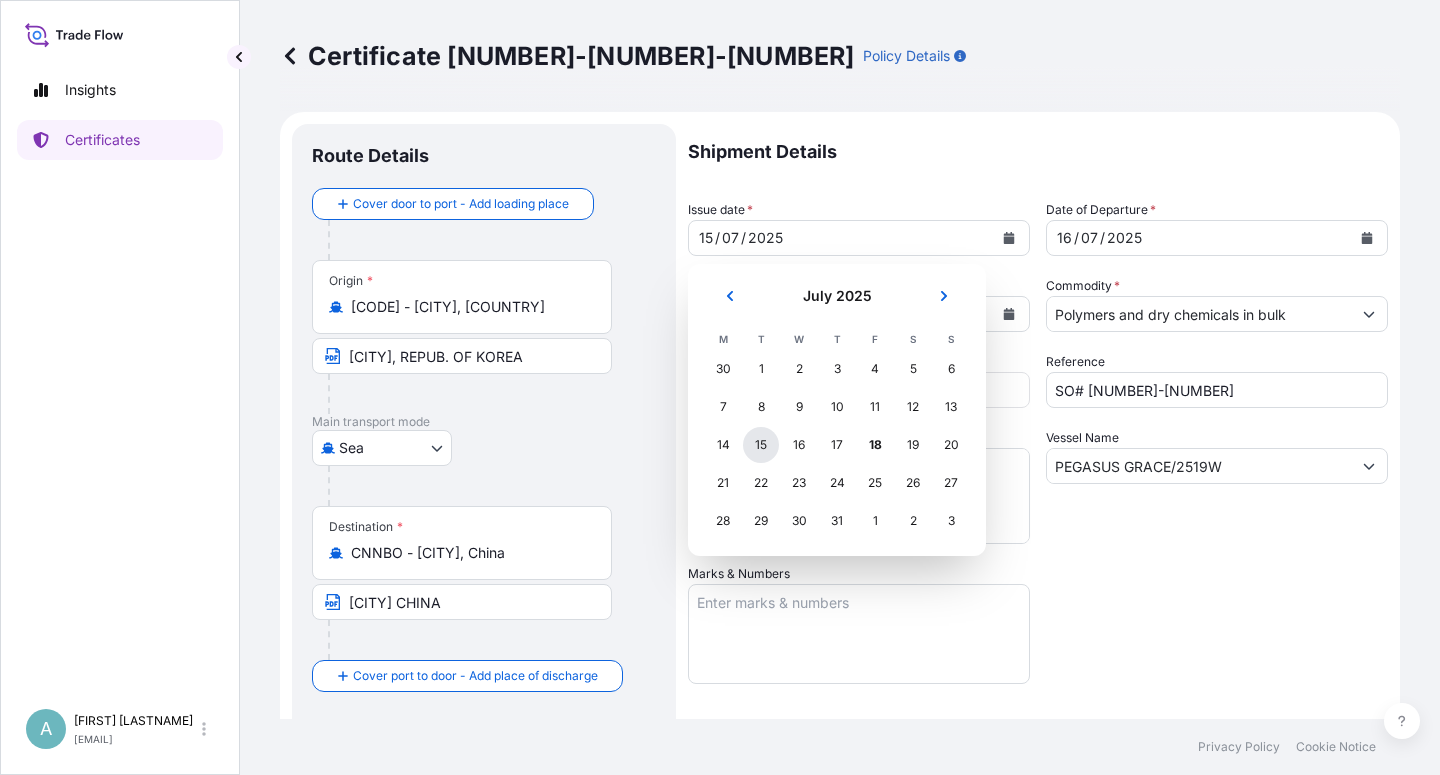 click on "15" at bounding box center (761, 445) 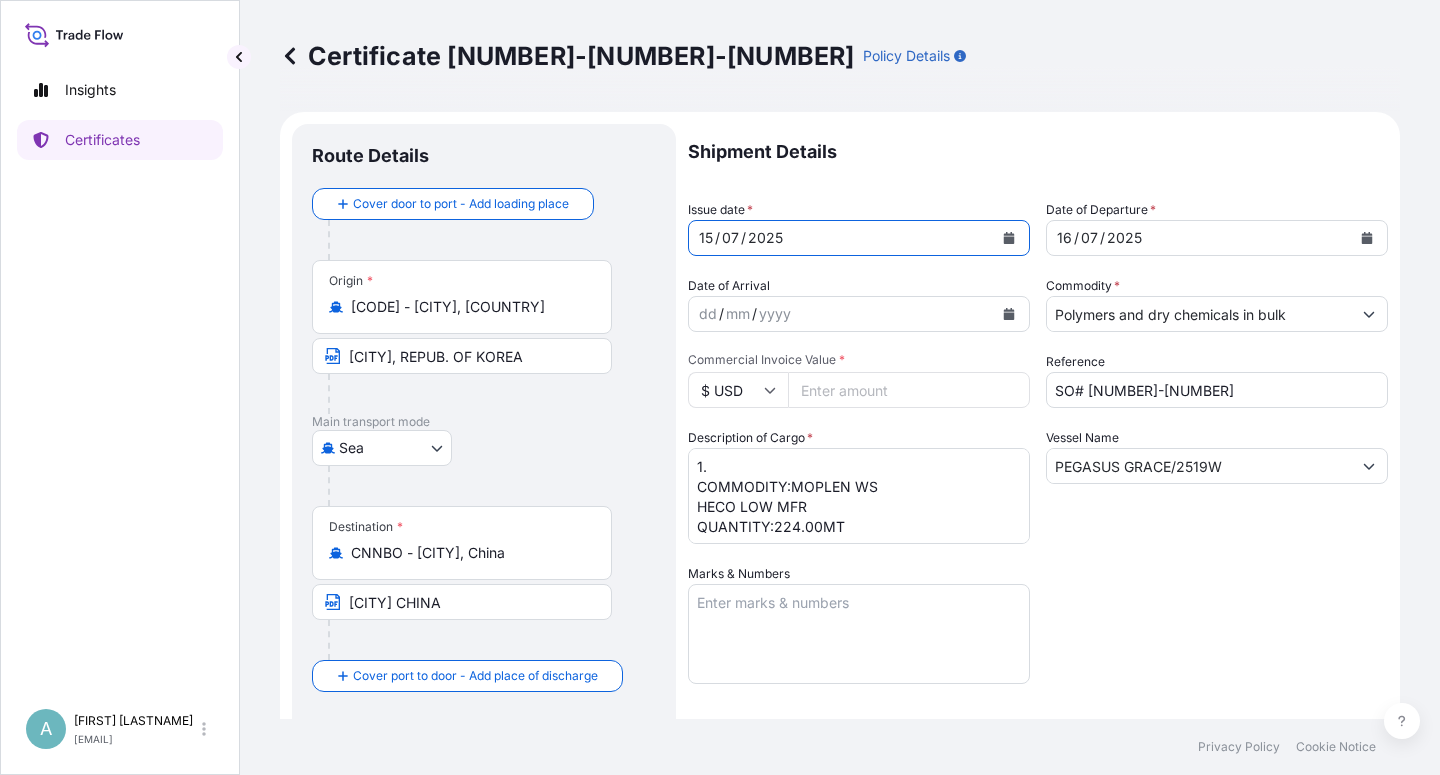 drag, startPoint x: 1104, startPoint y: 562, endPoint x: 1084, endPoint y: 552, distance: 22.36068 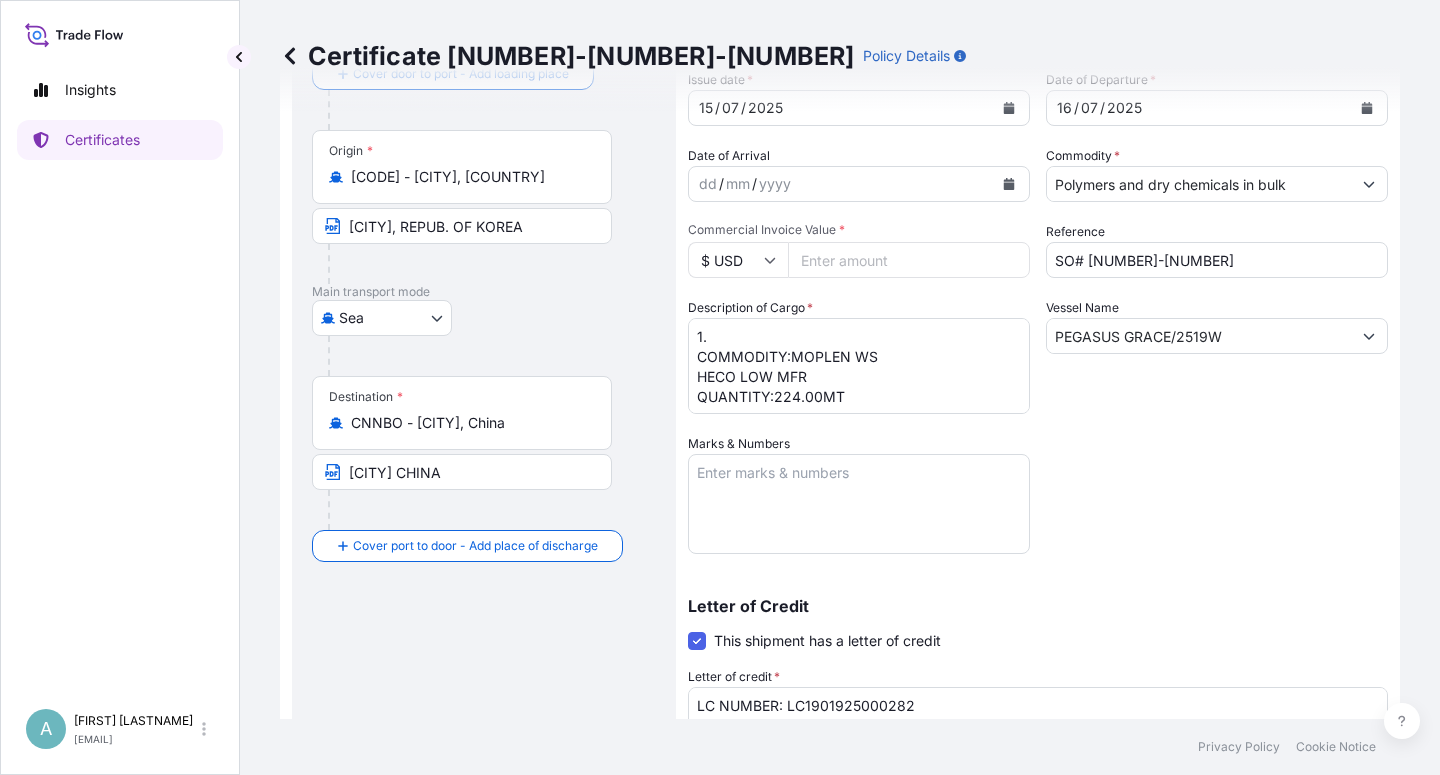 scroll, scrollTop: 0, scrollLeft: 0, axis: both 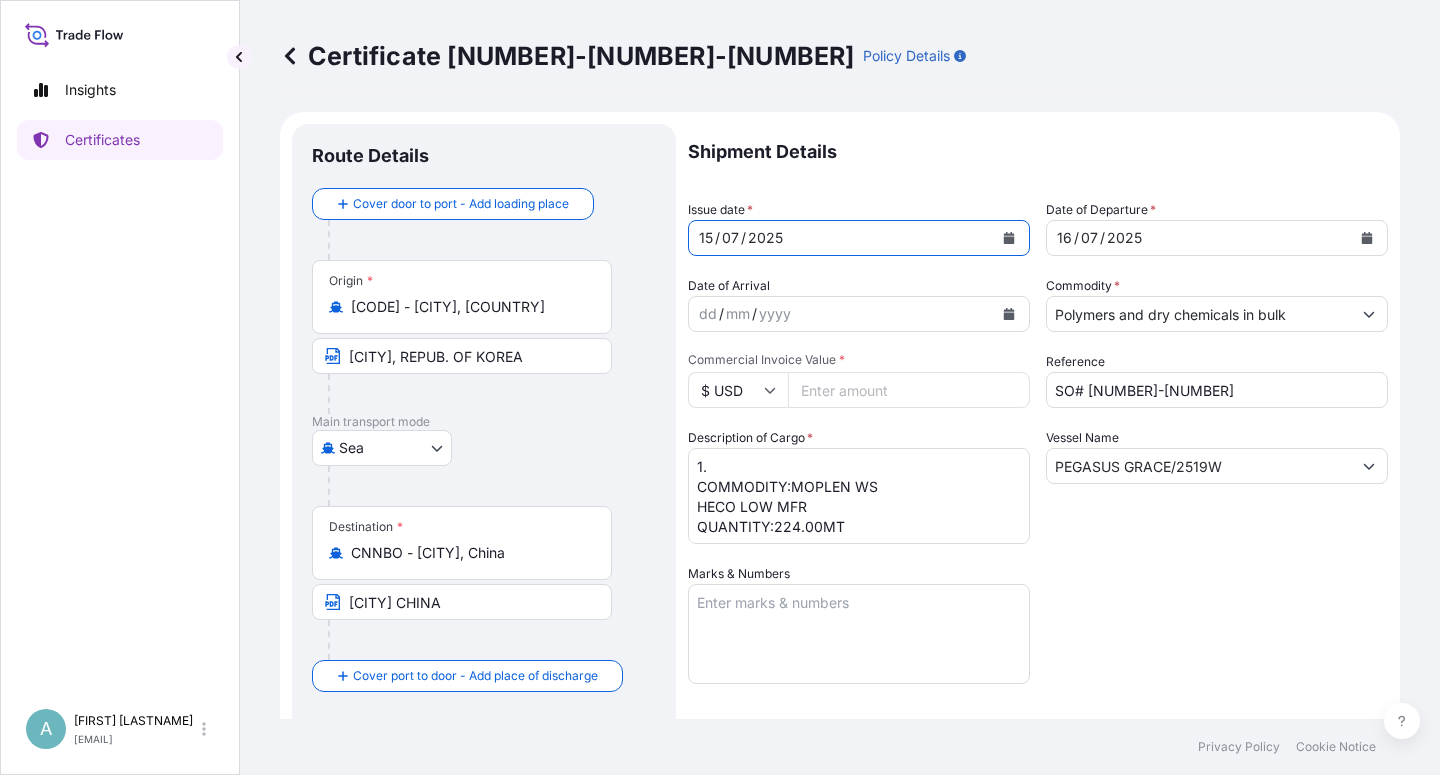 click at bounding box center [1009, 238] 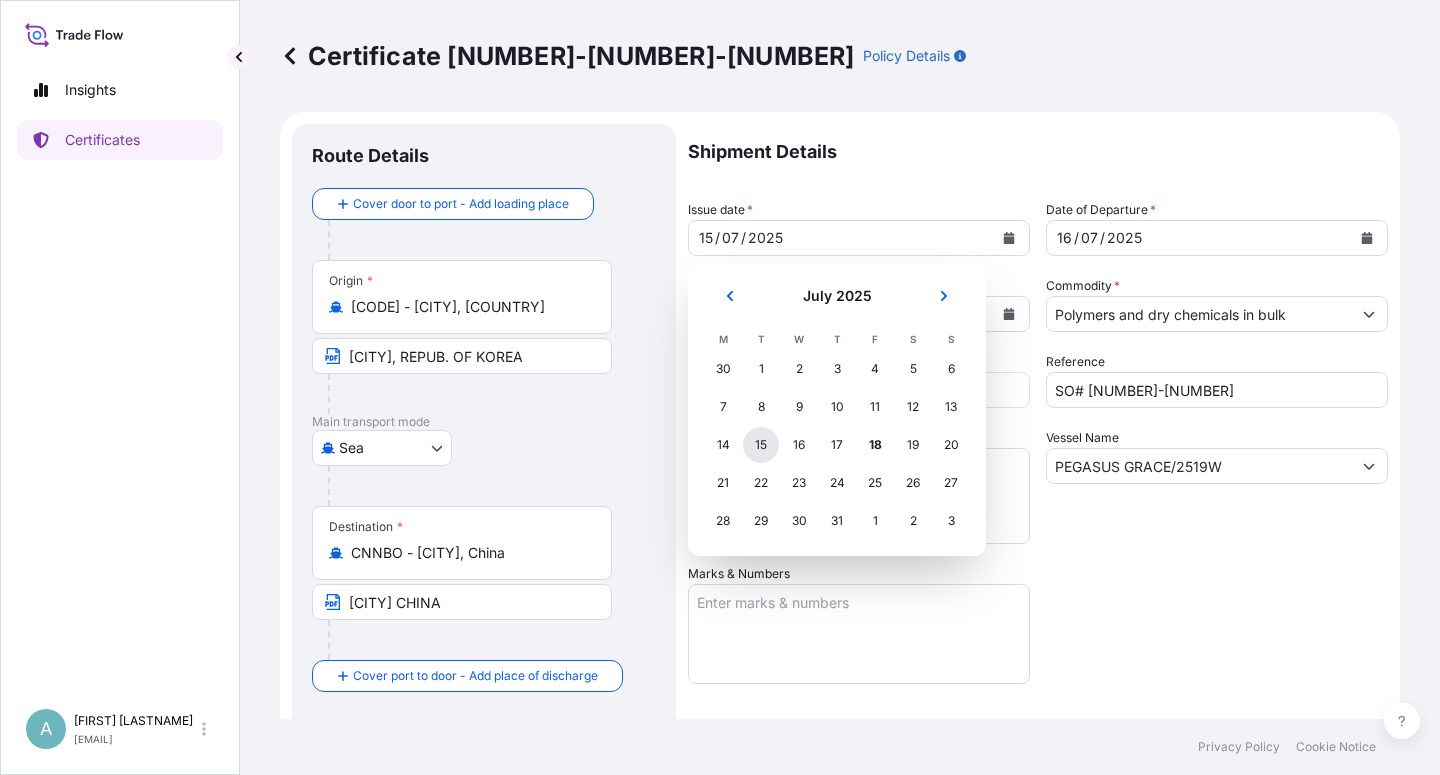 click on "15" at bounding box center [761, 445] 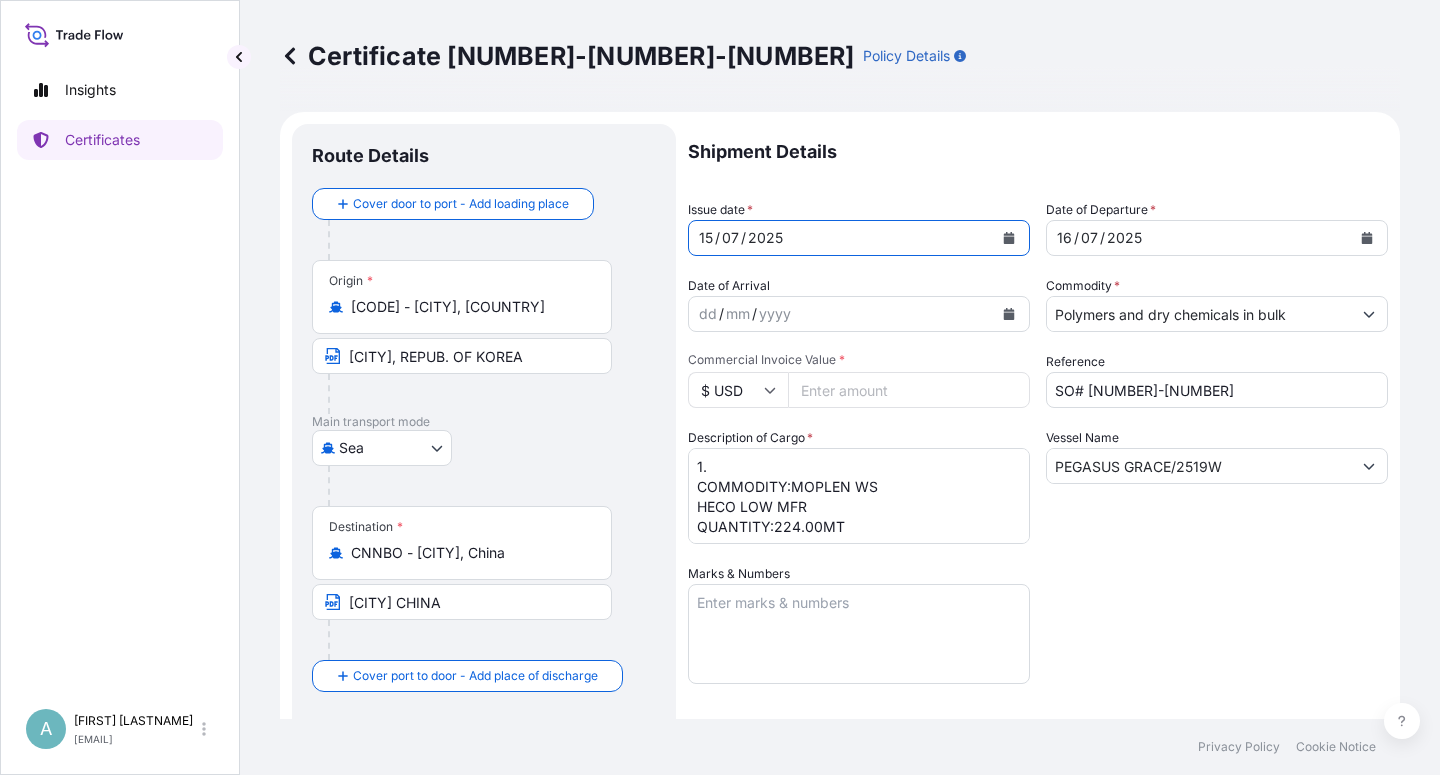 click on "Shipment Details Issue date * [DATE] Date of Departure * [DATE] Date of Arrival dd / mm / yyyy Commodity * [COMMODITY] Packing Category Commercial Invoice Value    * $ USD [AMOUNT] Reference SO# [NUMBER]-1 Description of Cargo * 1.
COMMODITY: [COMMODITY]
HECO LOW MFR
QUANTITY:[QUANTITY]MT Vessel Name [VESSEL]/[NUMBER] Marks & Numbers Letter of Credit This shipment has a letter of credit Letter of credit * LC NUMBER: [NUMBER]
CLAIMS PAYABLE IN [COUNTRY] IN CURRENCY OF THE DRAFTS (USD), COVERING ALL RISKS AND WAR RISKS.
NUMBER OF ORIGINAL(S) ISSUED: 02 (1 ORIGINAL + 1 DUPLICATE ) Letter of credit may not exceed 12000 characters Assured Details Primary Assured * [COMPANY] [COMPANY] Named Assured Named Assured Address" at bounding box center [1038, 638] 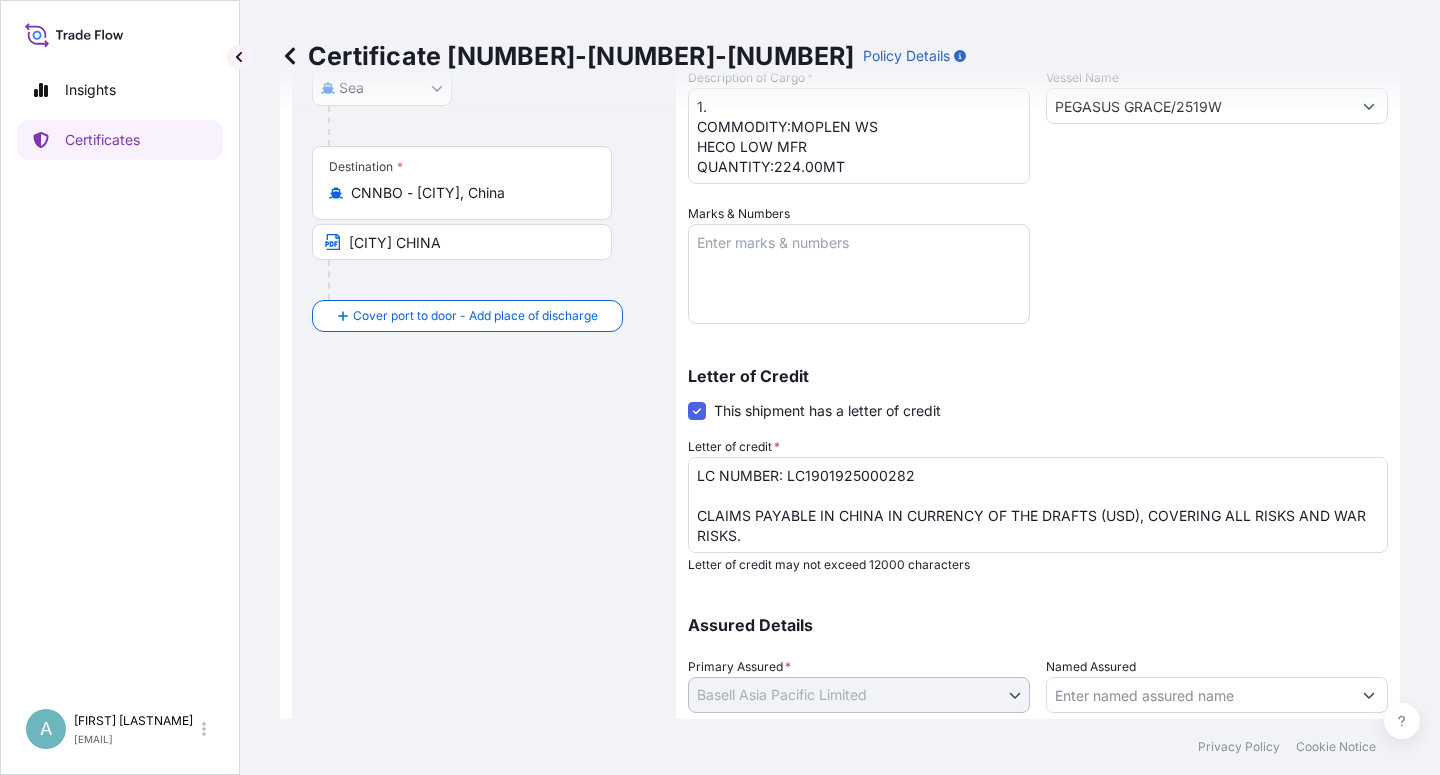scroll, scrollTop: 490, scrollLeft: 0, axis: vertical 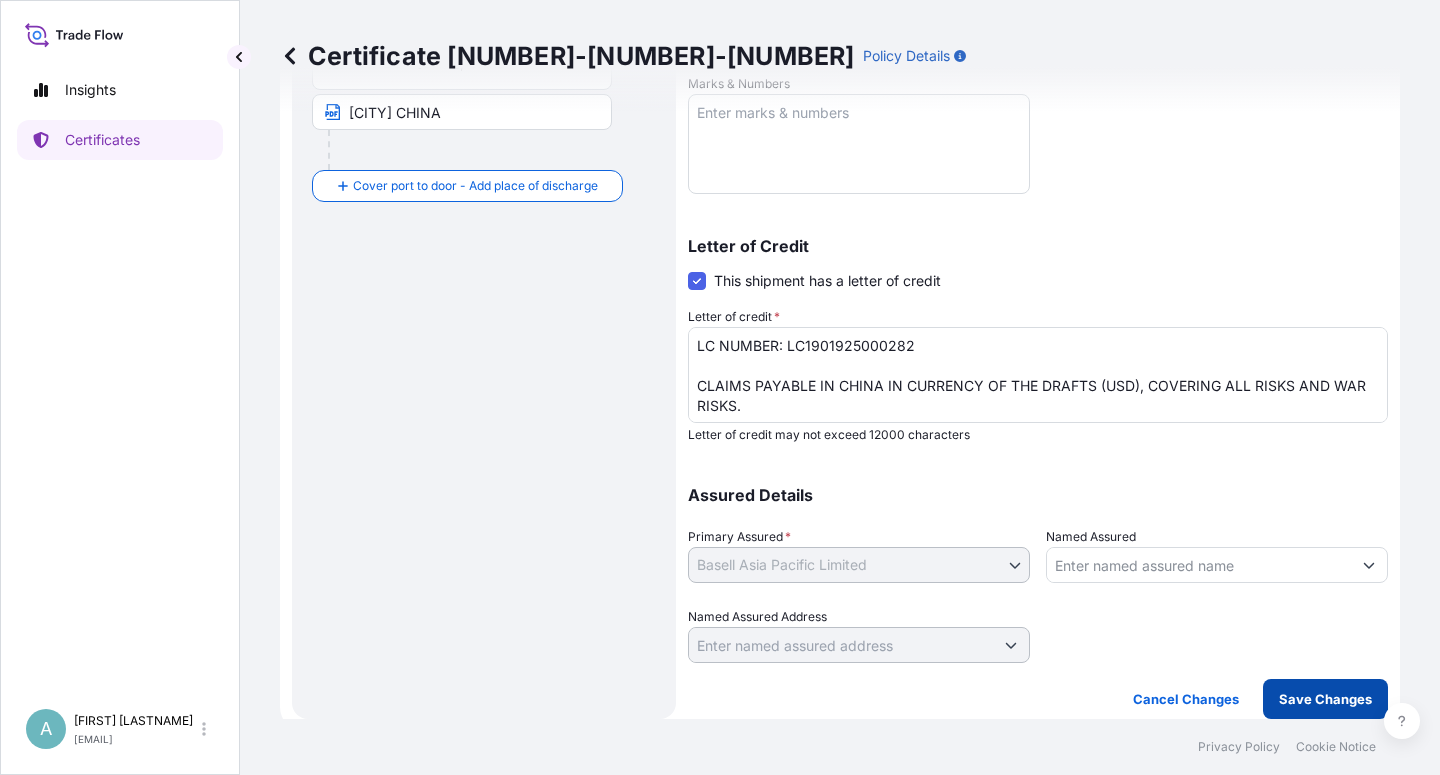 click on "Save Changes" at bounding box center [1325, 699] 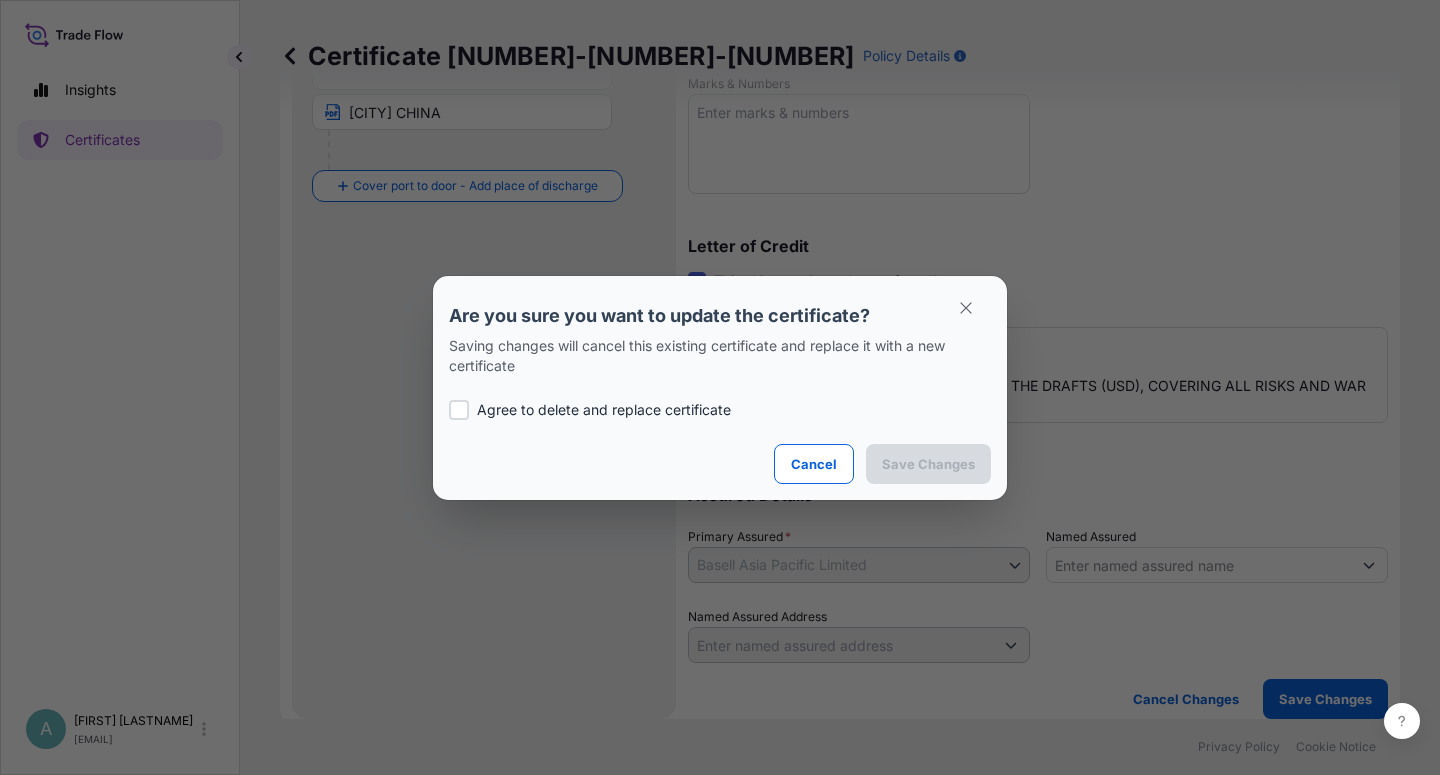 click on "Agree to delete and replace certificate" at bounding box center [604, 410] 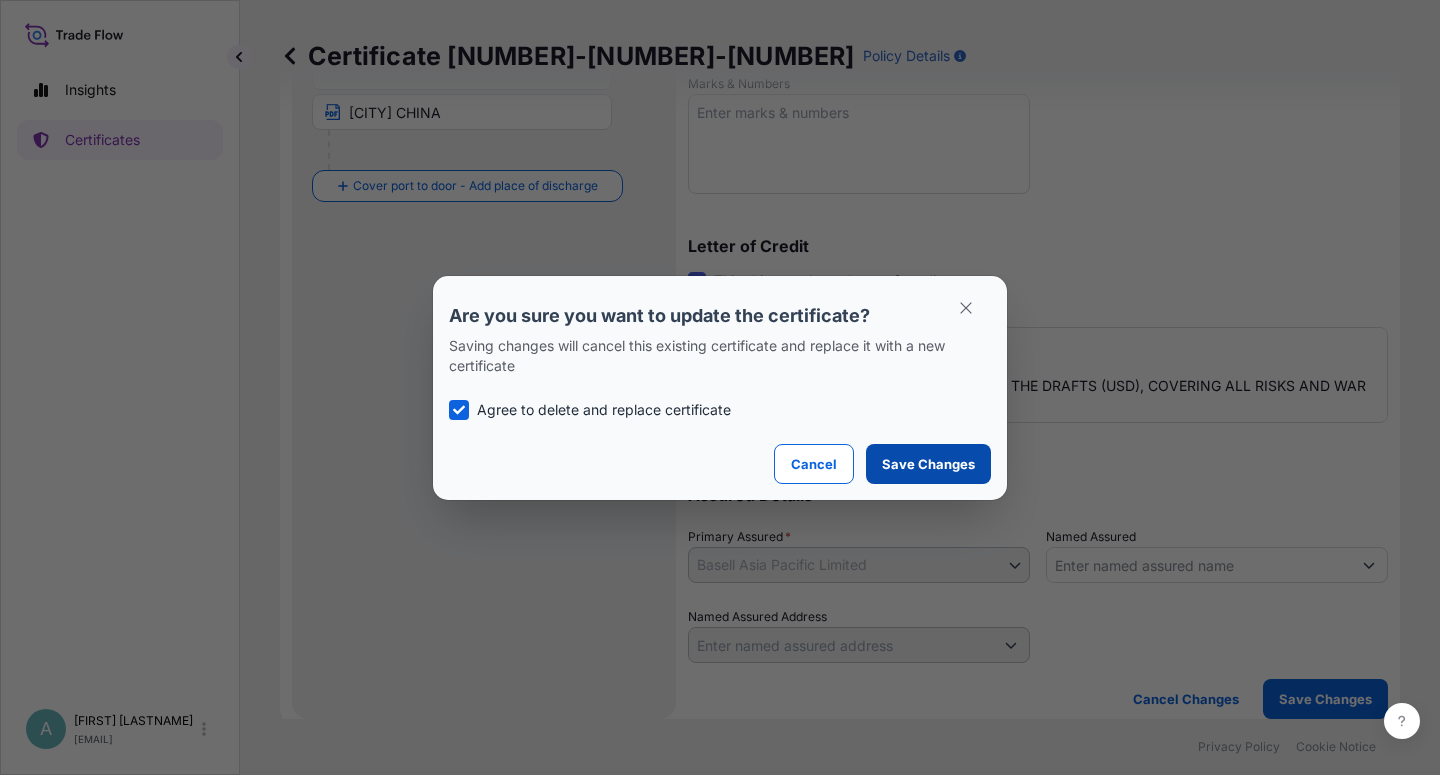 click on "Save Changes" at bounding box center [928, 464] 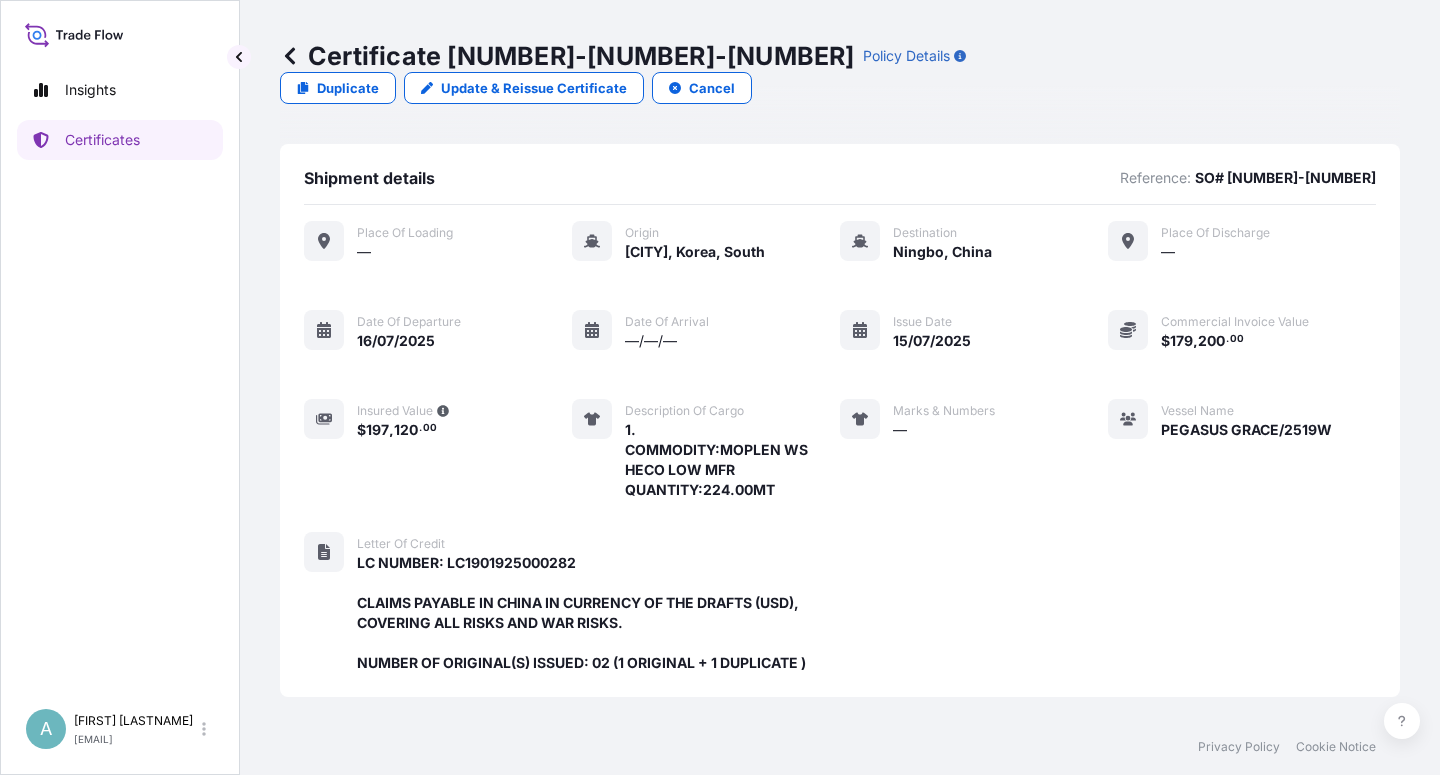 scroll, scrollTop: 554, scrollLeft: 0, axis: vertical 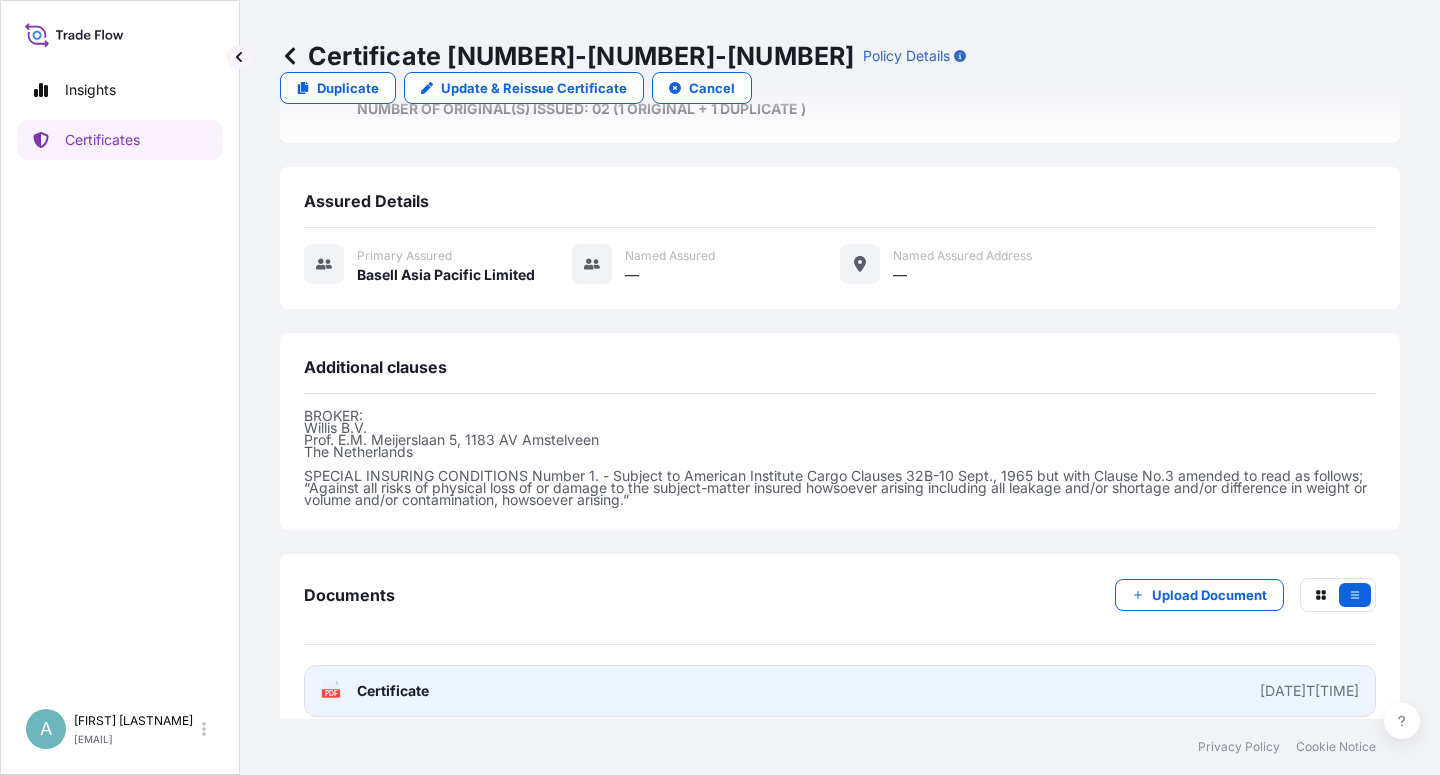 click on "PDF Certificate [DATE]T[TIME]" at bounding box center (840, 691) 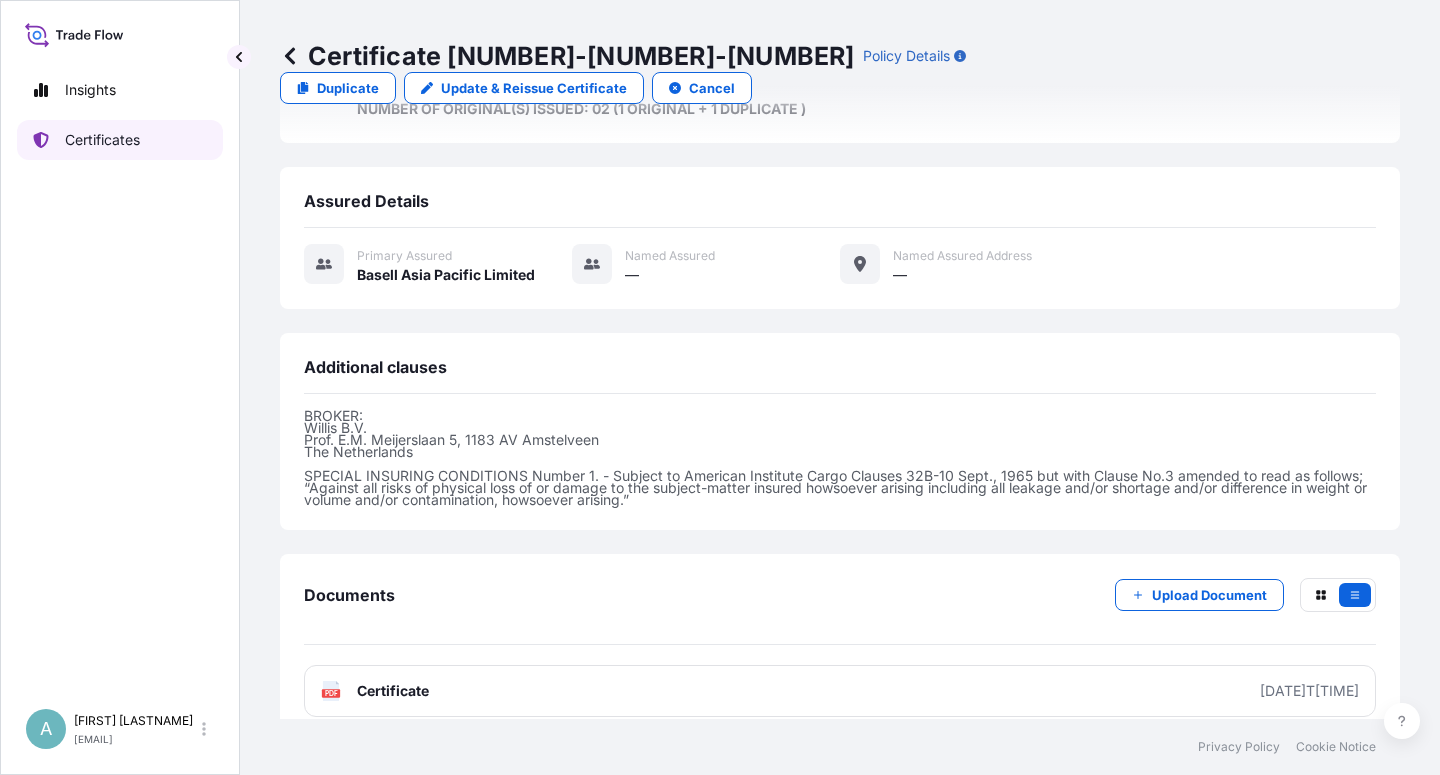 click on "Certificates" at bounding box center [120, 140] 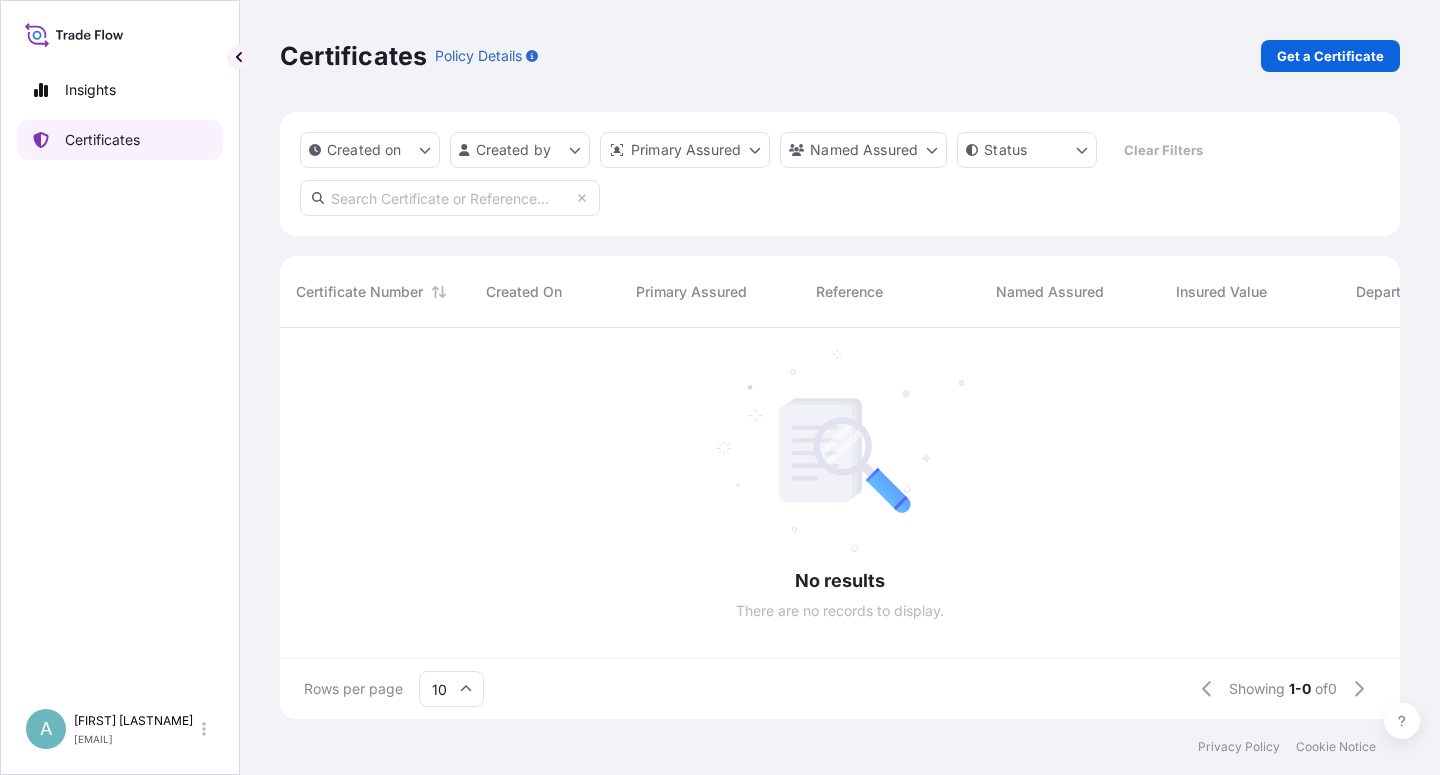 scroll, scrollTop: 0, scrollLeft: 0, axis: both 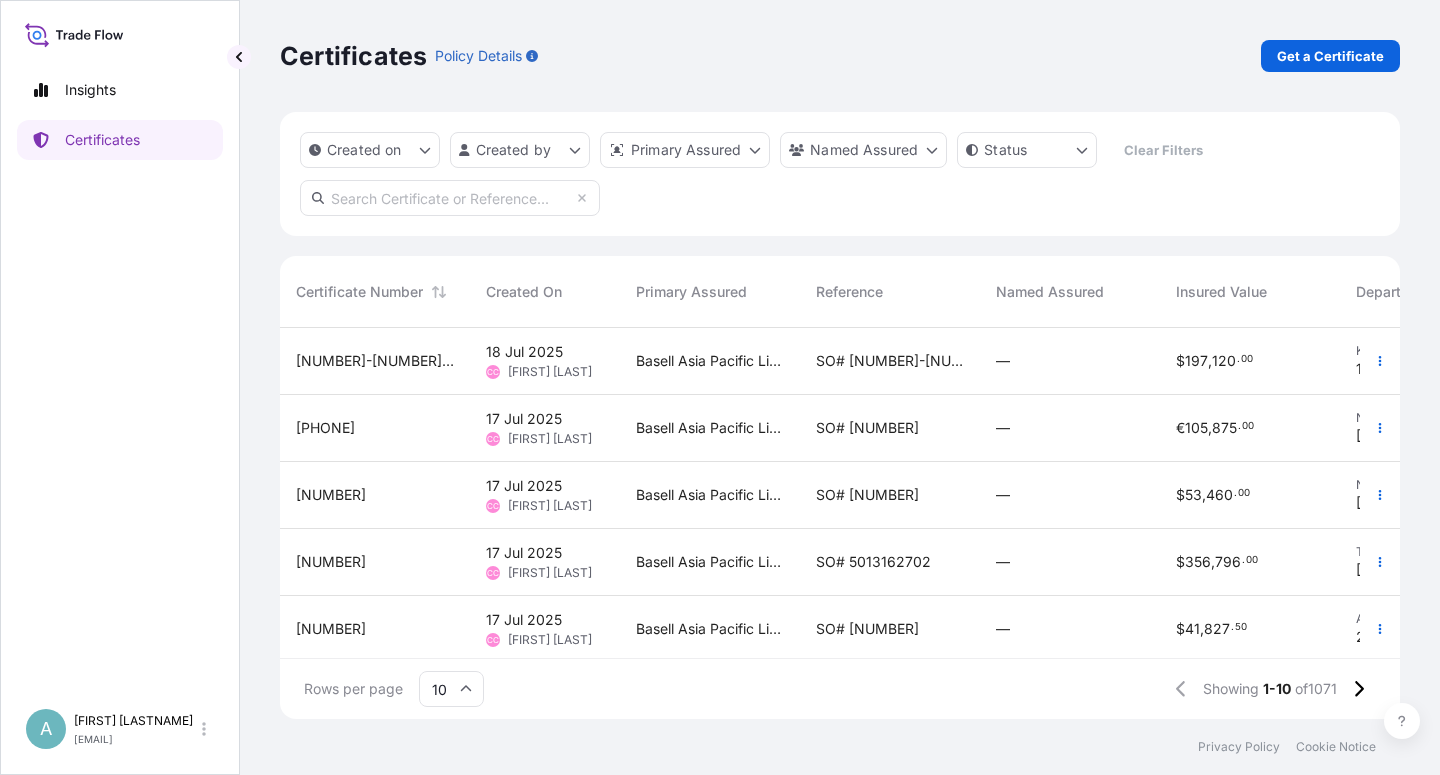 click on "SO# [NUMBER]" at bounding box center (867, 428) 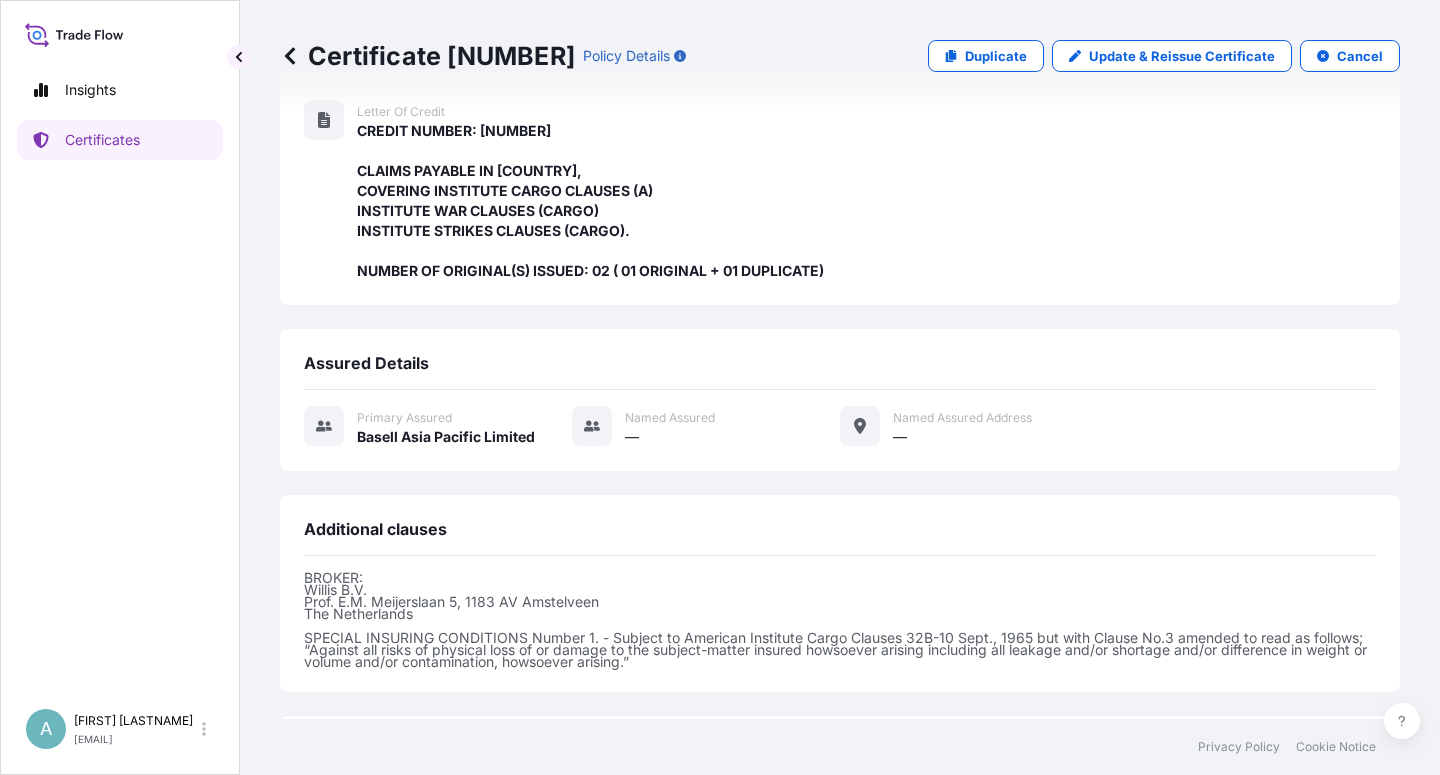 scroll, scrollTop: 554, scrollLeft: 0, axis: vertical 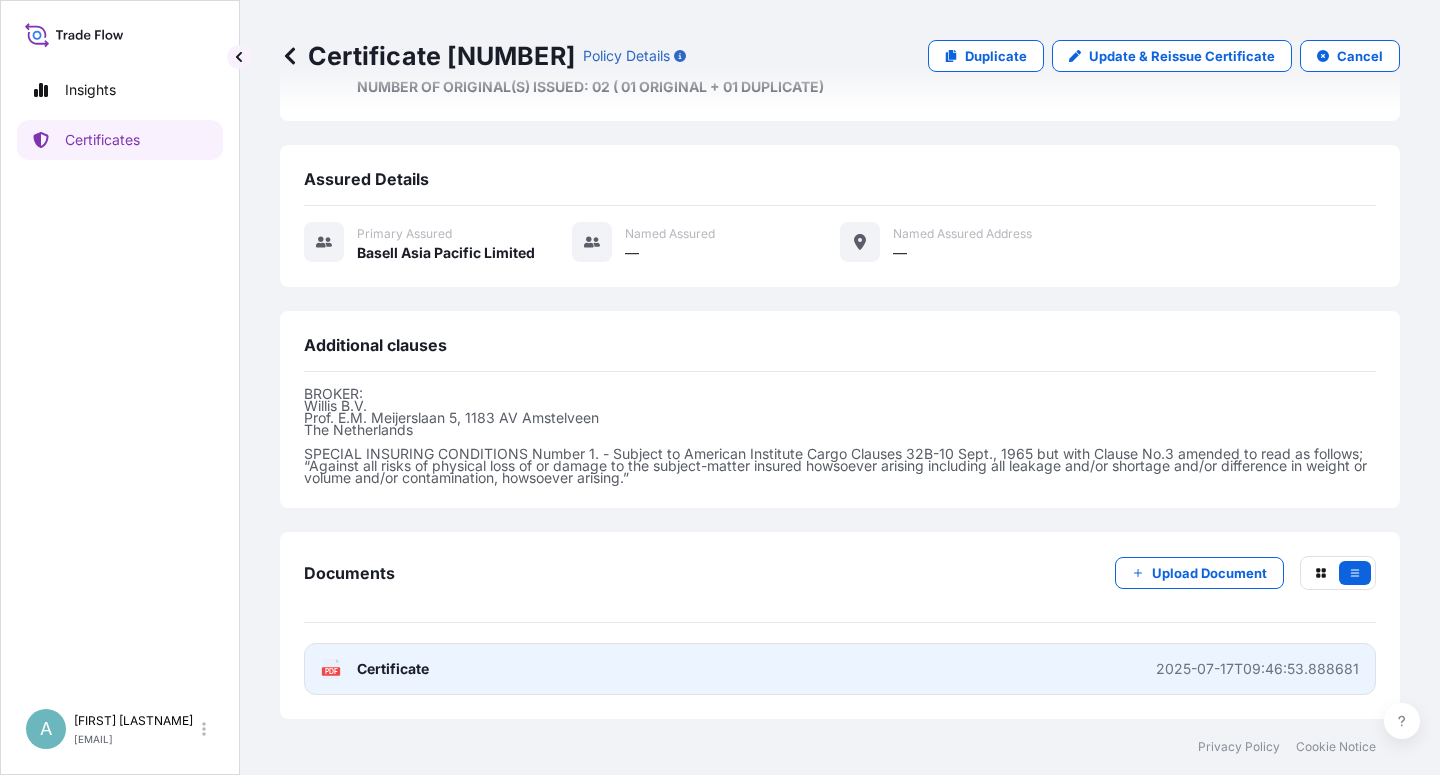 click on "Certificate" at bounding box center [393, 669] 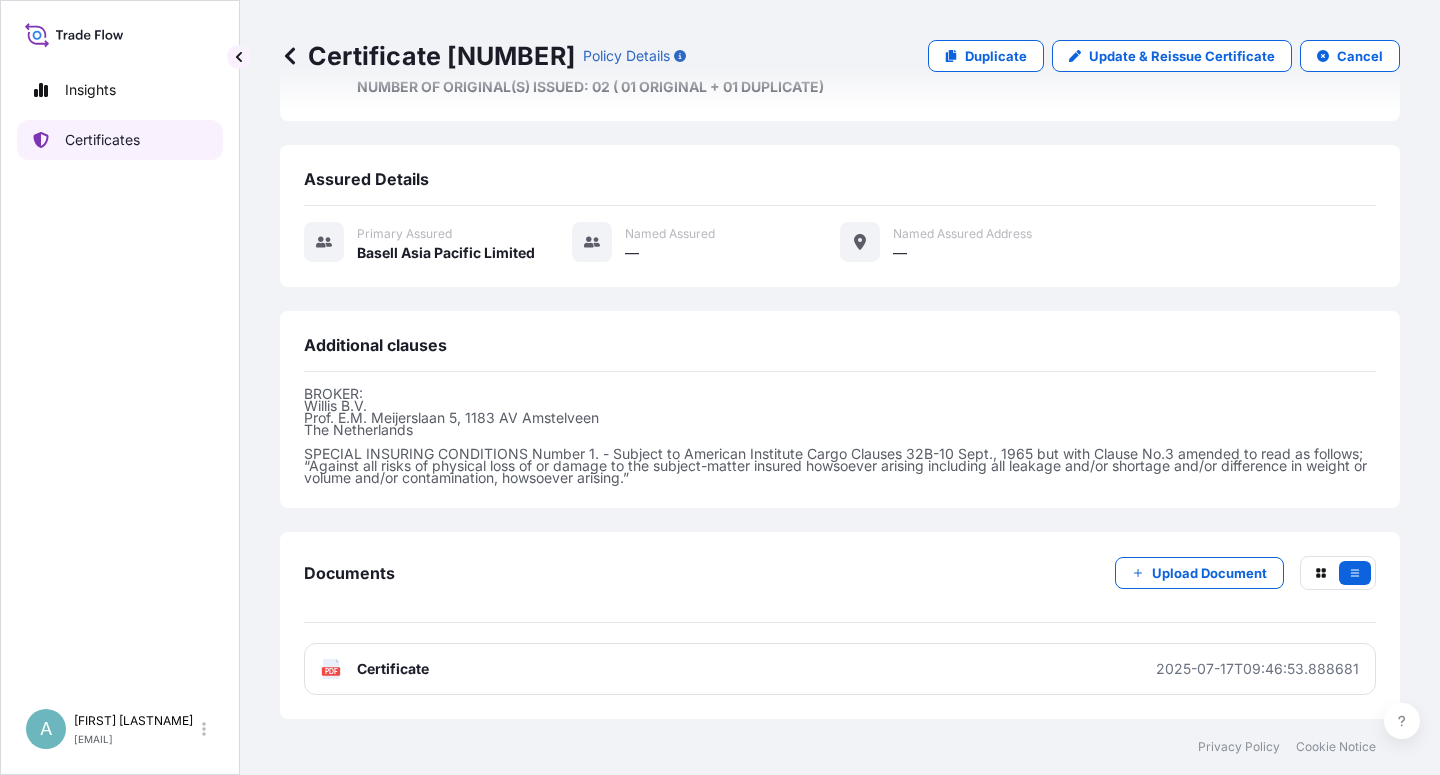 click on "Certificates" at bounding box center (102, 140) 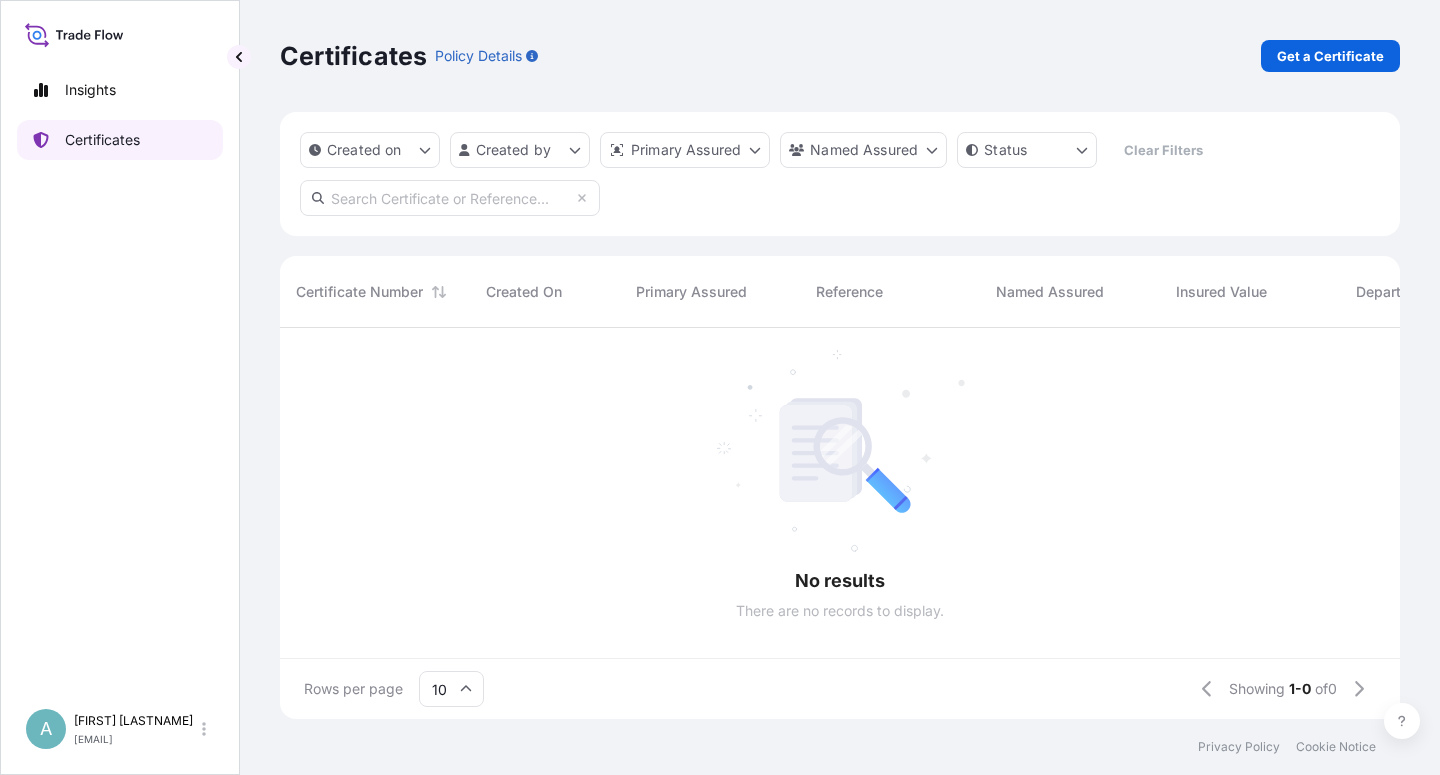 scroll, scrollTop: 0, scrollLeft: 0, axis: both 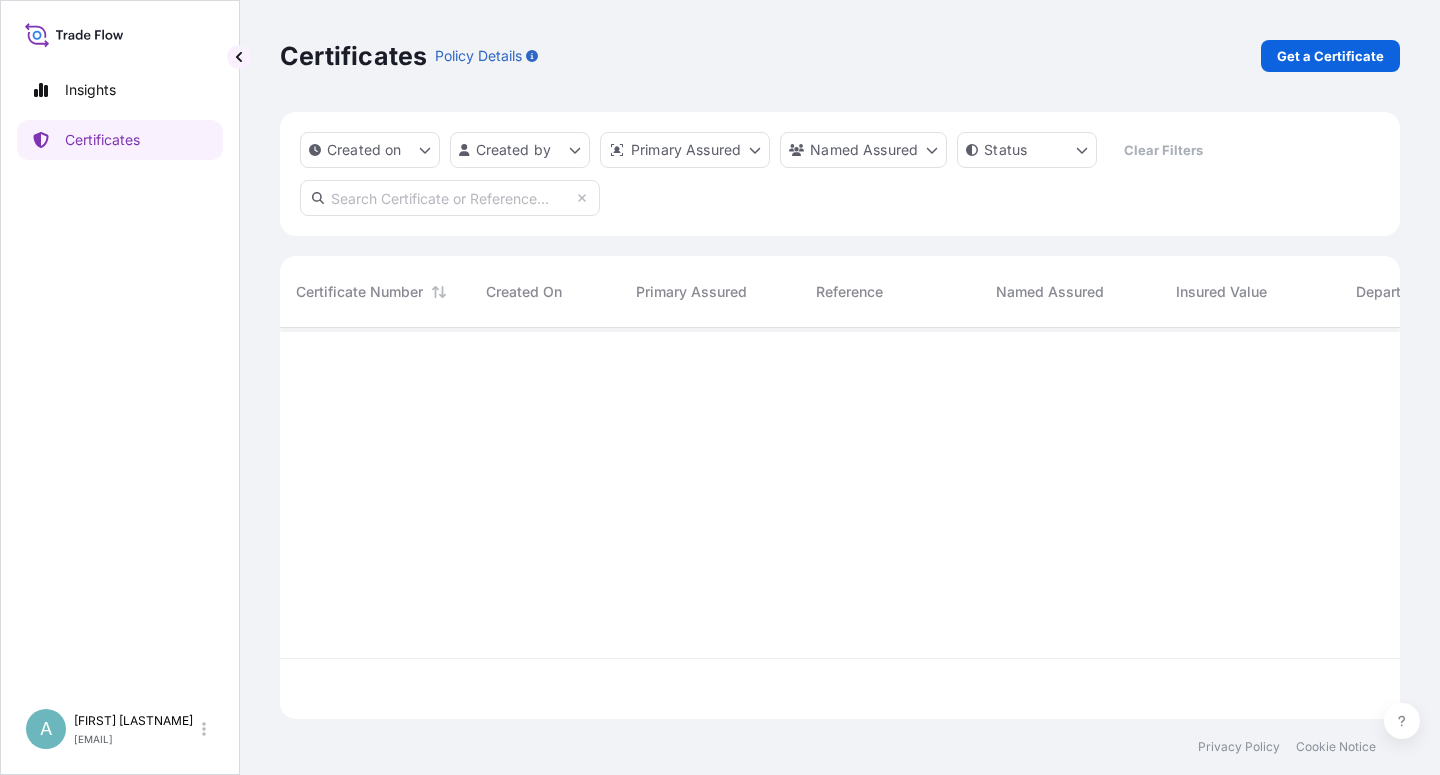 click at bounding box center [450, 198] 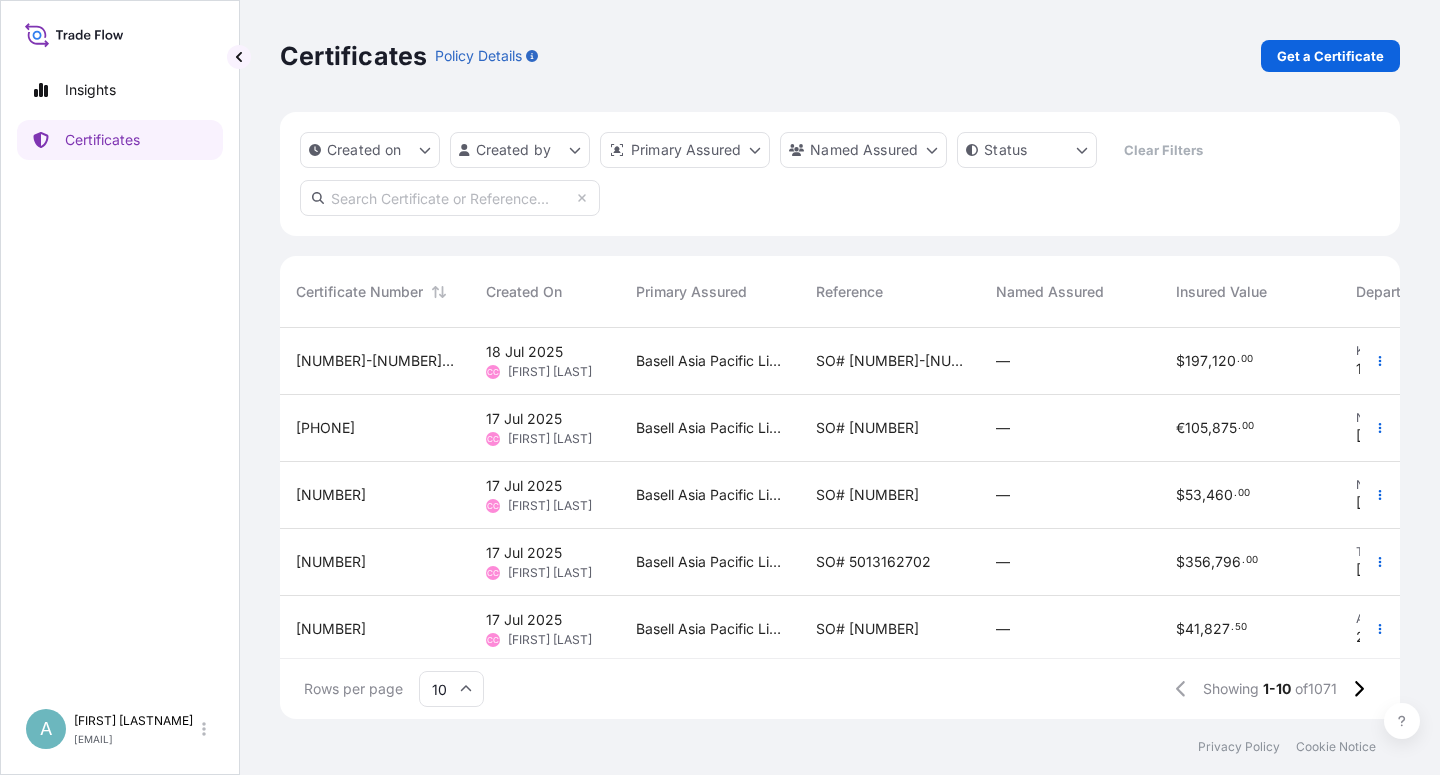 click on "SO# [NUMBER]-[NUMBER]" at bounding box center (890, 361) 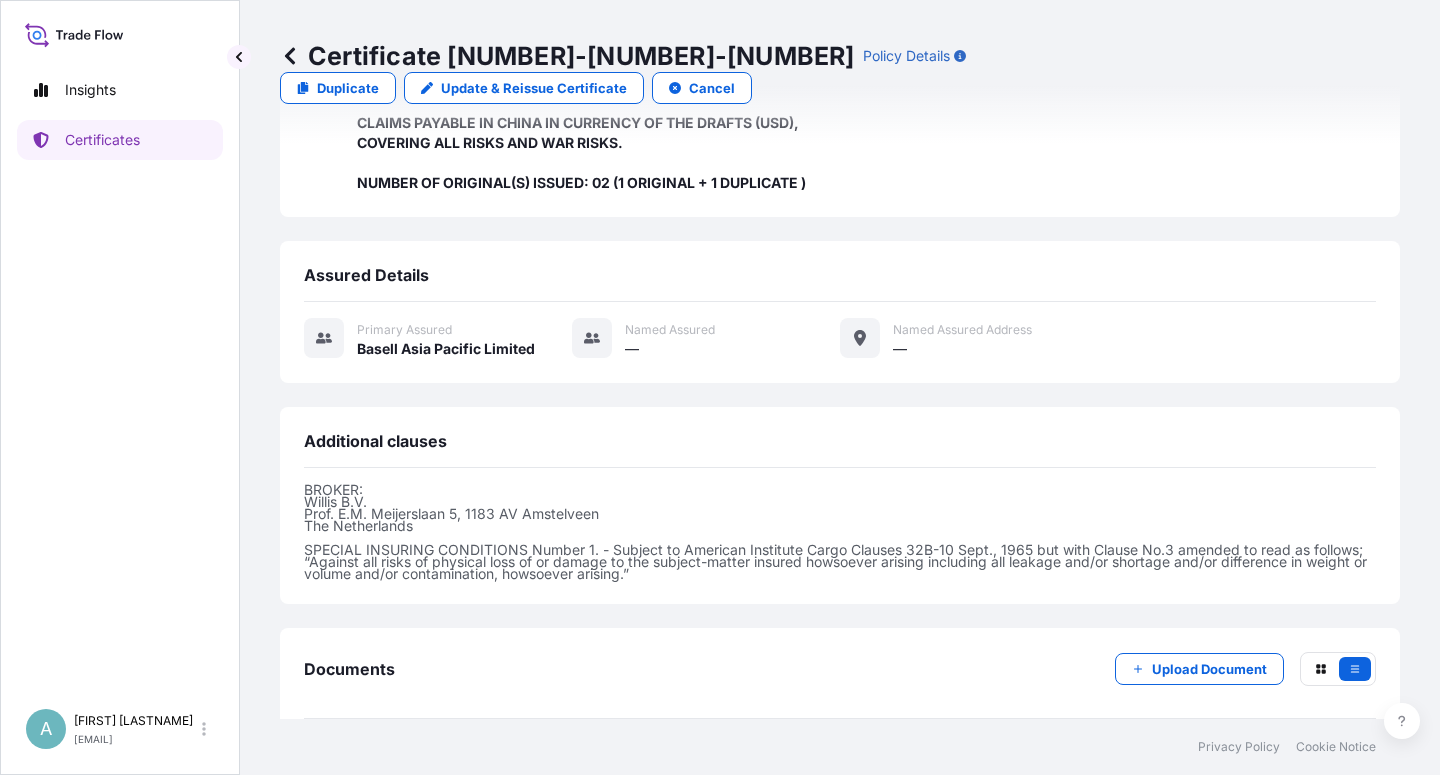 scroll, scrollTop: 554, scrollLeft: 0, axis: vertical 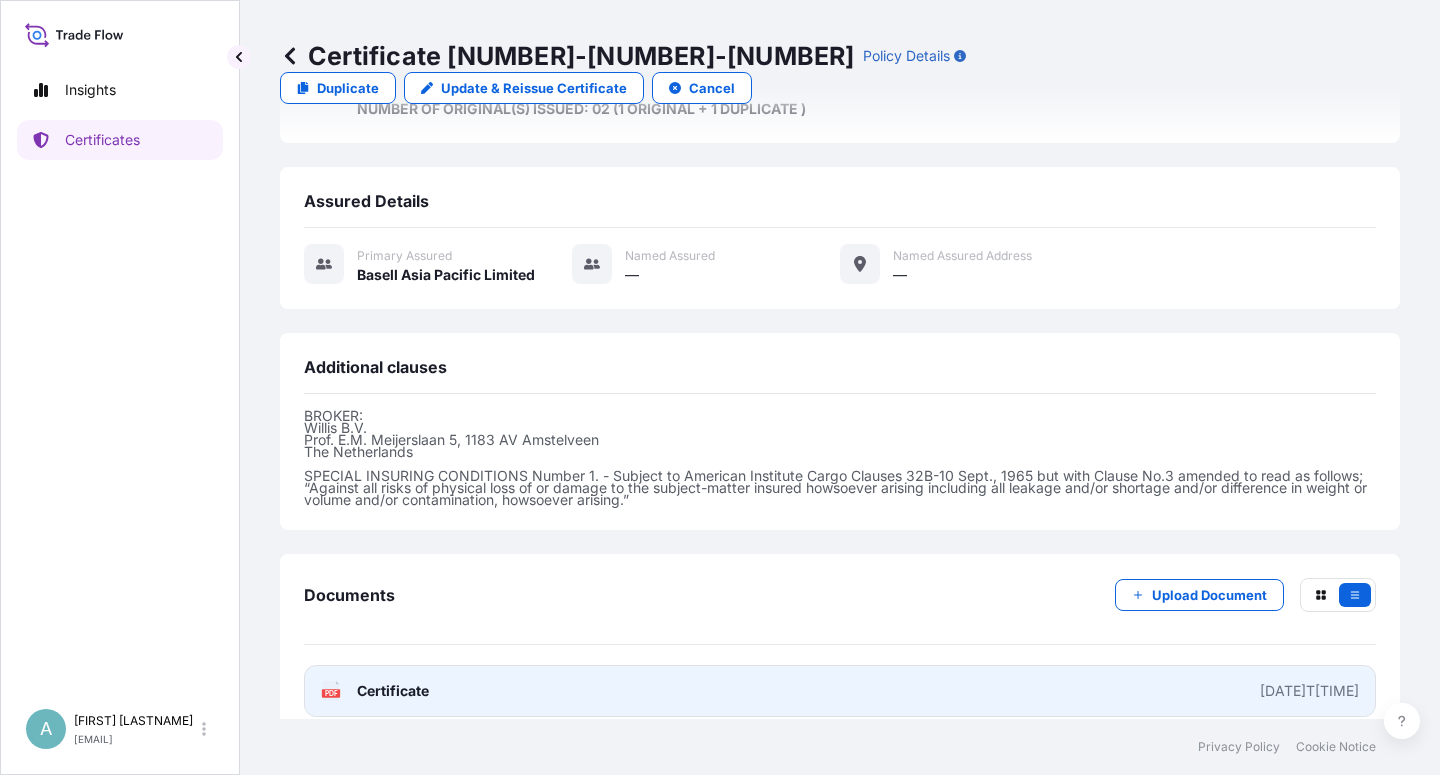 click on "Certificate" at bounding box center [393, 691] 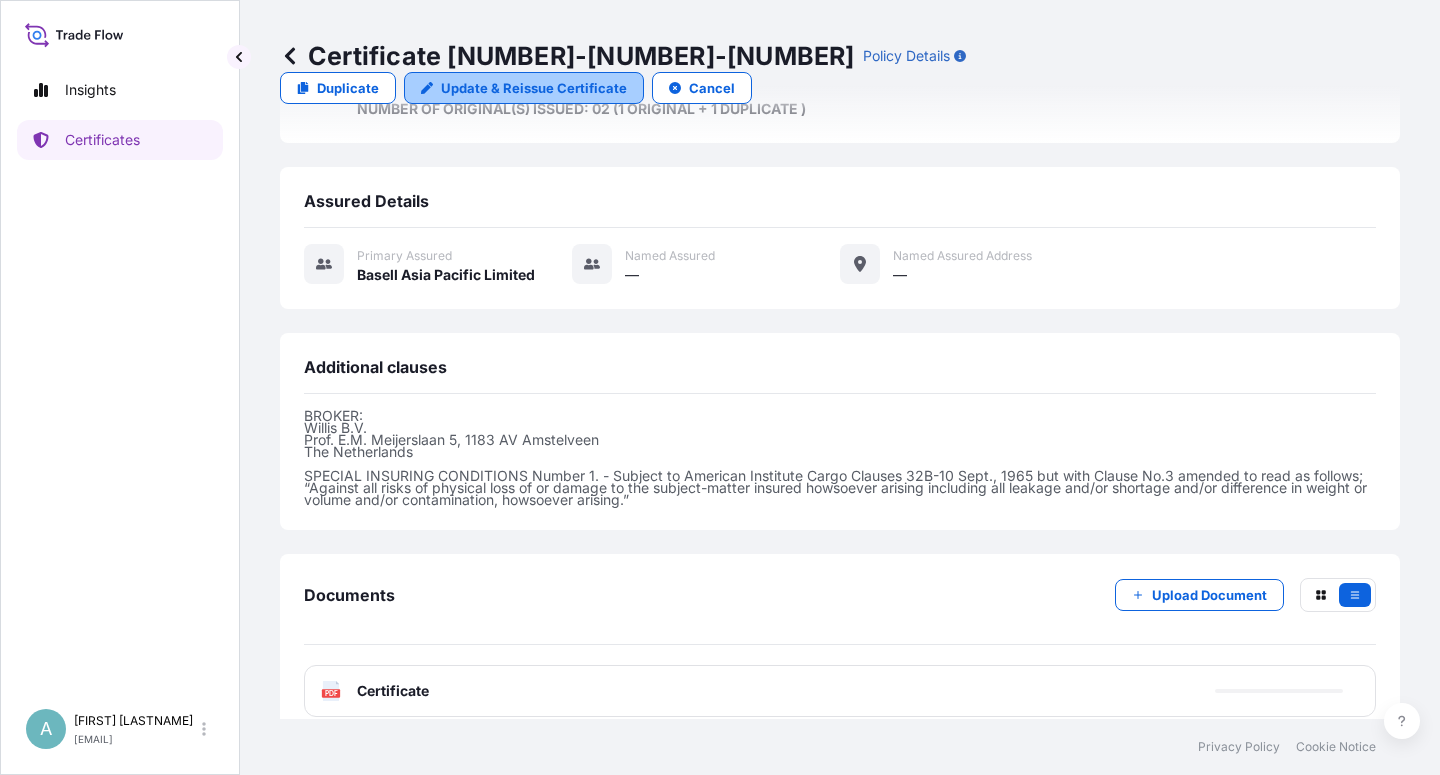 click on "Update & Reissue Certificate" at bounding box center (534, 88) 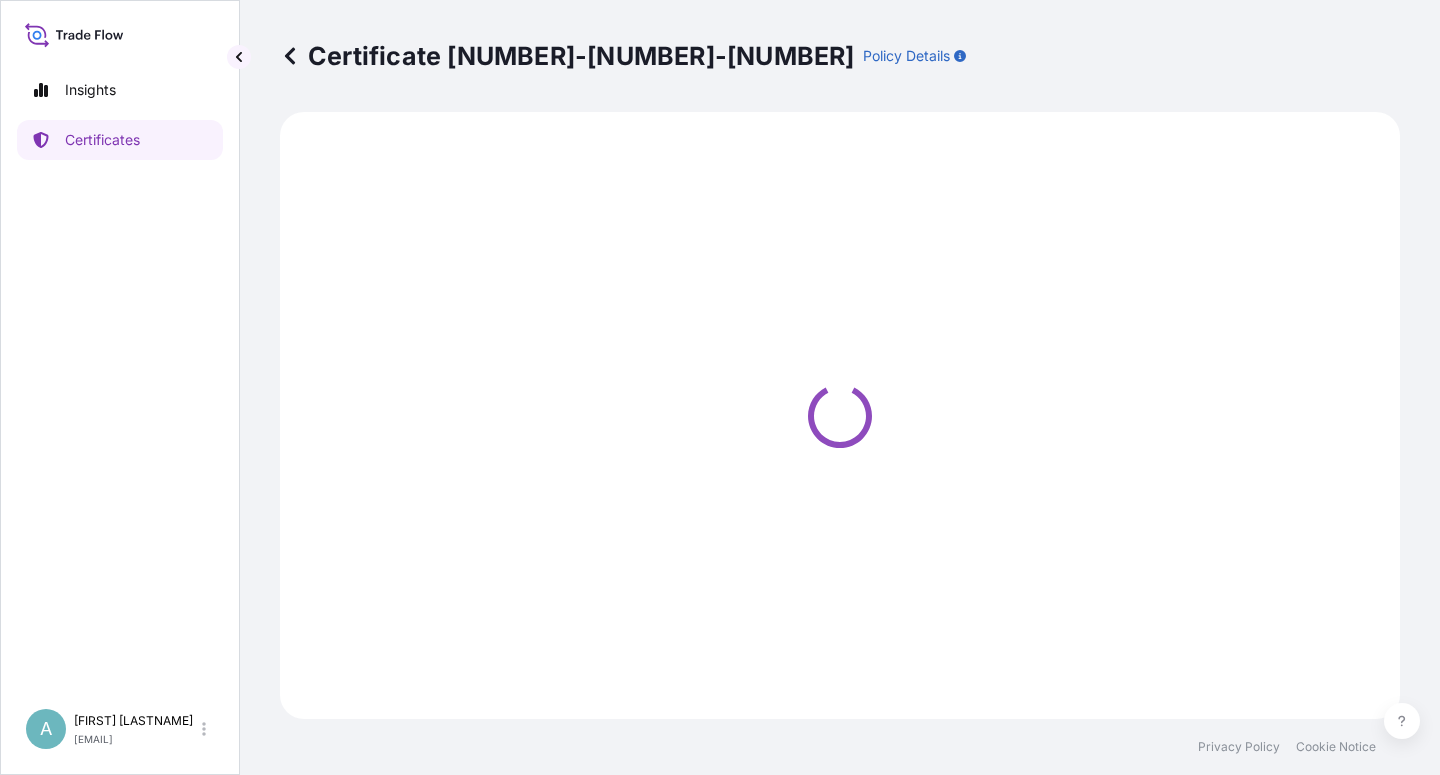 select on "Sea" 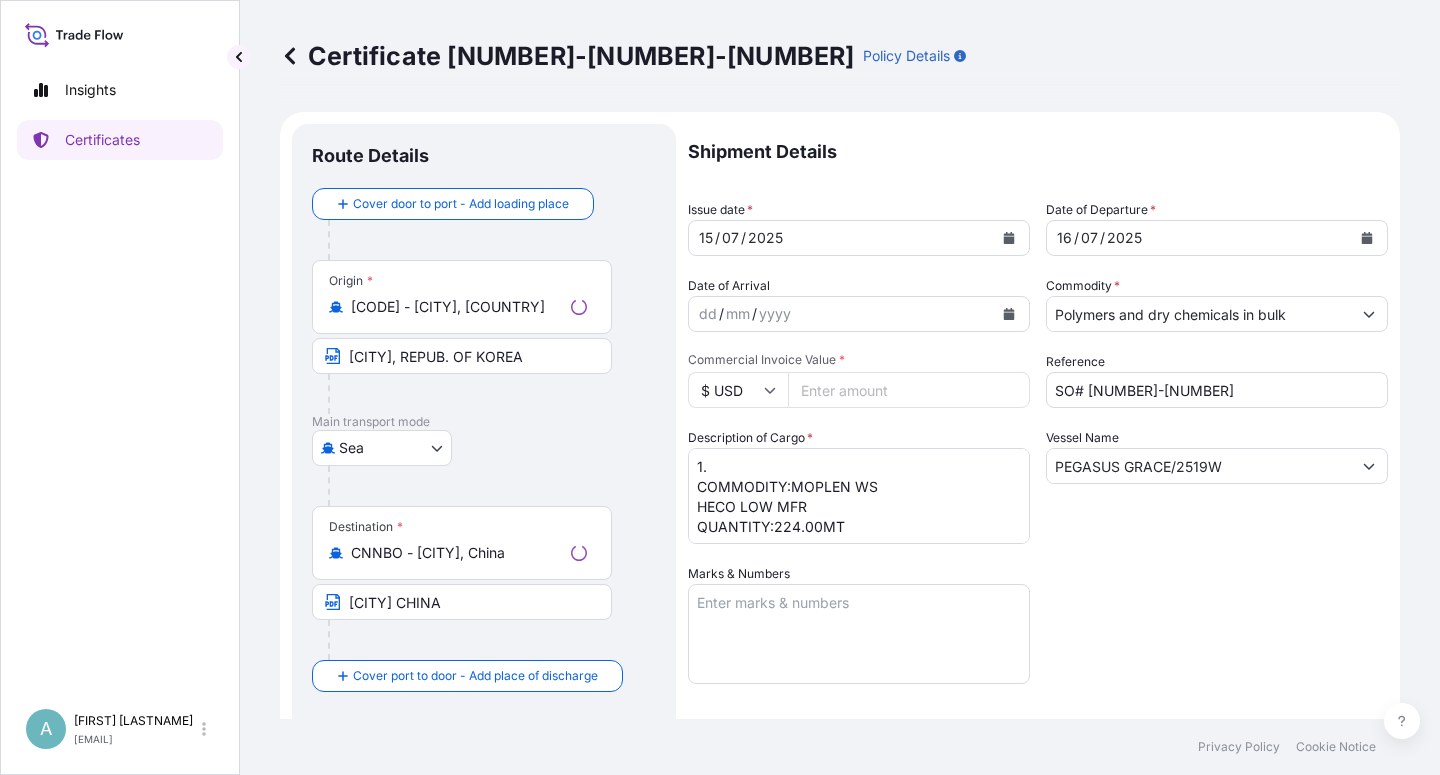 select on "32034" 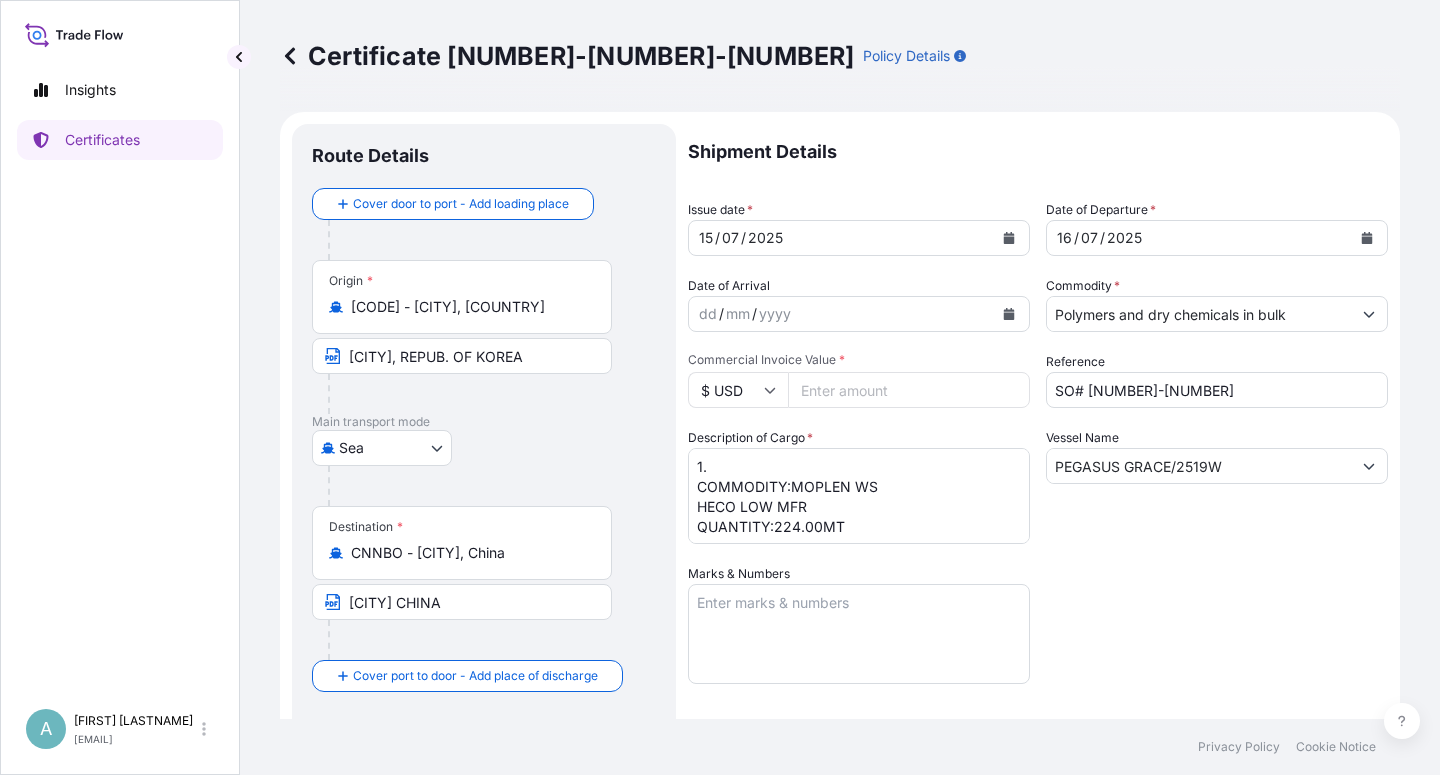 click at bounding box center [1009, 238] 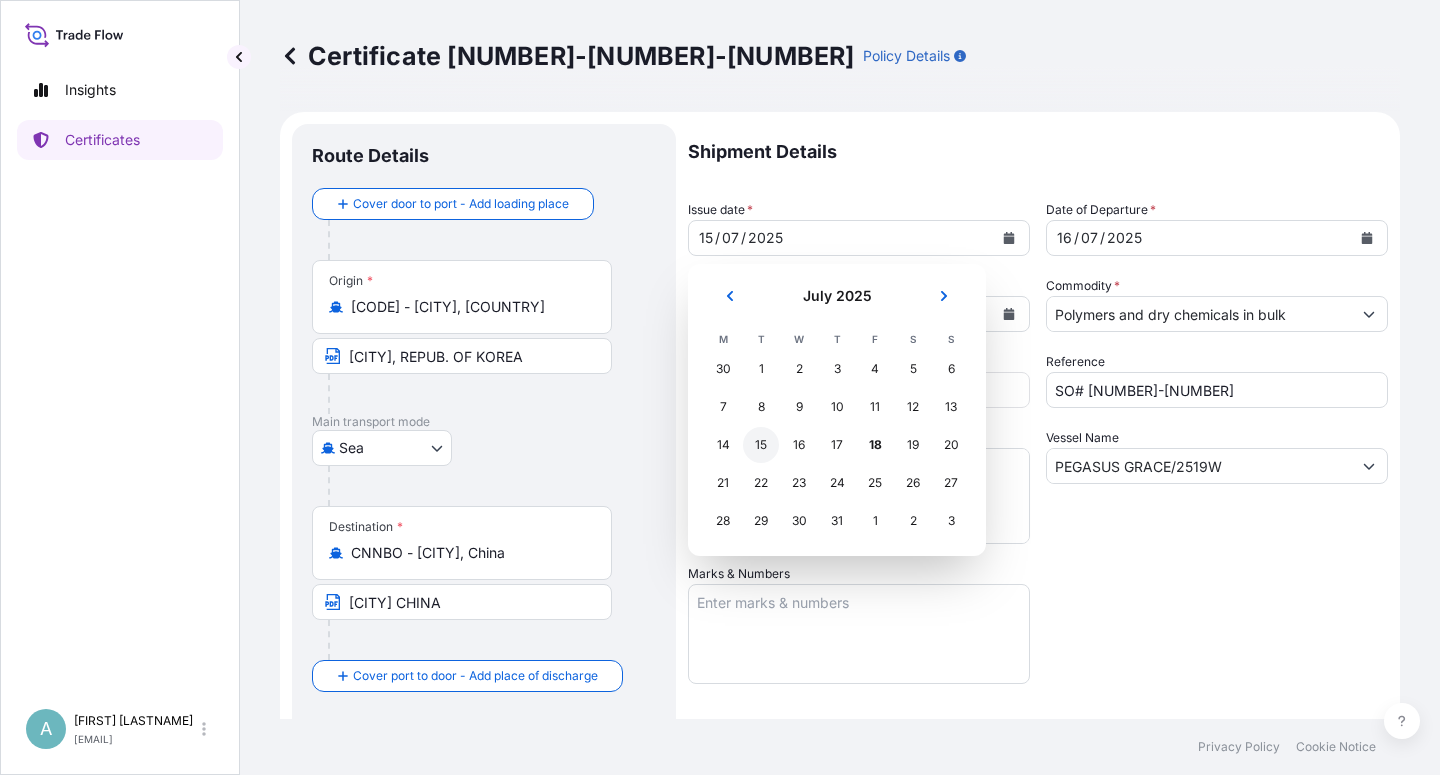 click on "15" at bounding box center [761, 445] 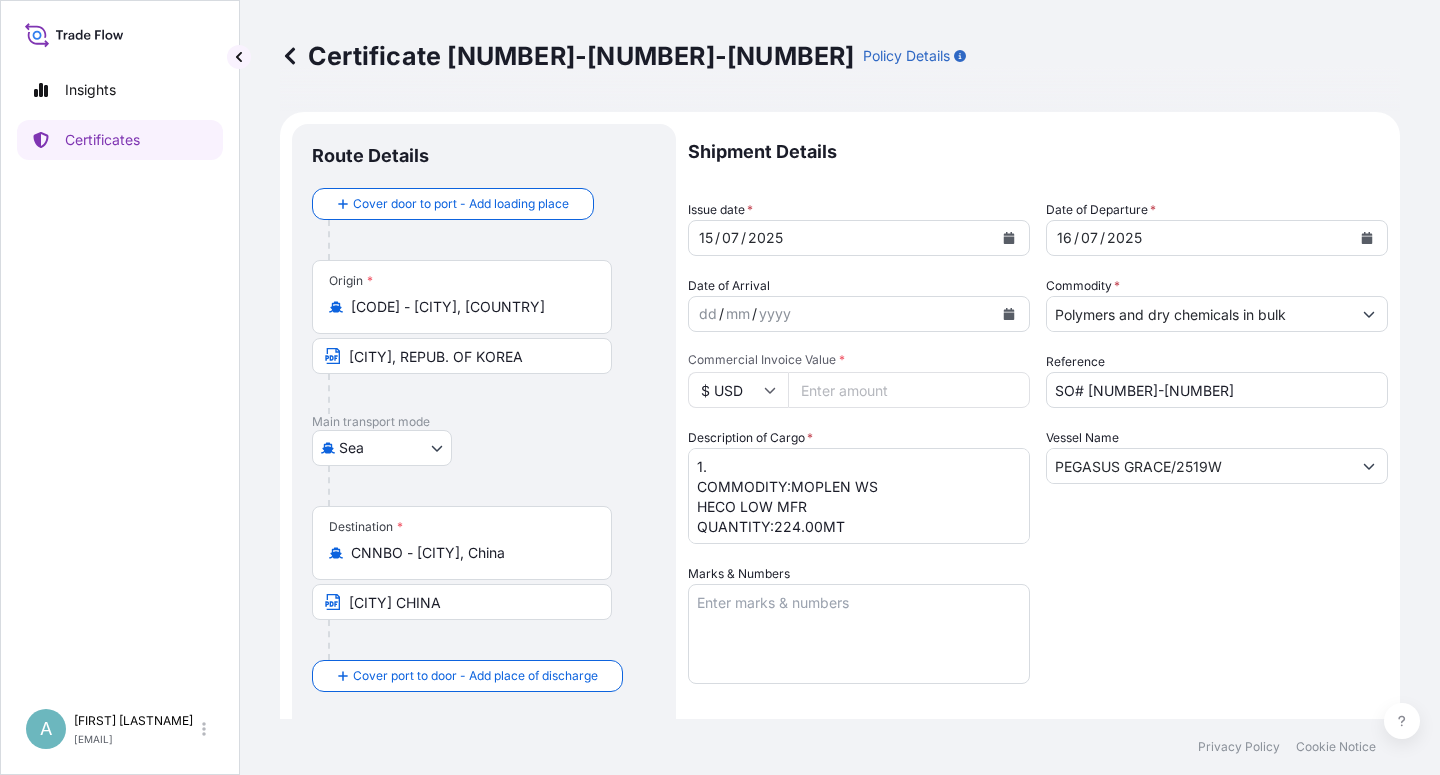 drag, startPoint x: 893, startPoint y: 388, endPoint x: 793, endPoint y: 396, distance: 100.31949 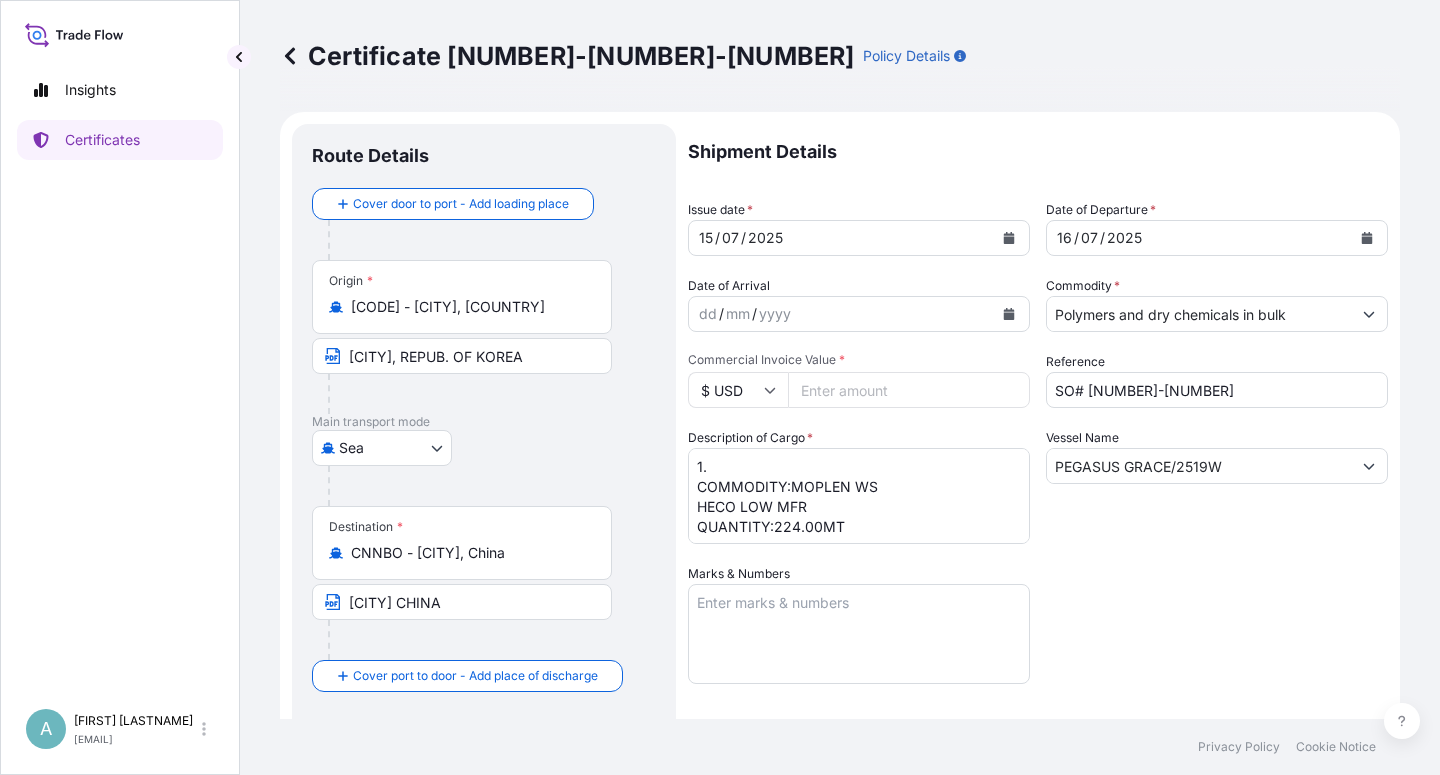 click on "[NUMBER]" at bounding box center (909, 390) 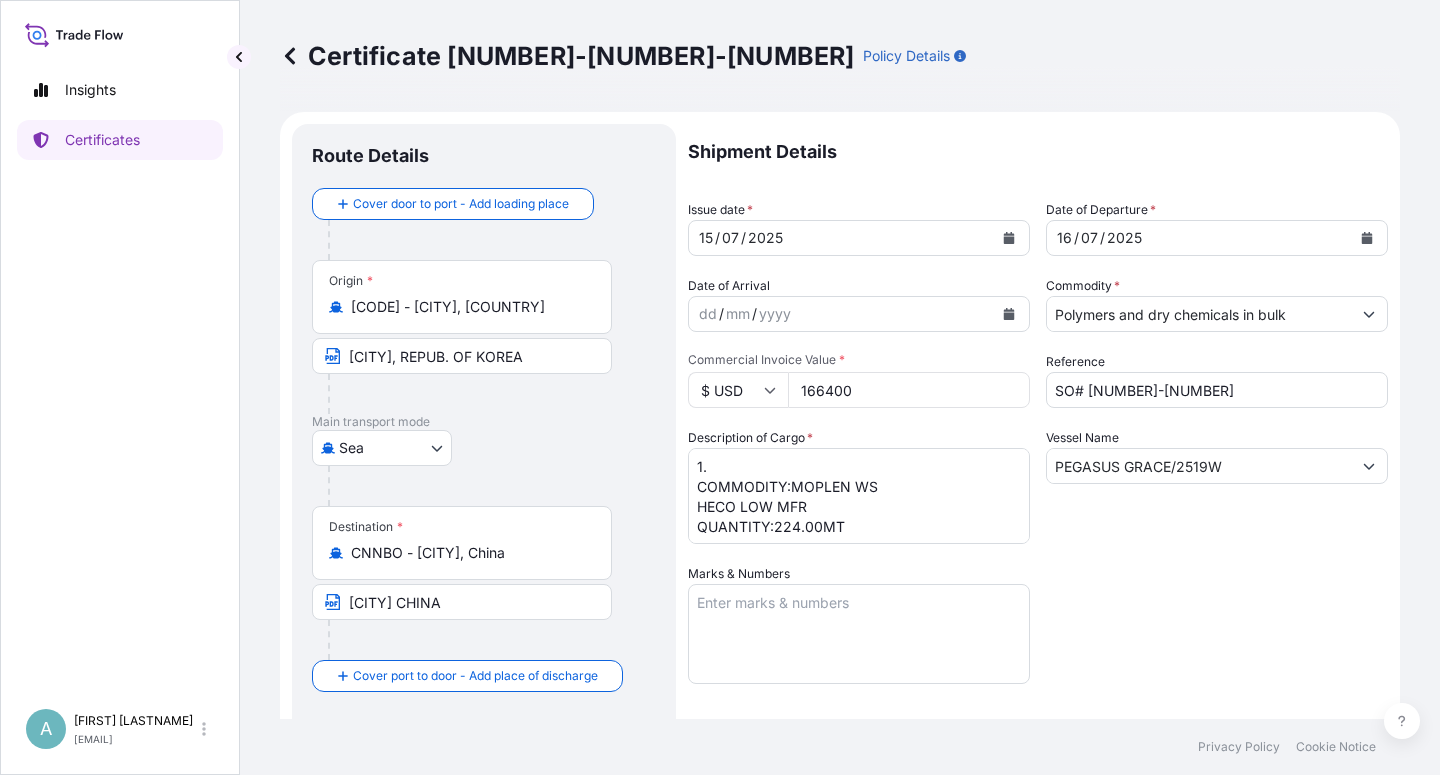 type on "166400" 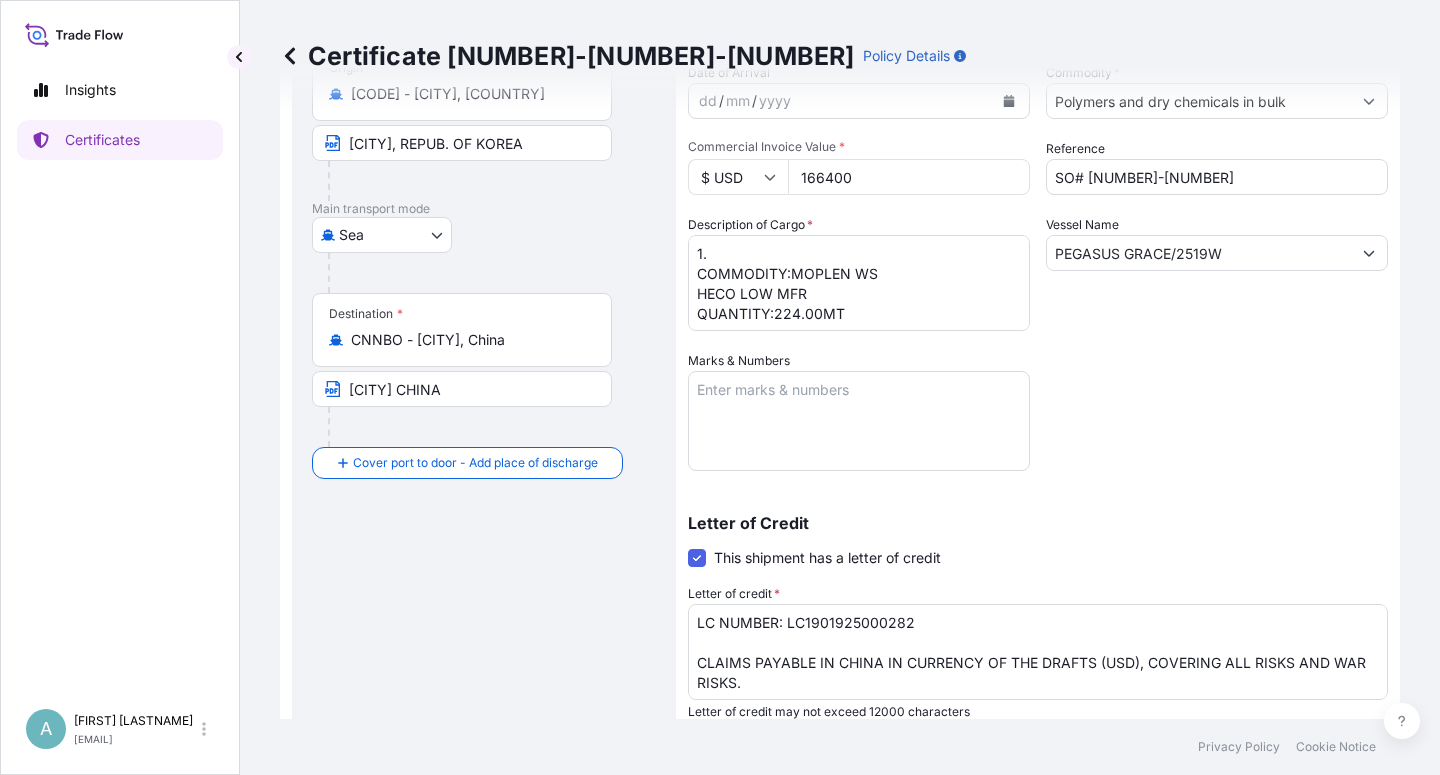 scroll, scrollTop: 240, scrollLeft: 0, axis: vertical 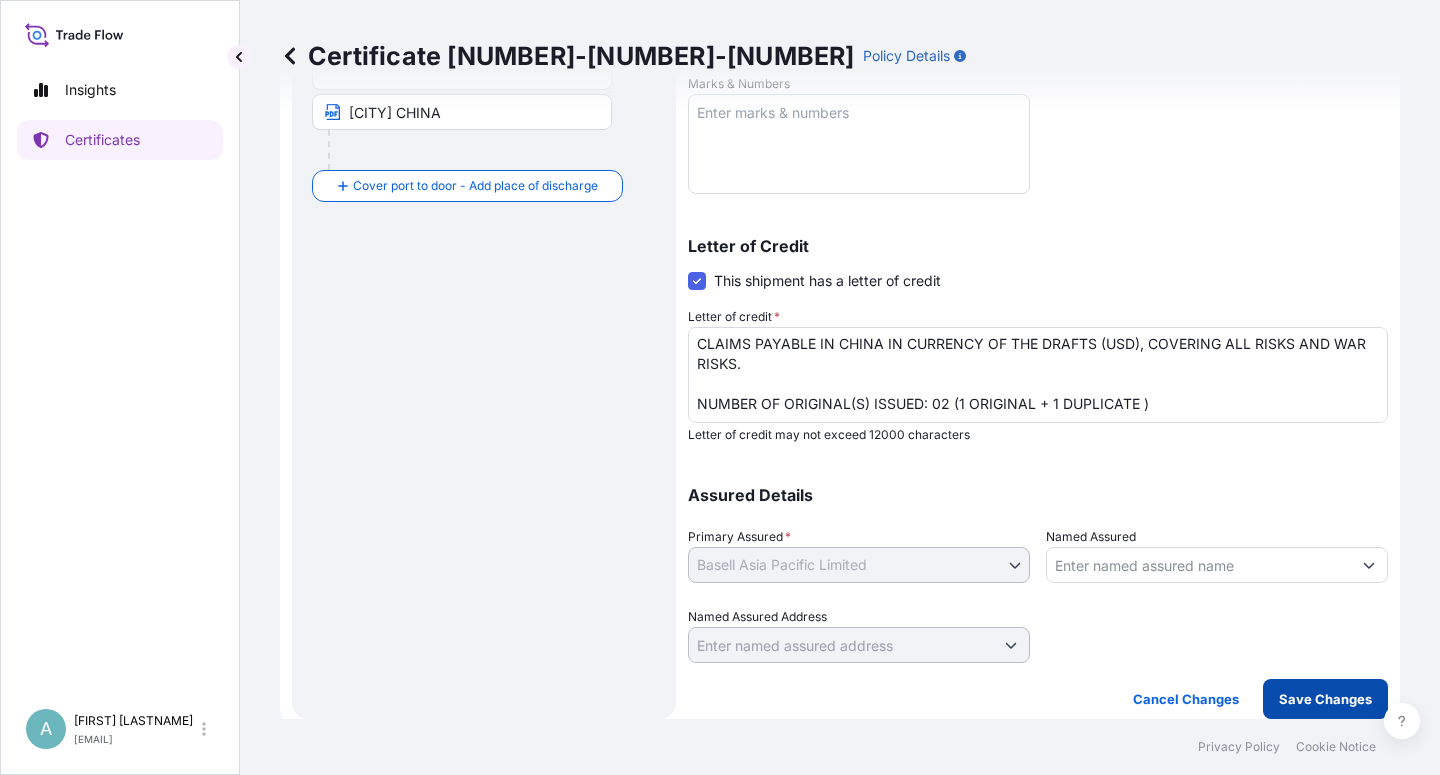 click on "Save Changes" at bounding box center (1325, 699) 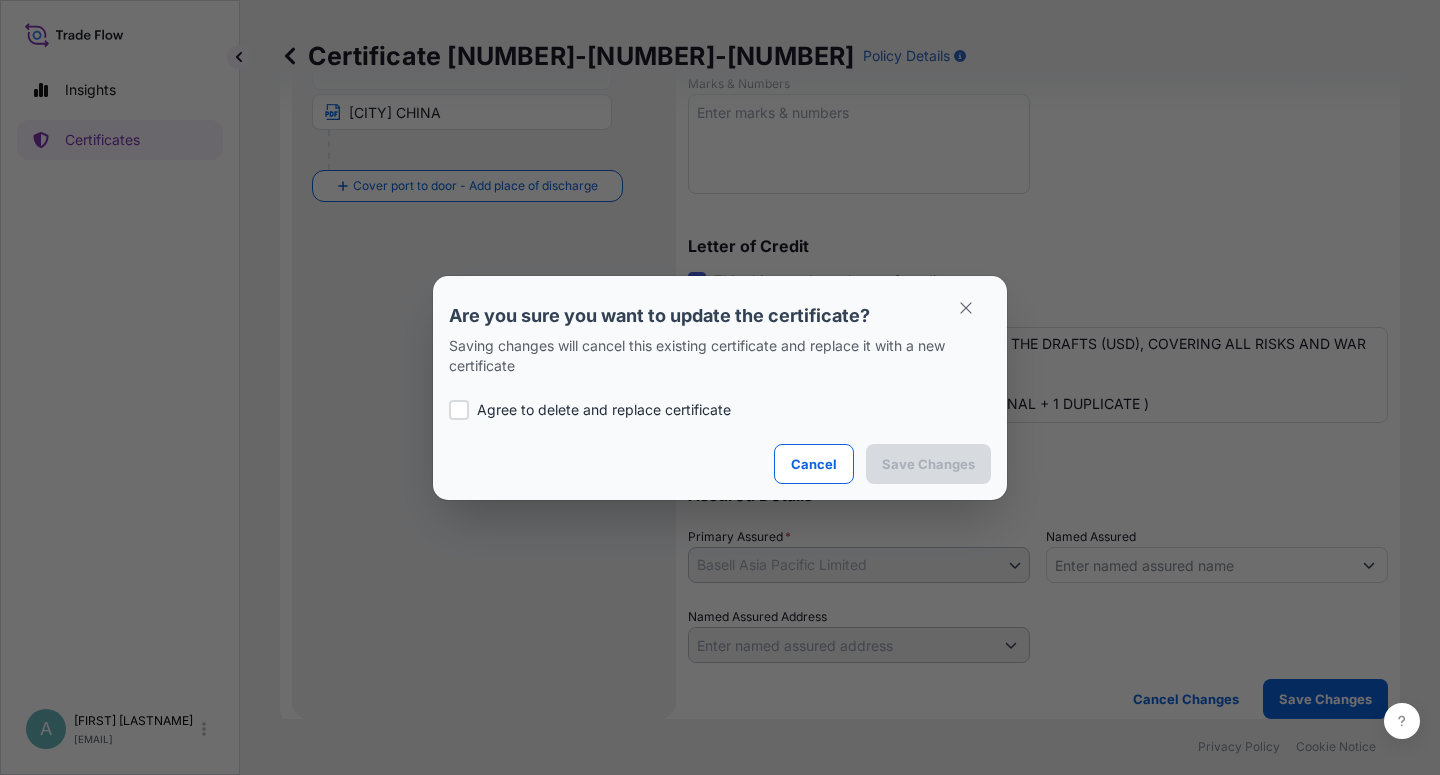 click on "Agree to delete and replace certificate" at bounding box center [604, 410] 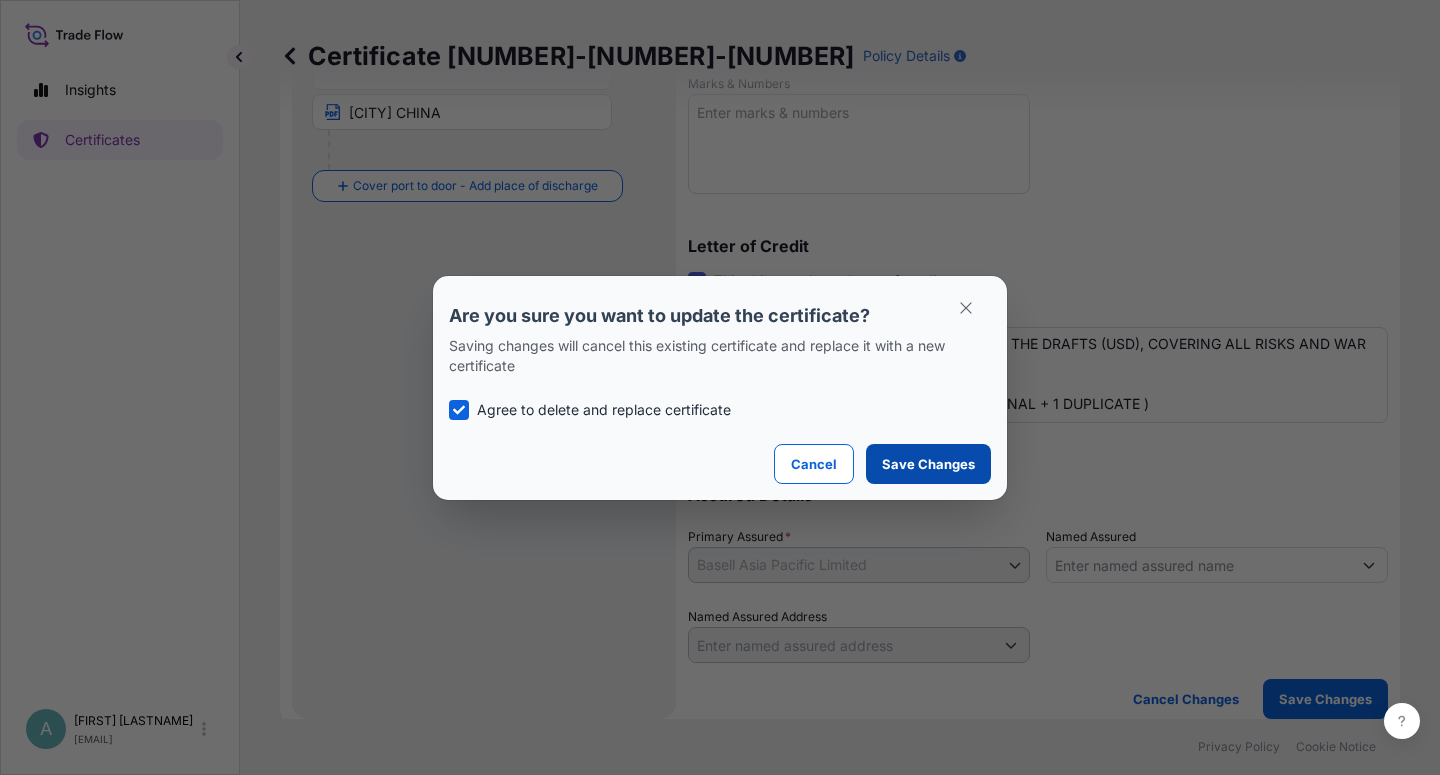 click on "Save Changes" at bounding box center (928, 464) 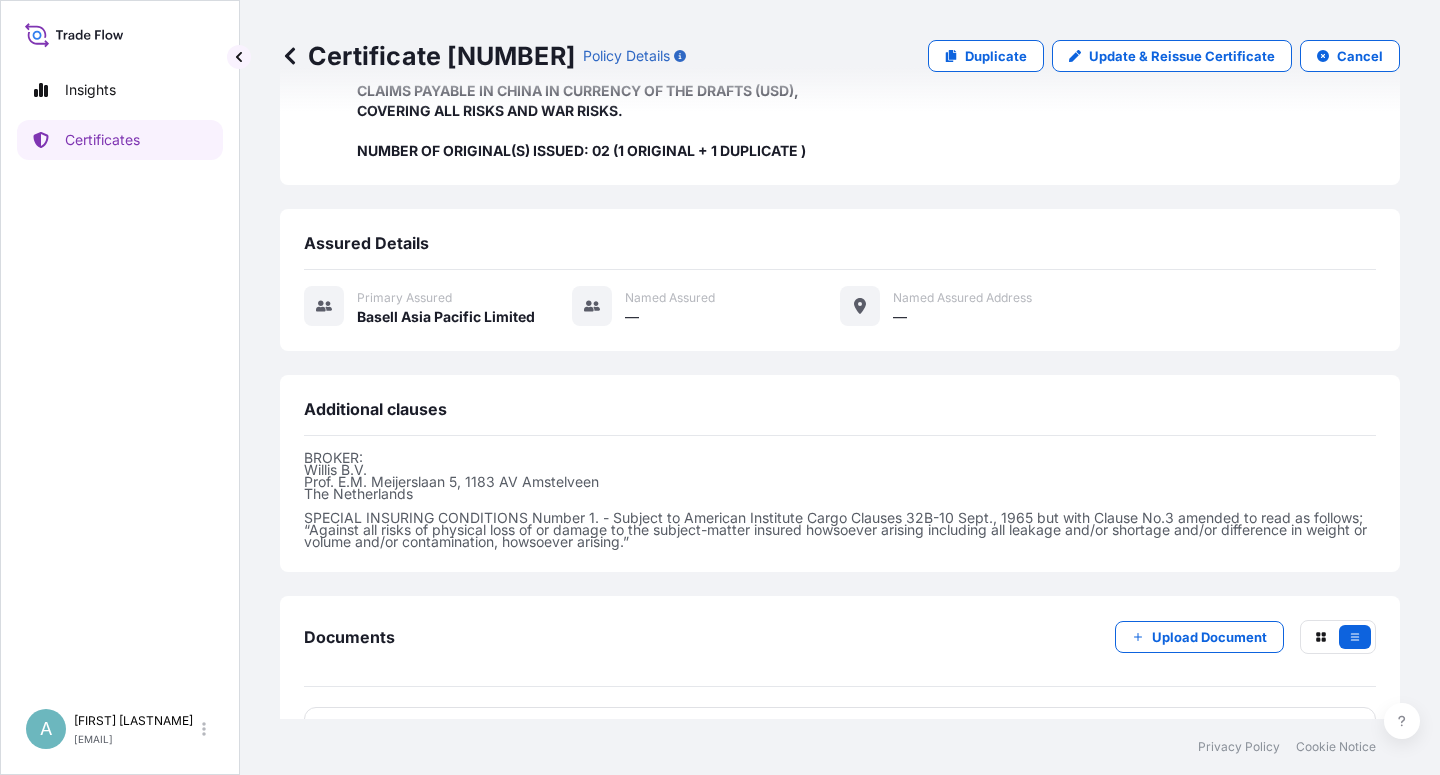 scroll, scrollTop: 554, scrollLeft: 0, axis: vertical 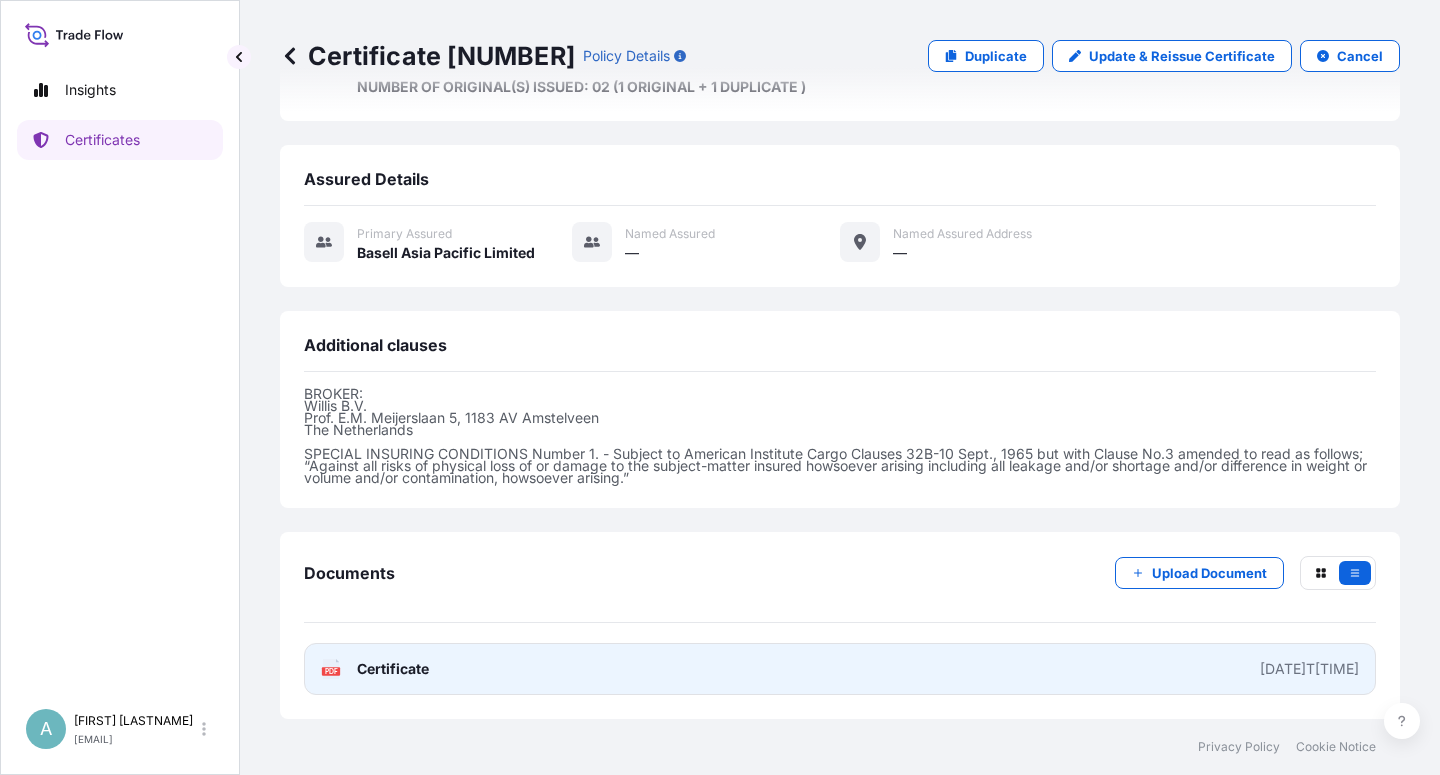 click on "Certificate" at bounding box center [393, 669] 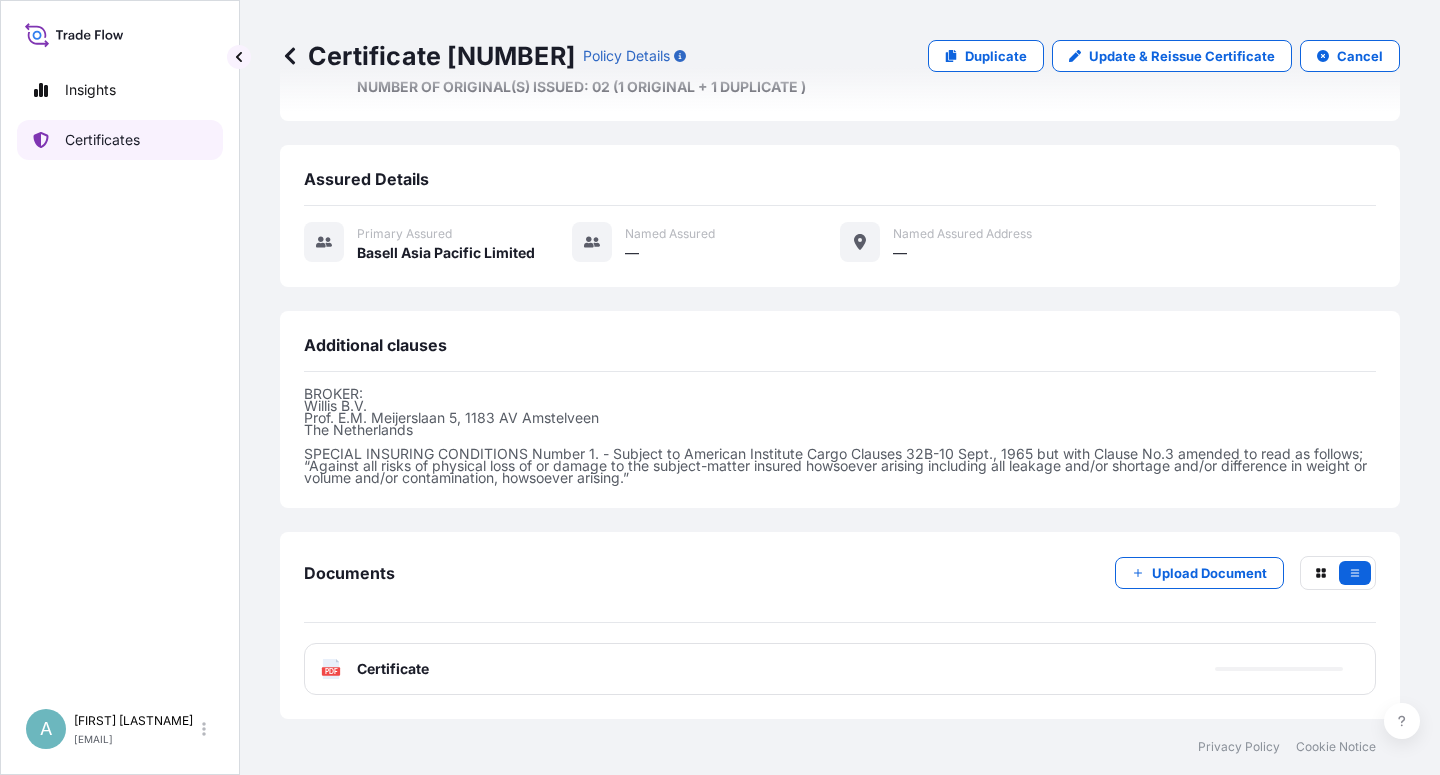 click on "Certificates" at bounding box center (102, 140) 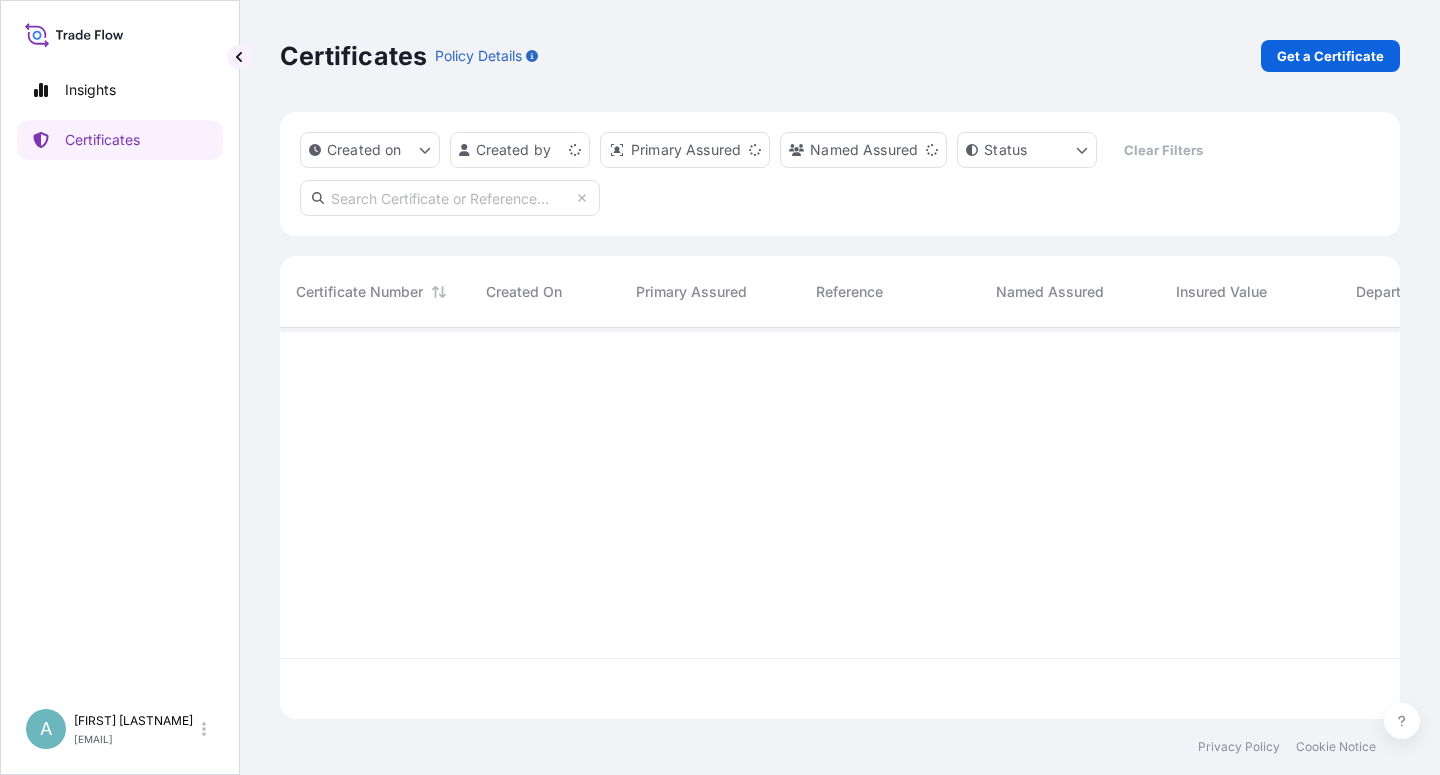 scroll, scrollTop: 18, scrollLeft: 18, axis: both 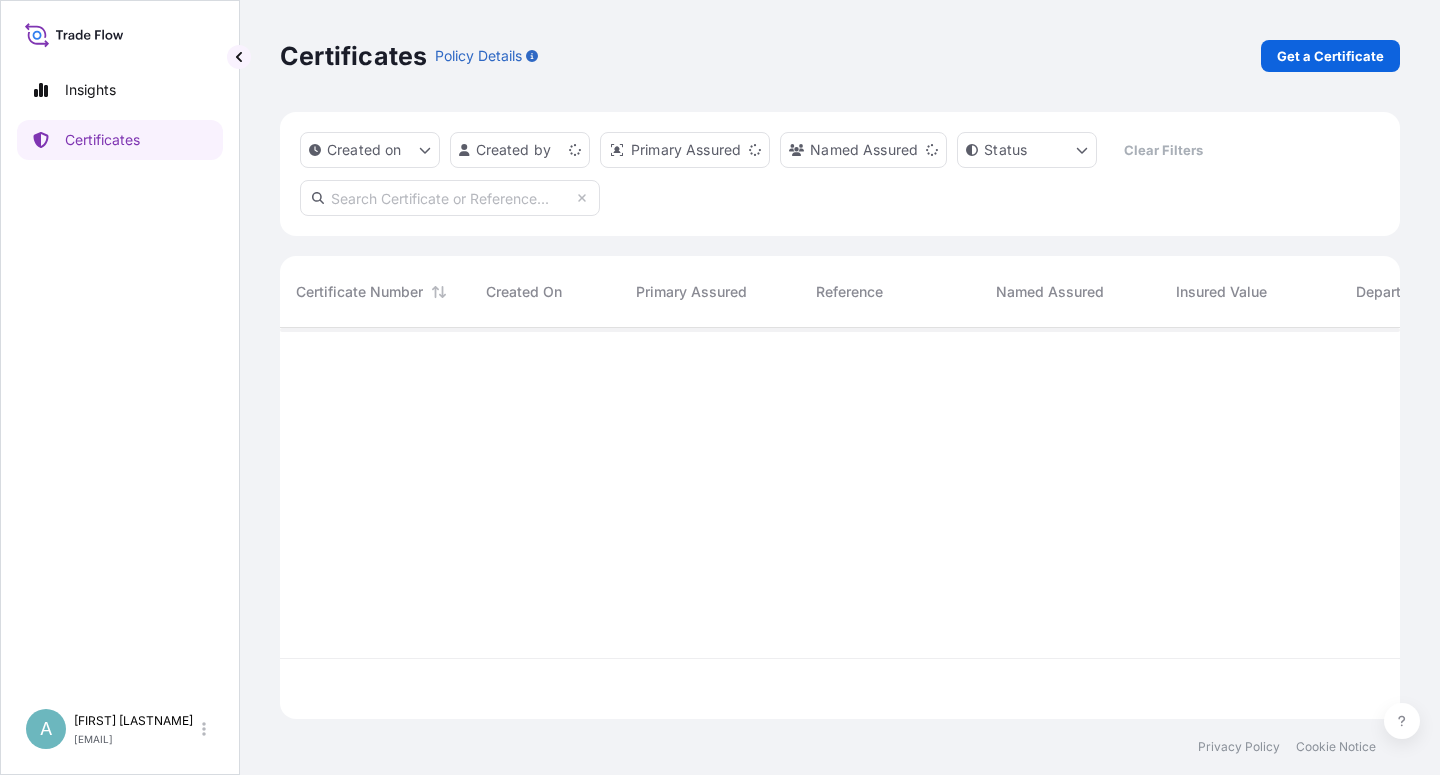 click at bounding box center [450, 198] 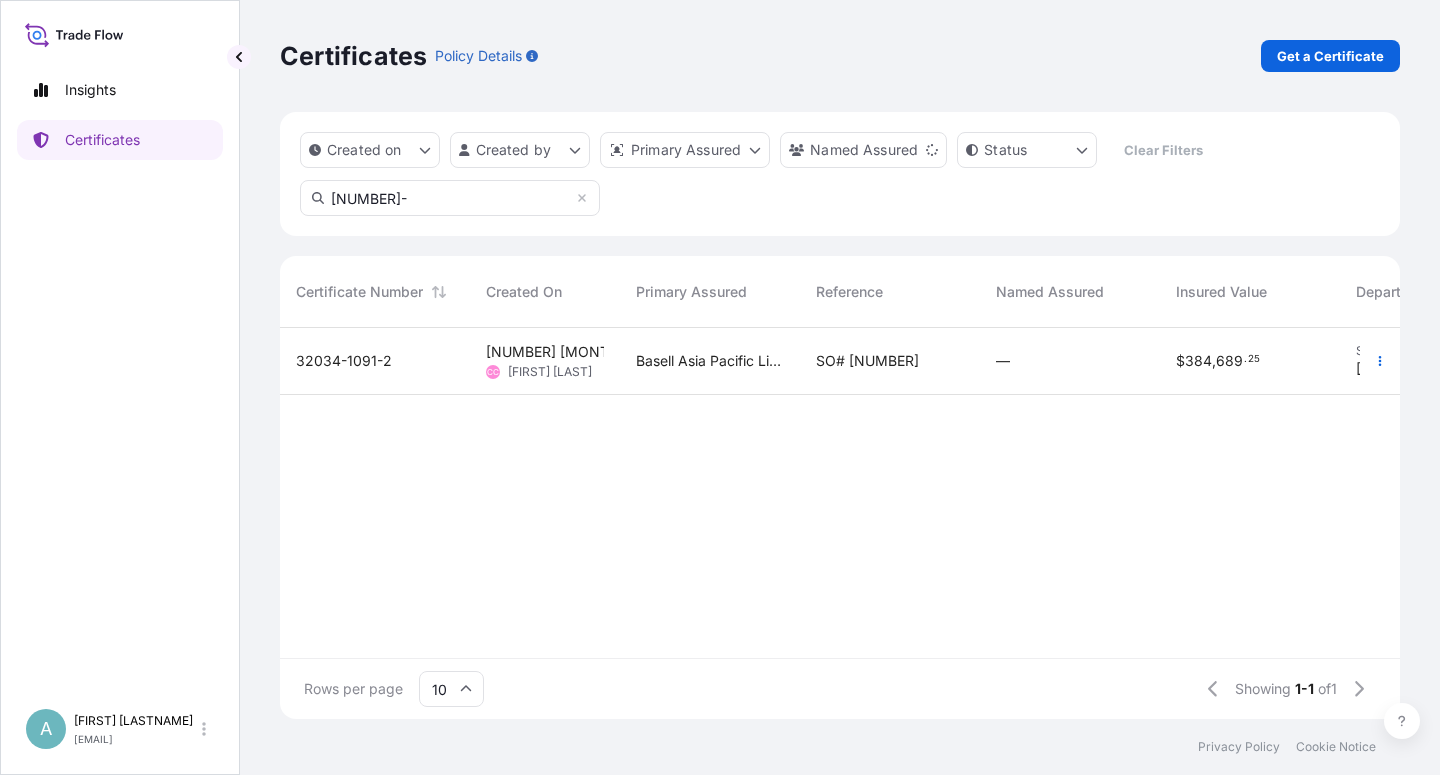 type on "[NUMBER]-" 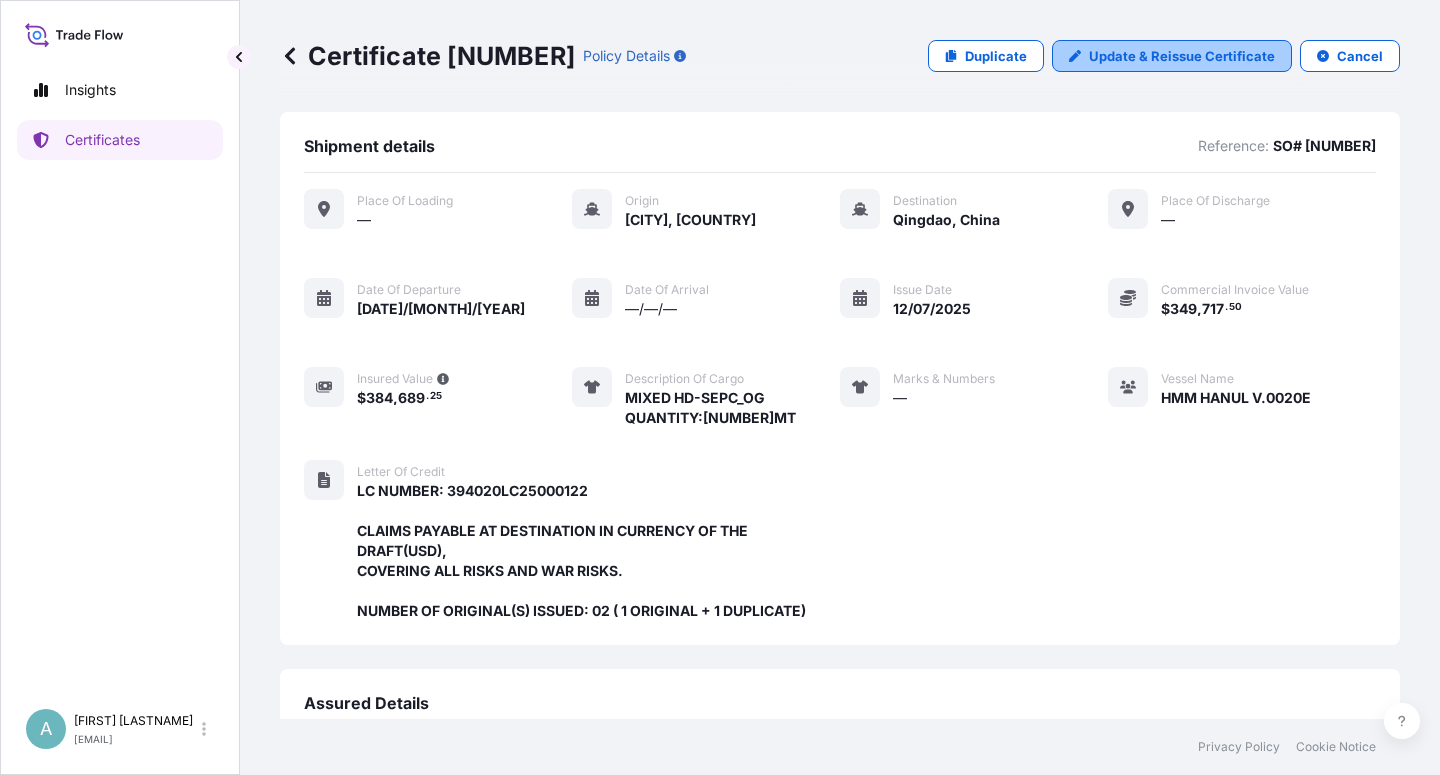 click on "Update & Reissue Certificate" at bounding box center [1182, 56] 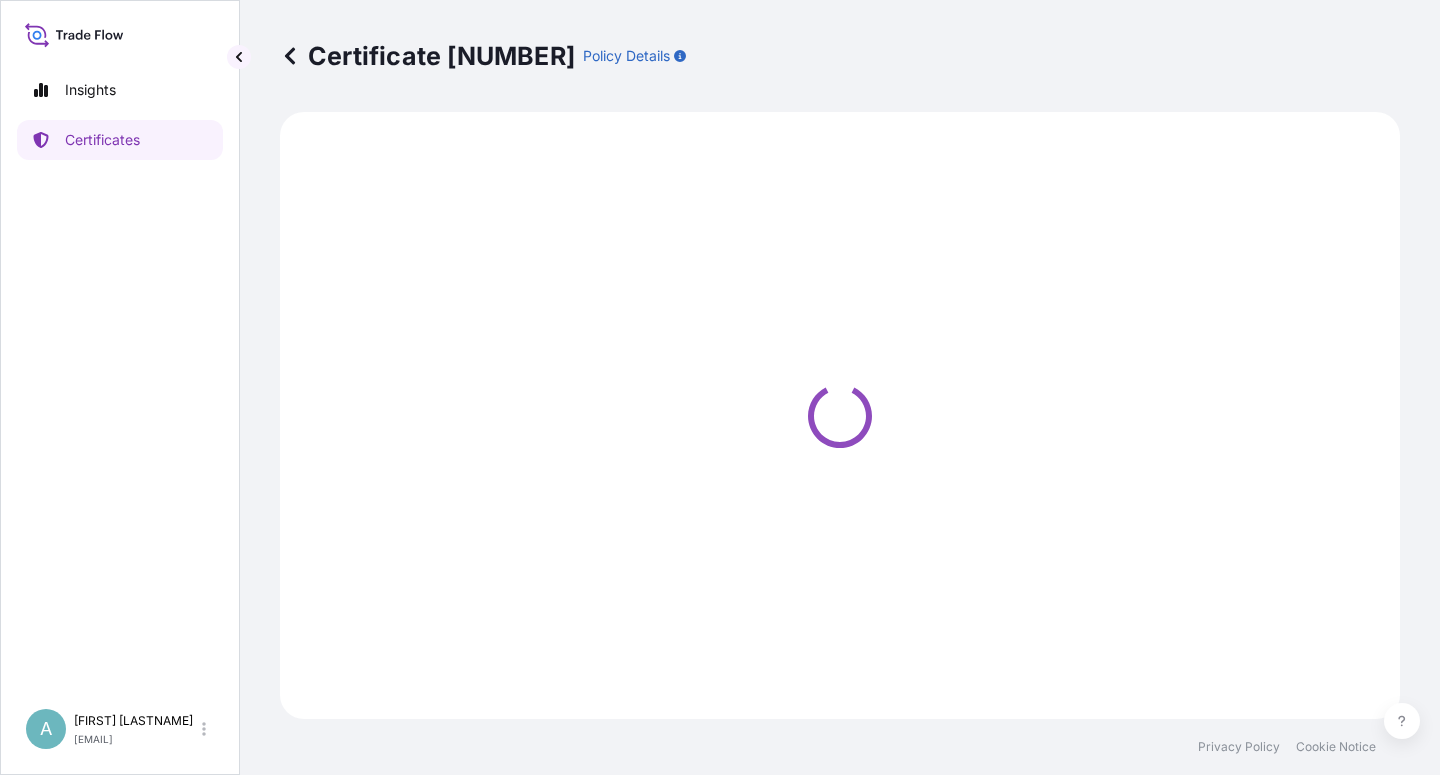 select on "Sea" 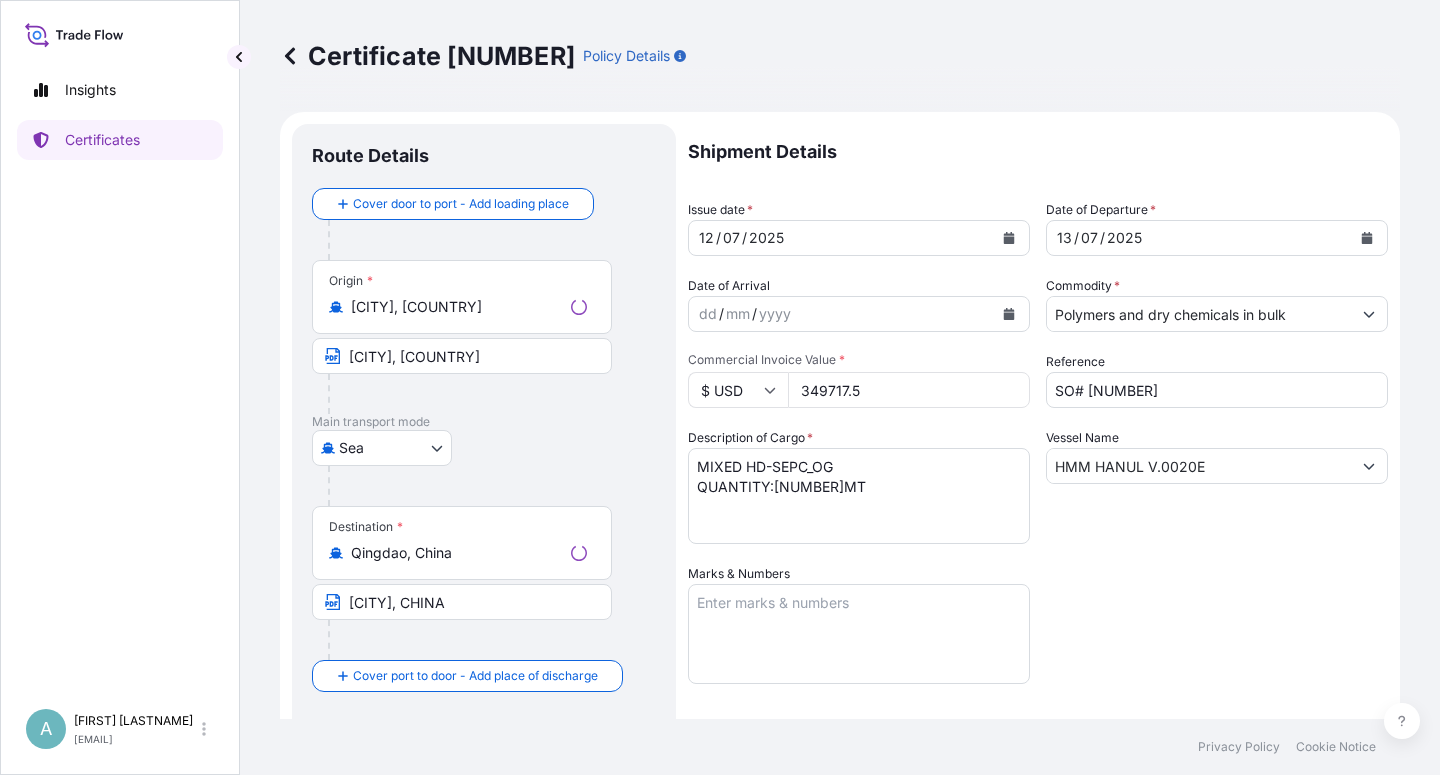 select on "32034" 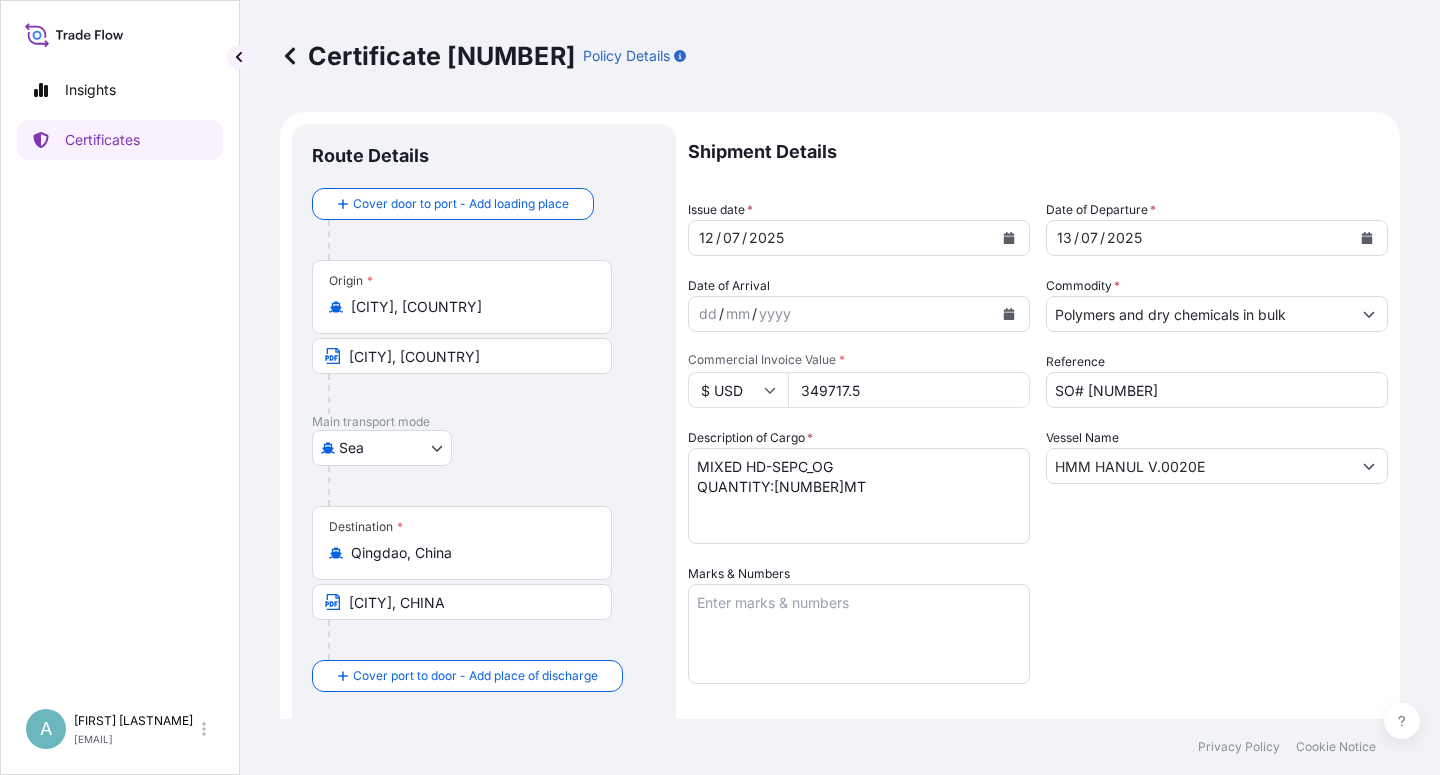 click at bounding box center (1009, 238) 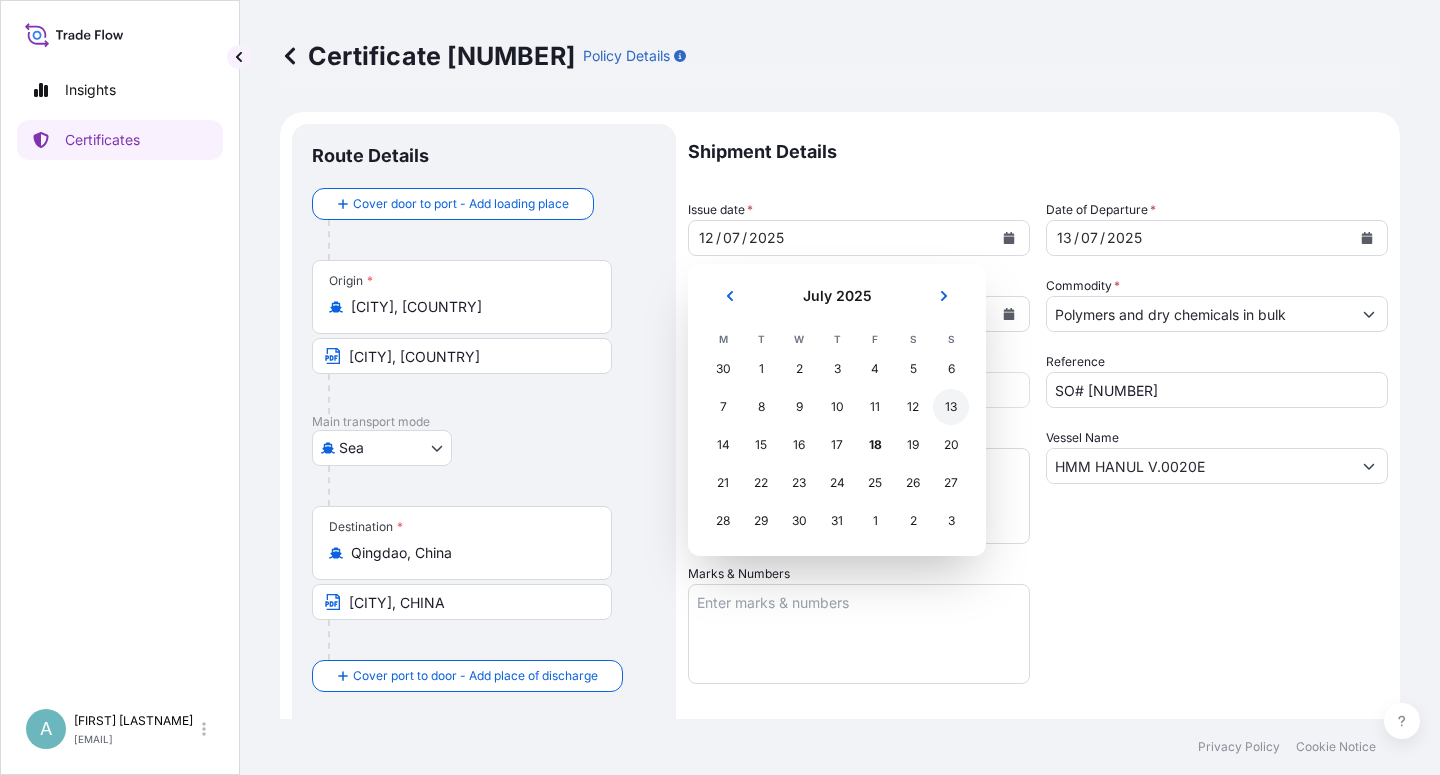 click on "13" at bounding box center (951, 407) 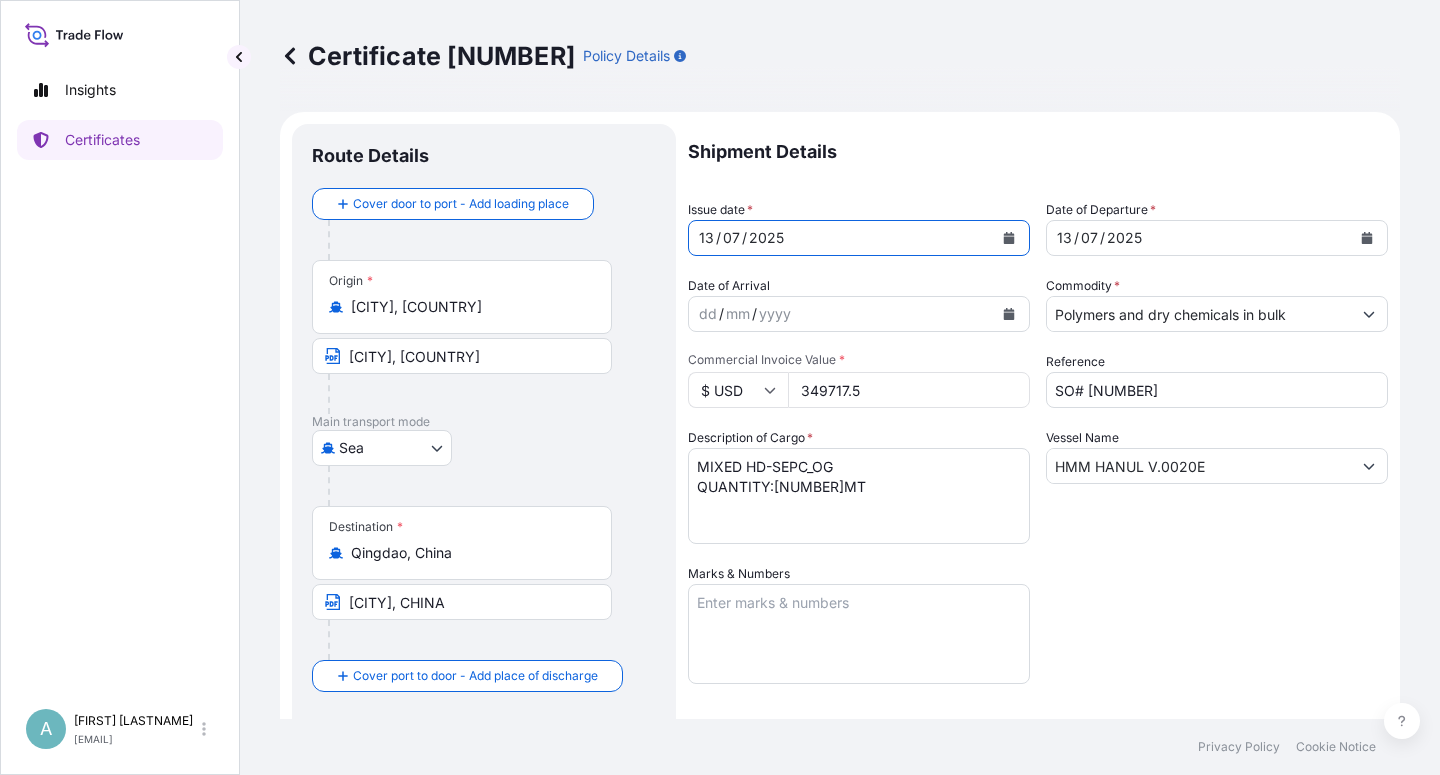 click 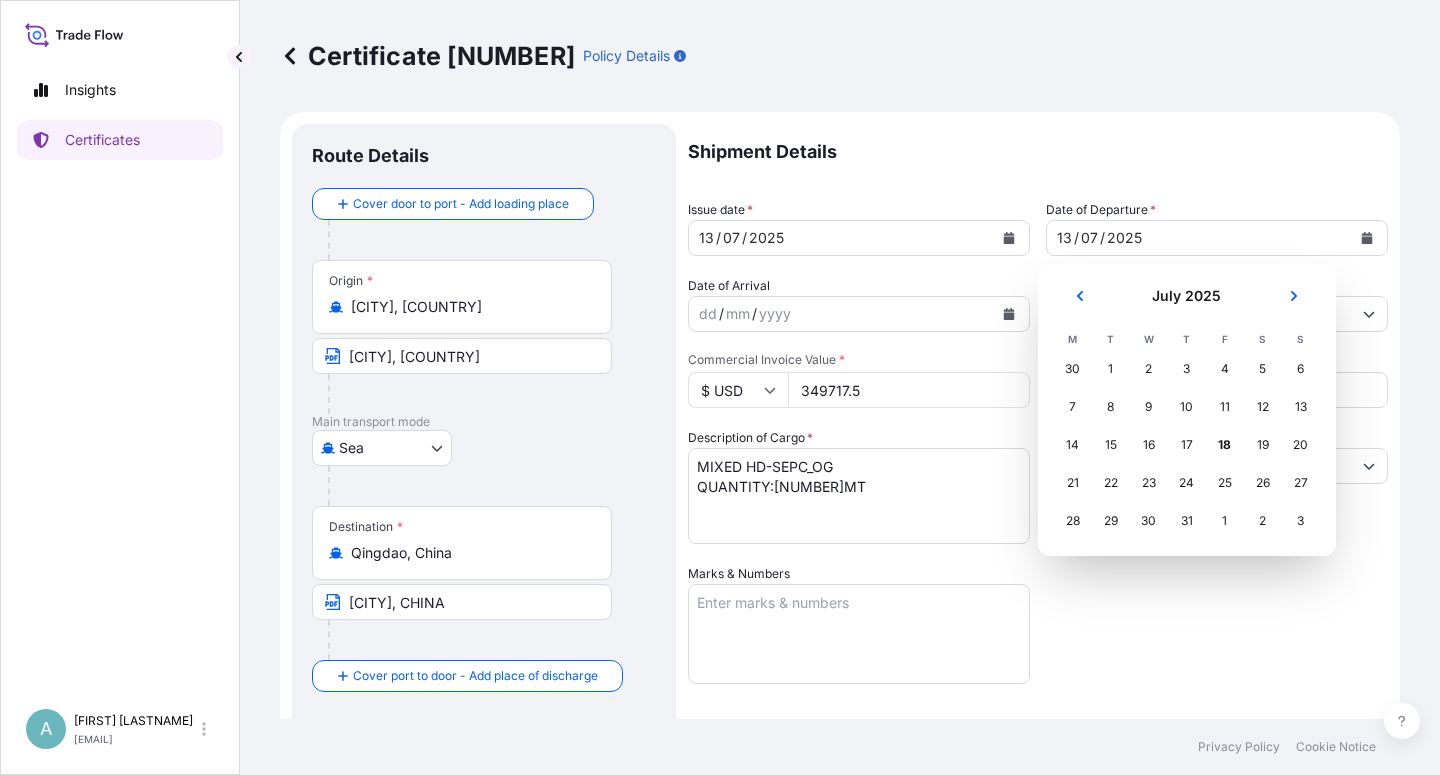 click on "[MONTH] [YEAR] [MONTH] [YEAR] M T W T F S S 30 1 2 3 4 5 6 7 8 9 10 11 12 13 14 15 16 17 18 19 20 21 22 23 24 25 26 27 28 29 30 31 1 2 3" at bounding box center (1187, 410) 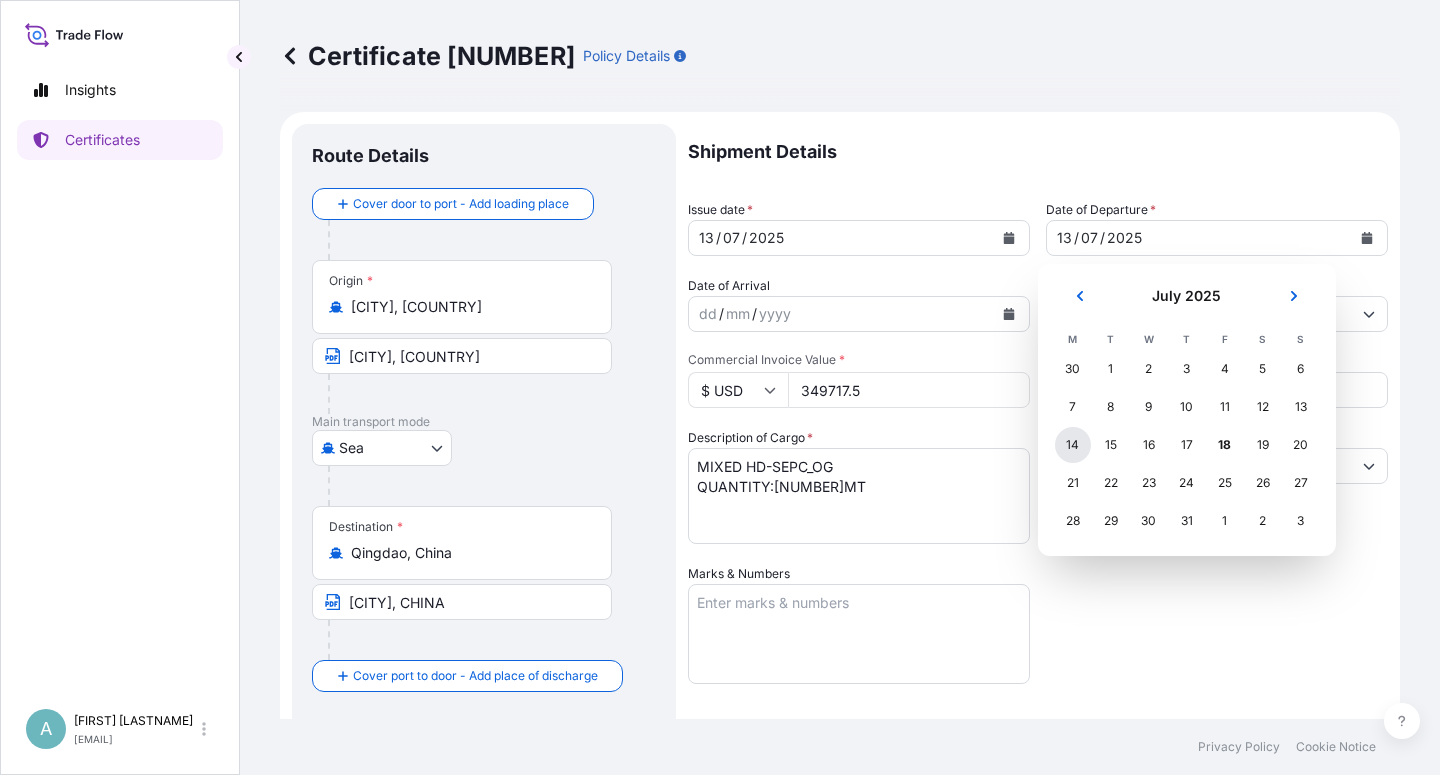 click on "14" at bounding box center (1073, 445) 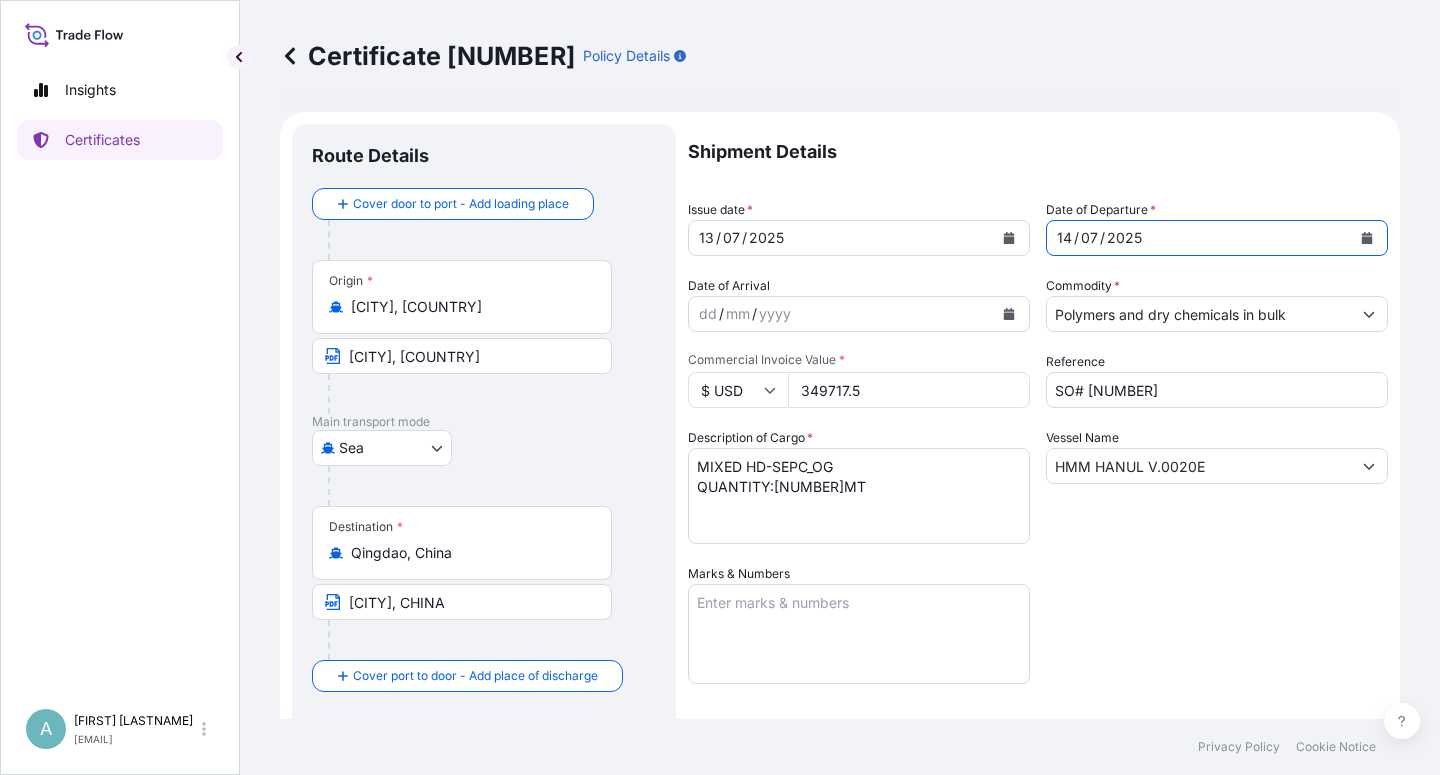 click on "Shipment Details Issue date * [DATE] / [MONTH] / [YEAR] Date of Departure * [DATE] / [MONTH] / [YEAR] Date of Arrival dd / mm / yyyy Commodity * Polymers and dry chemicals in bulk Packing Category Commercial Invoice Value    * $ USD [NUMBER] Reference SO# [NUMBER] Description of Cargo * MIXED HD-SEPC_OG
QUANTITY:[NUMBER]MT Vessel Name HMM HANUL V.0020E Marks & Numbers Letter of Credit This shipment has a letter of credit Letter of credit * LC NUMBER: [NUMBER]LC25000122
CLAIMS PAYABLE AT DESTINATION IN CURRENCY OF THE DRAFT(USD),
COVERING ALL RISKS AND WAR RISKS.
NUMBER OF ORIGINAL(S) ISSUED: 02 ( 1 ORIGINAL + 1 DUPLICATE) Letter of credit may not exceed 12000 characters Assured Details Primary Assured * Basell Asia Pacific Limited Basell Asia Pacific Limited Named Assured Named Assured Address" at bounding box center (1038, 638) 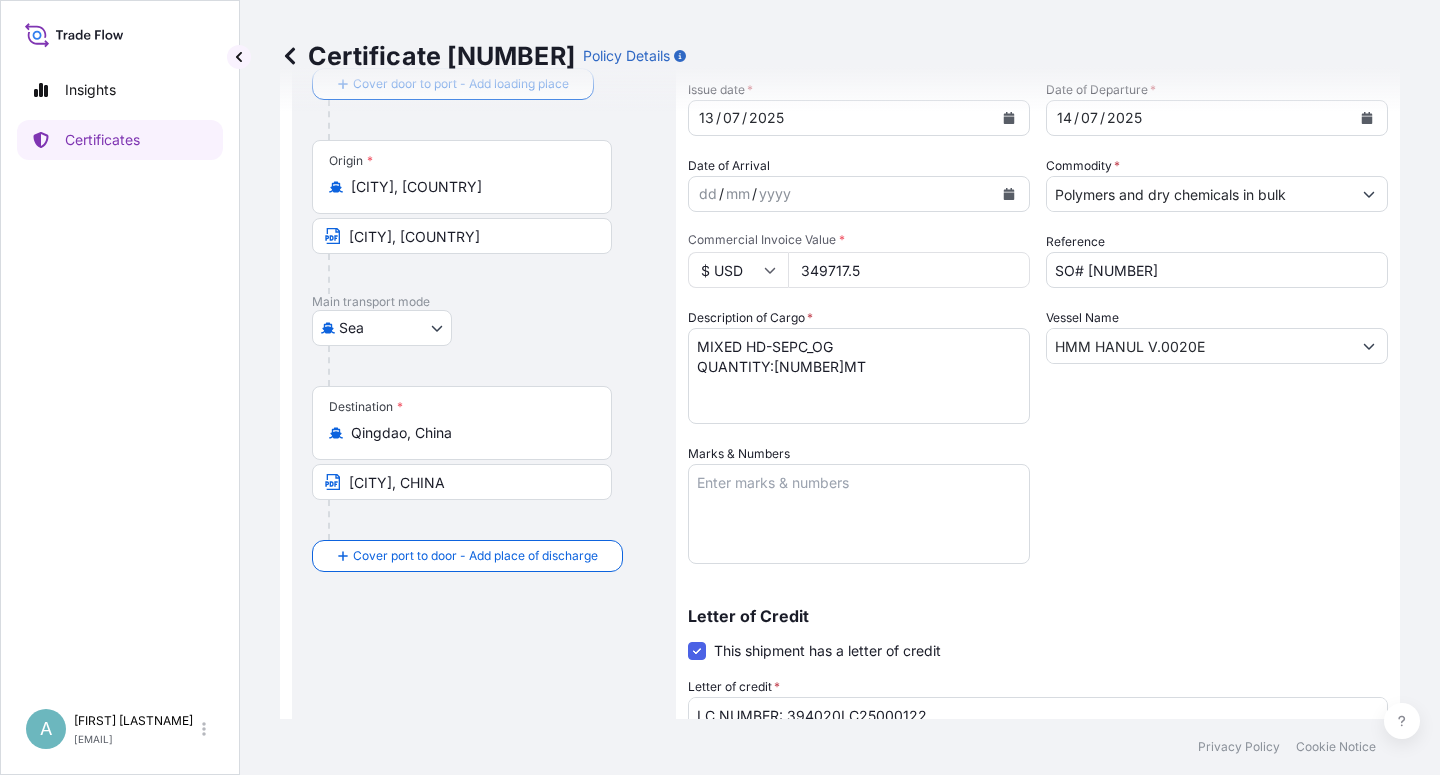 scroll, scrollTop: 490, scrollLeft: 0, axis: vertical 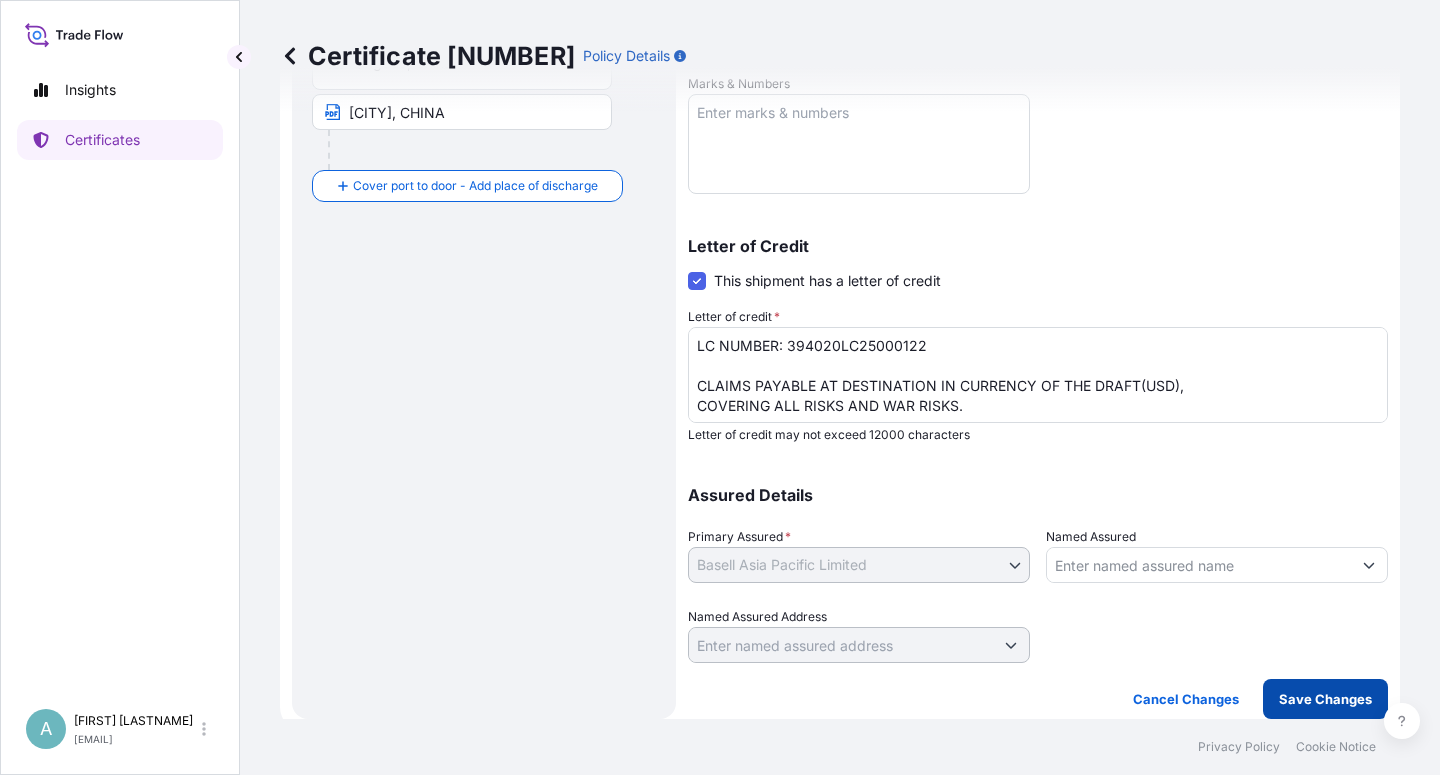 click on "Save Changes" at bounding box center (1325, 699) 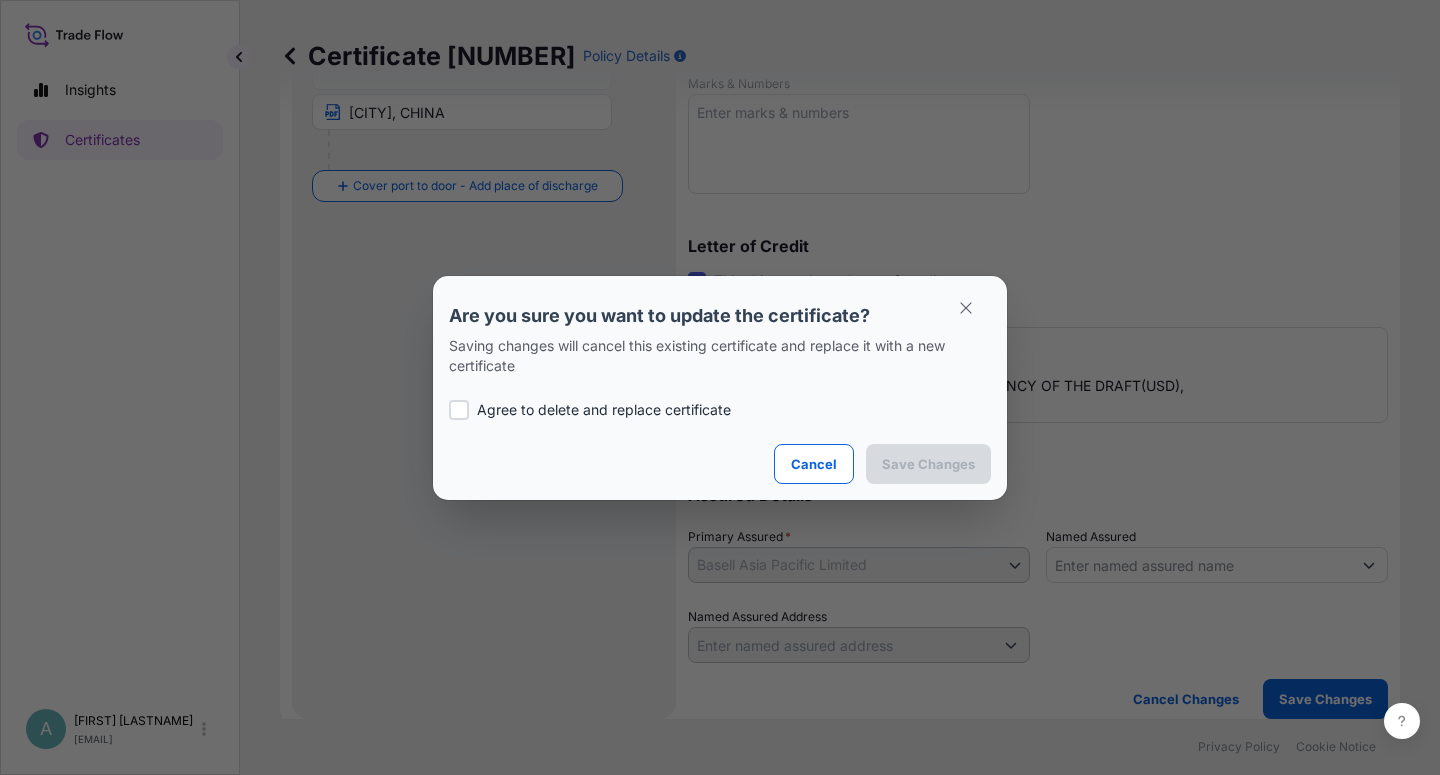 click on "Agree to delete and replace certificate" at bounding box center (604, 410) 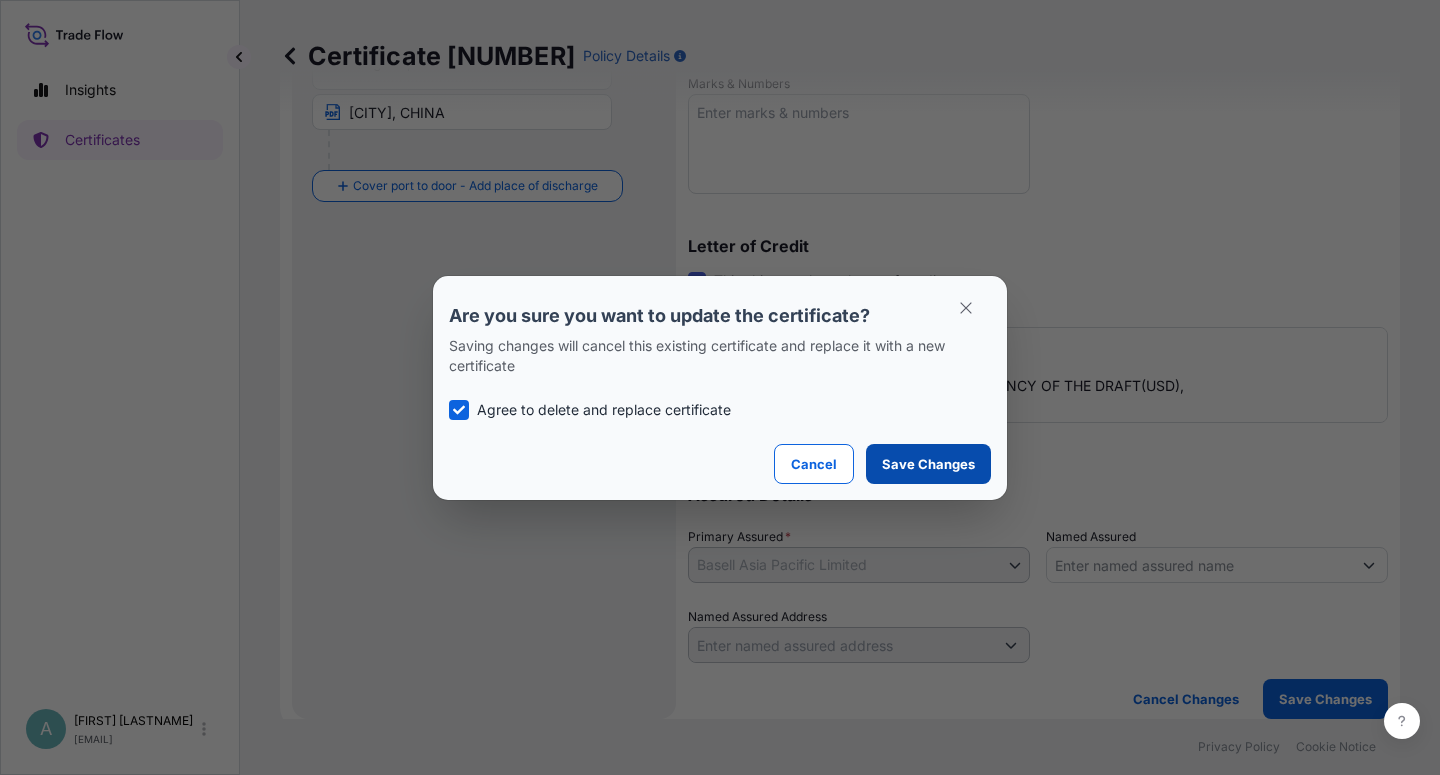 click on "Save Changes" at bounding box center (928, 464) 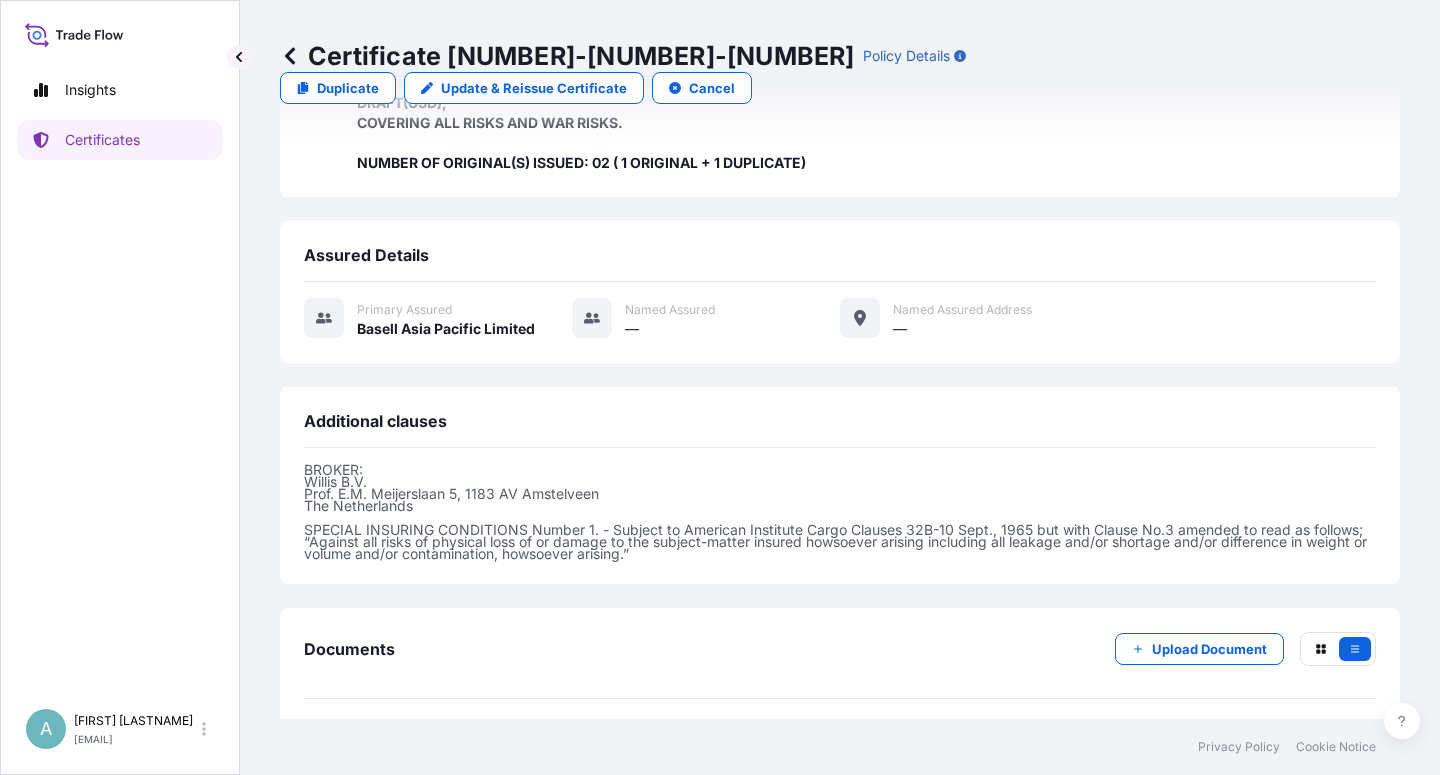 scroll, scrollTop: 534, scrollLeft: 0, axis: vertical 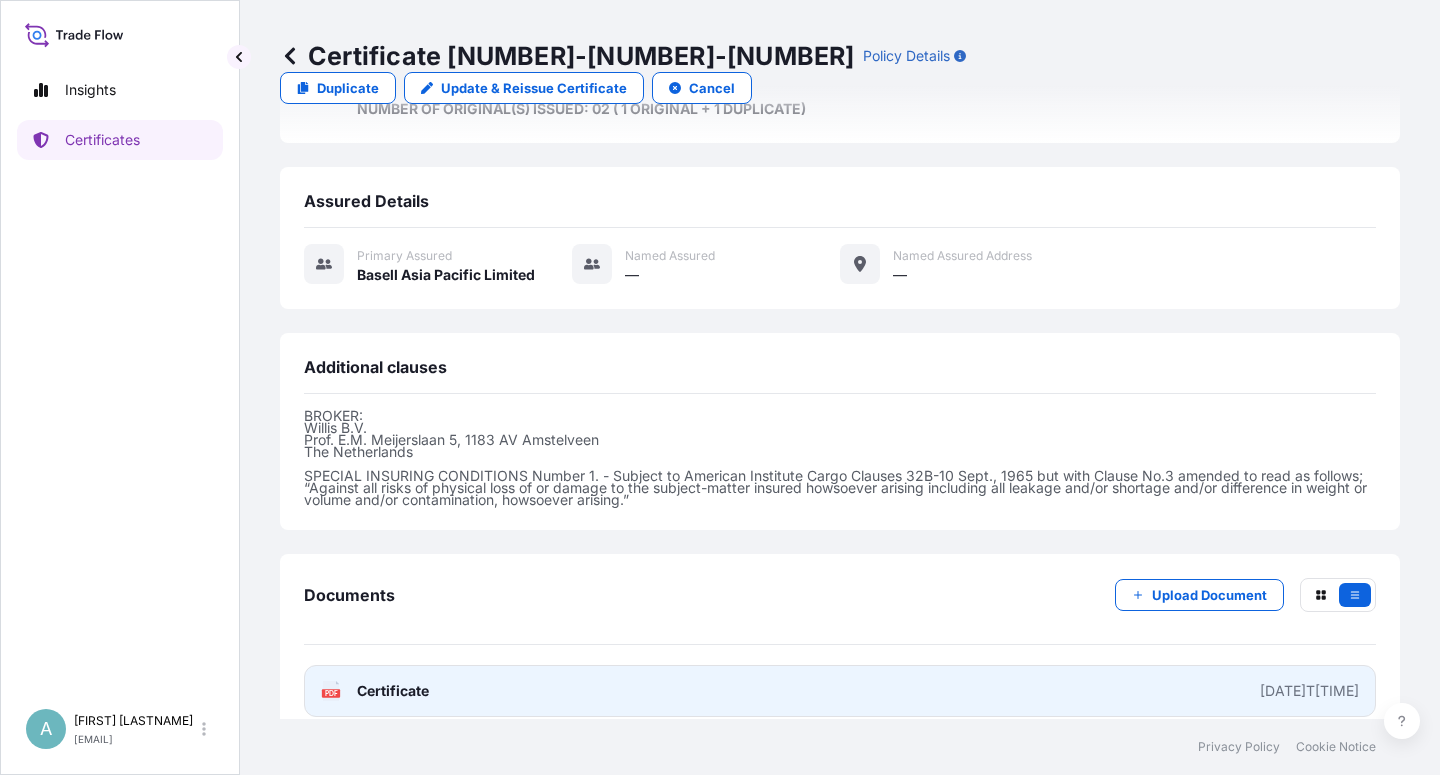 click on "Certificate" at bounding box center (393, 691) 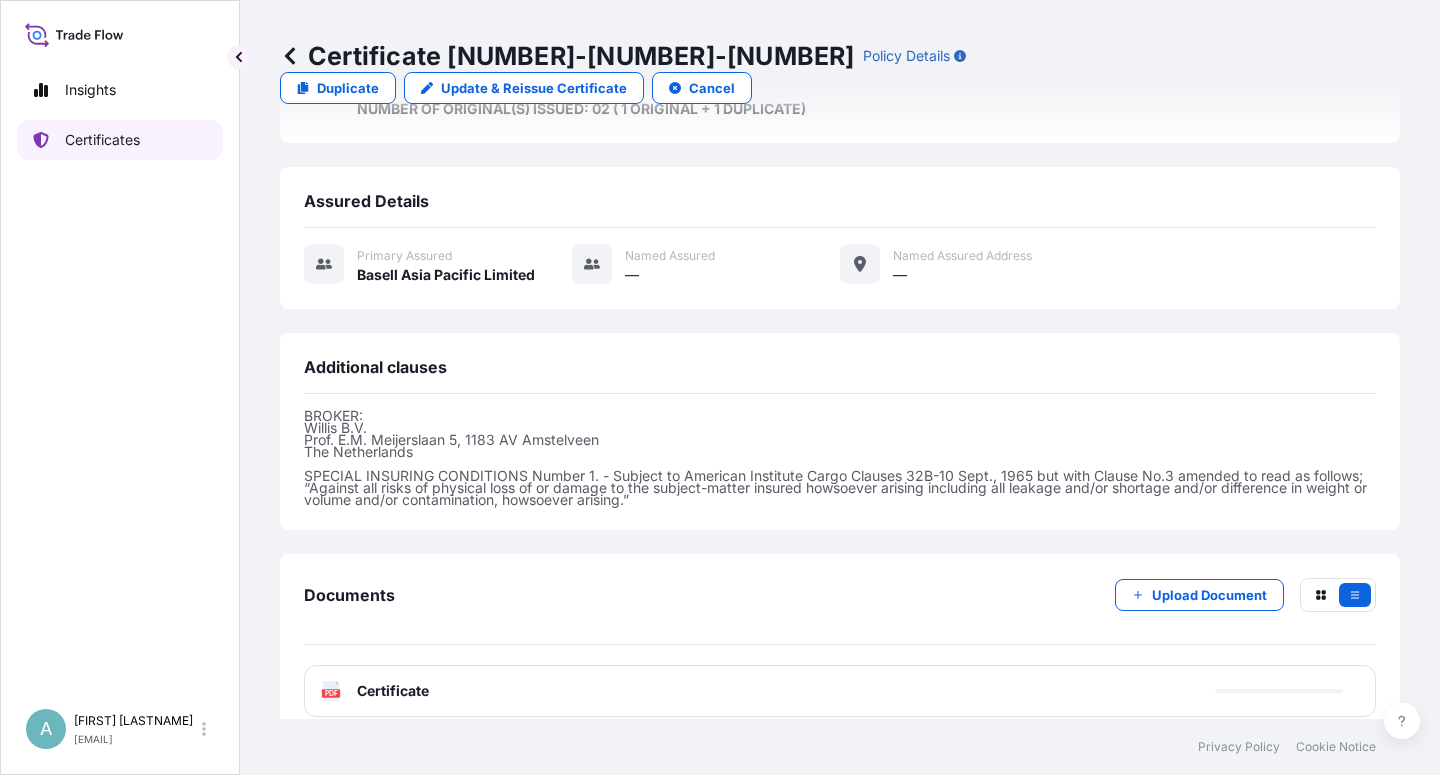 click on "Certificates" at bounding box center (102, 140) 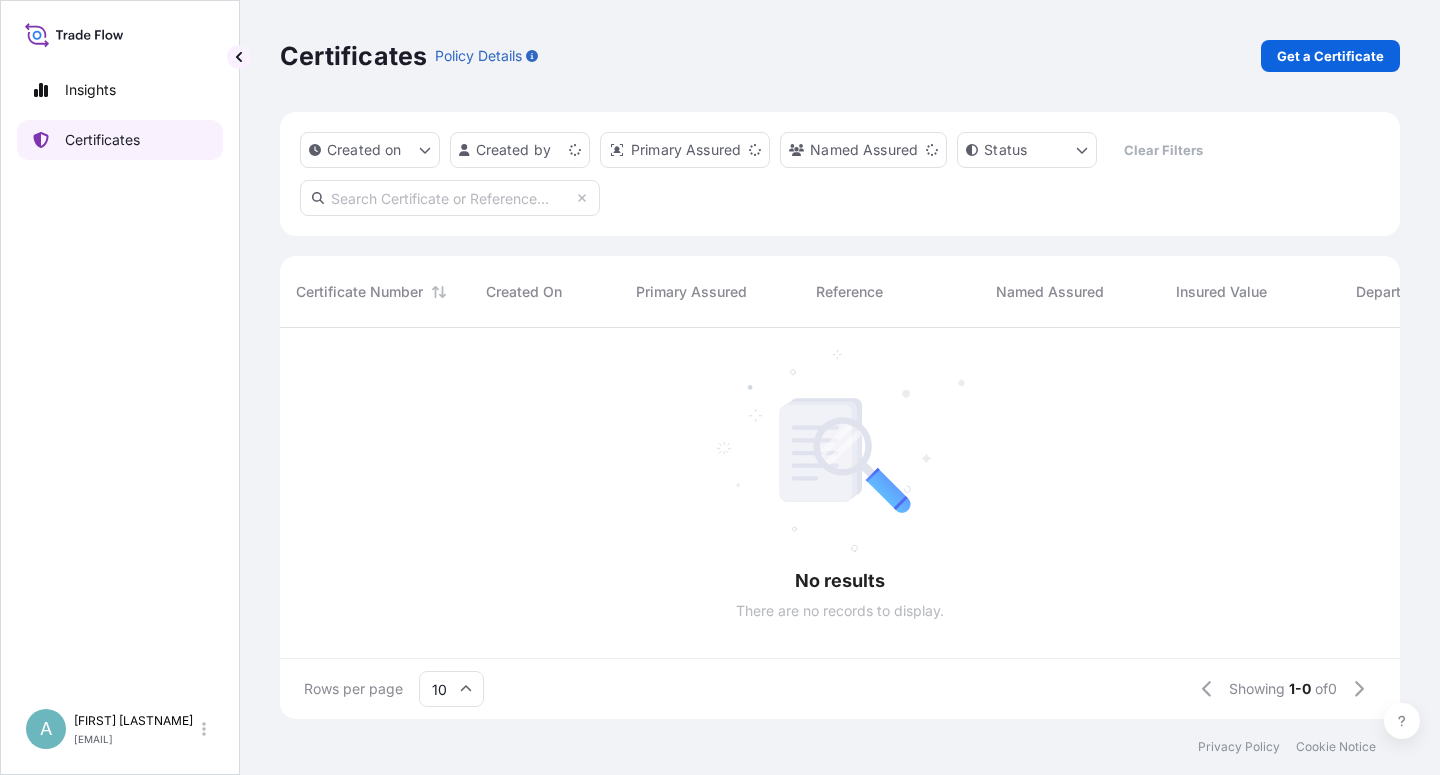 scroll, scrollTop: 0, scrollLeft: 0, axis: both 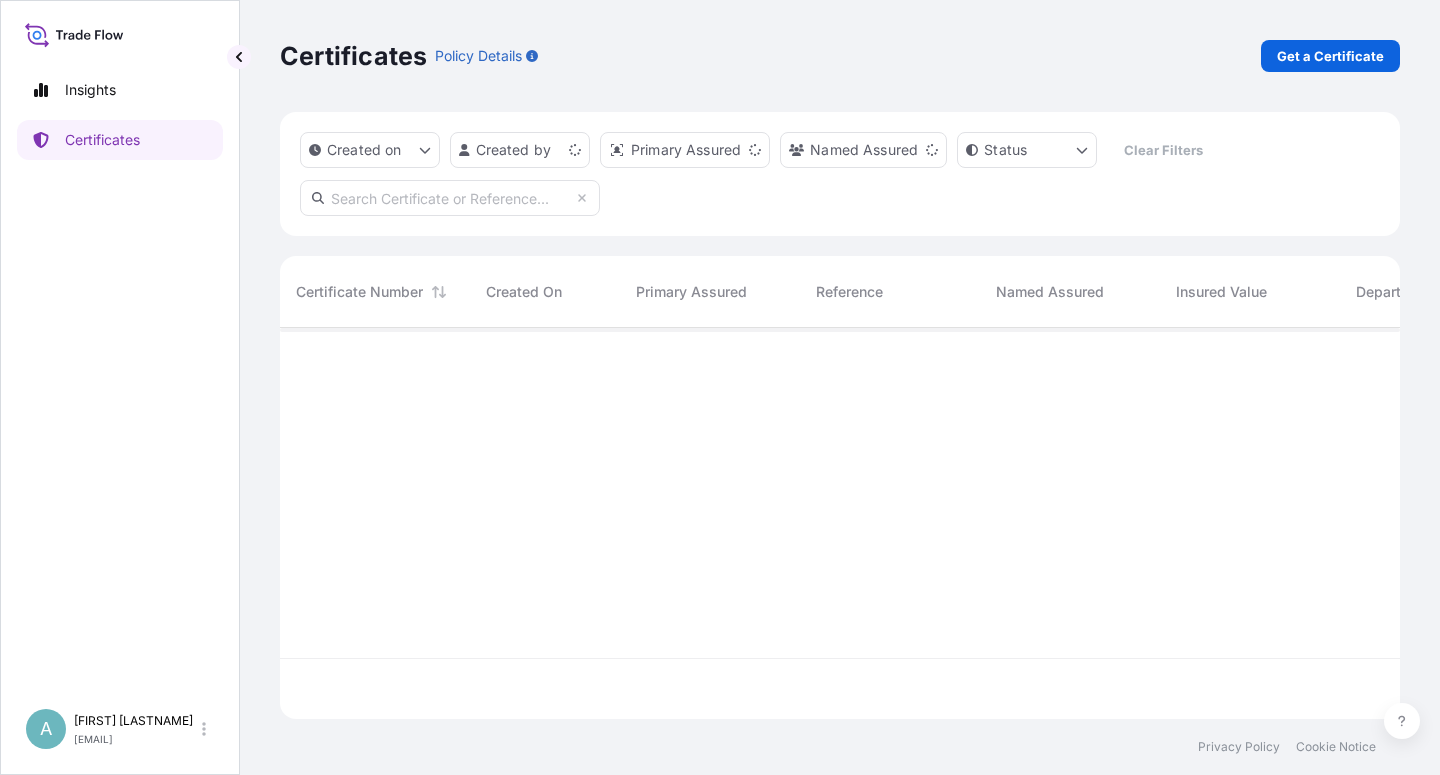 click at bounding box center [450, 198] 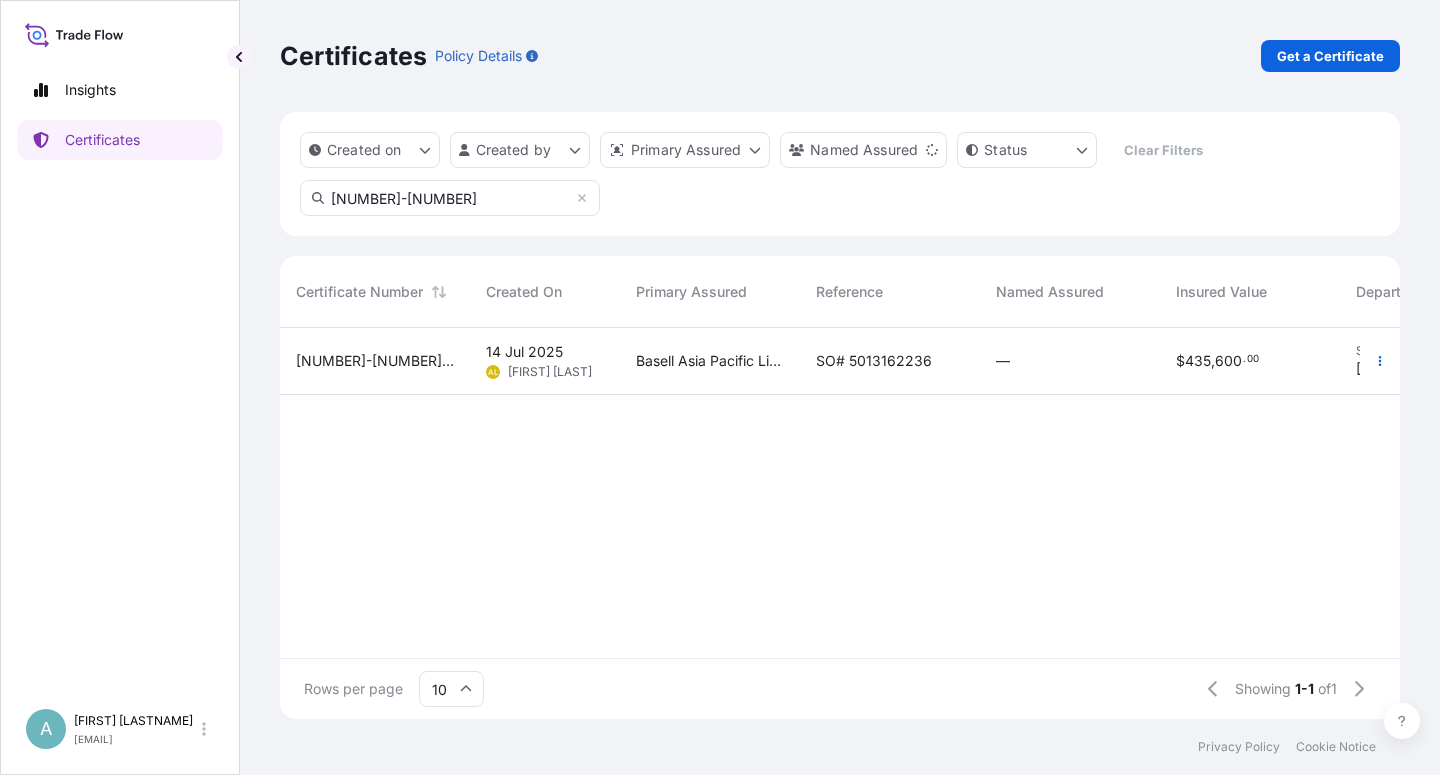 type on "[NUMBER]-[NUMBER]" 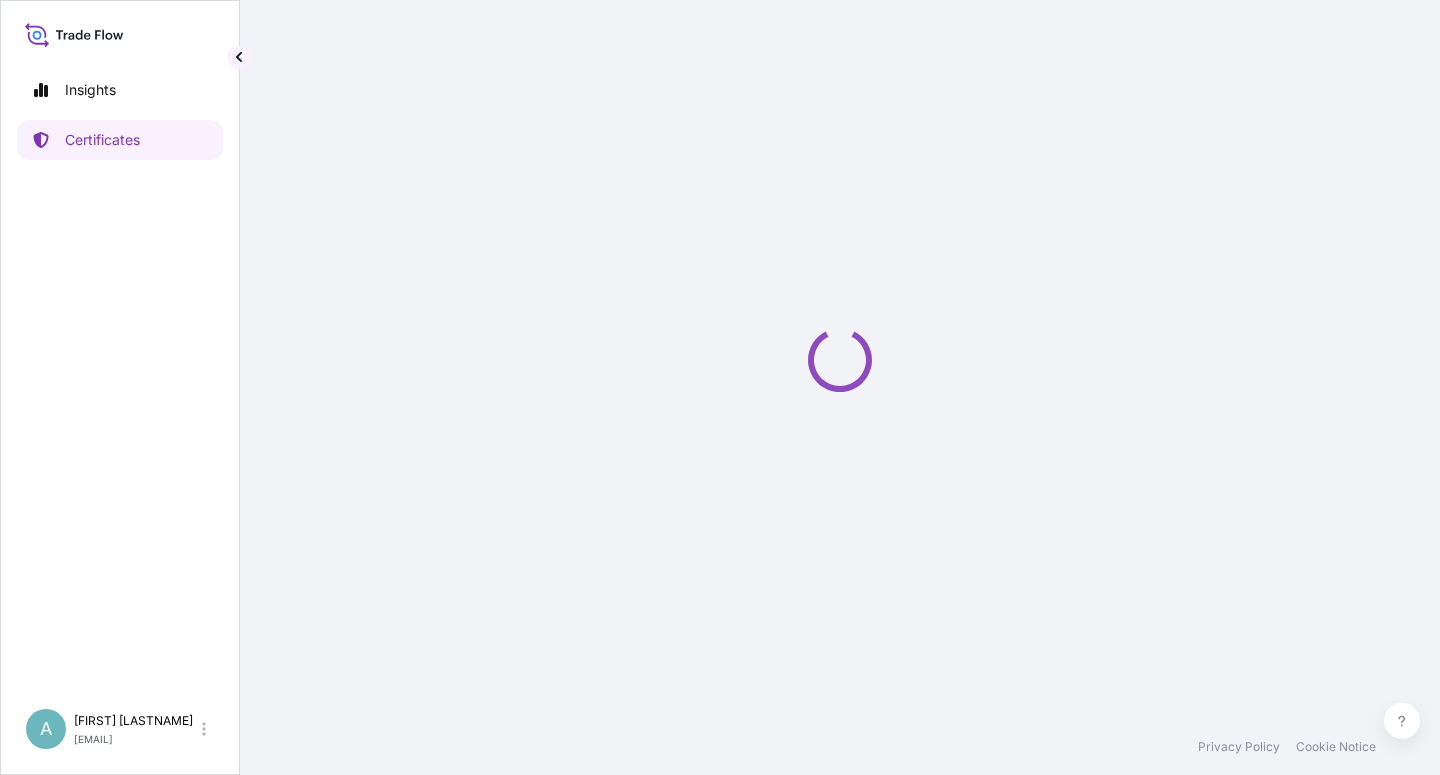 click 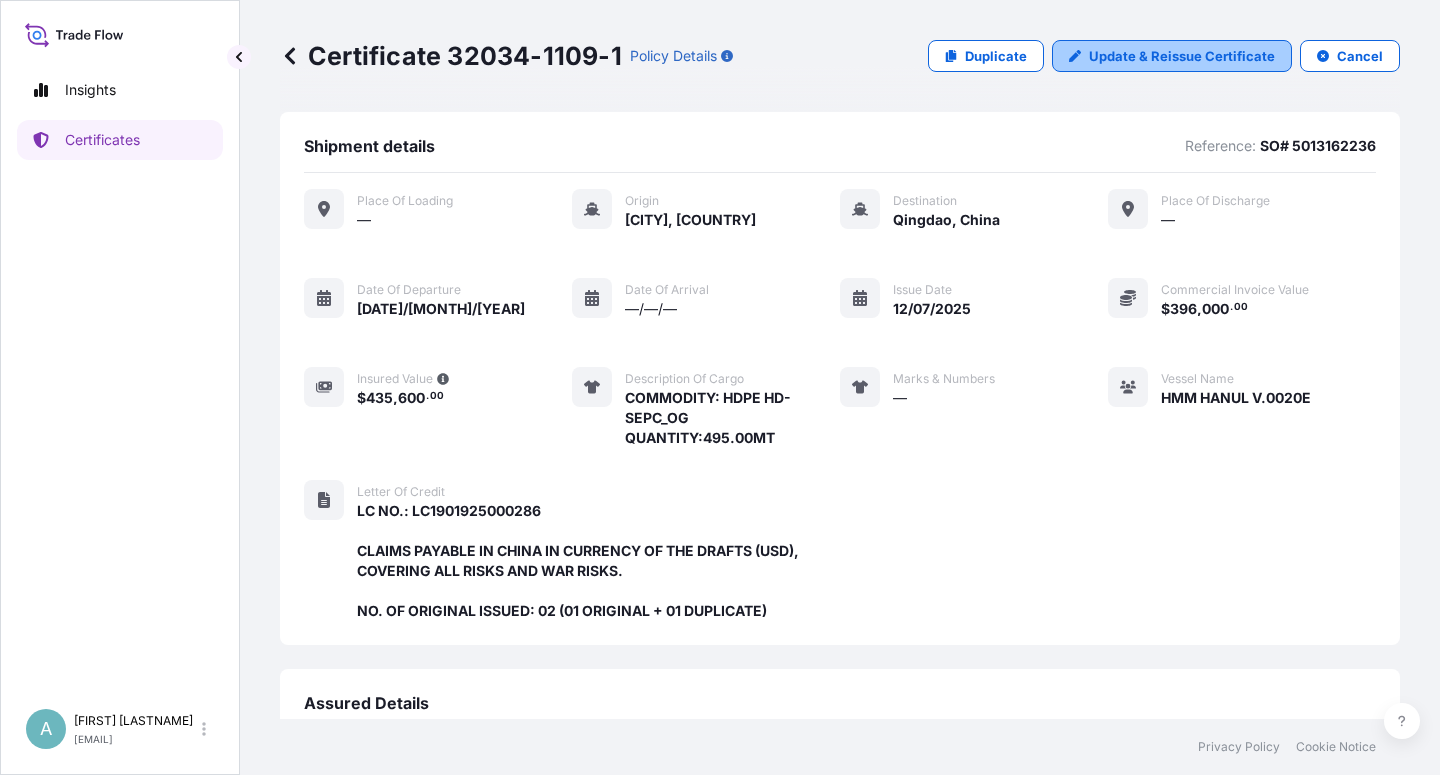 click on "Update & Reissue Certificate" at bounding box center (1182, 56) 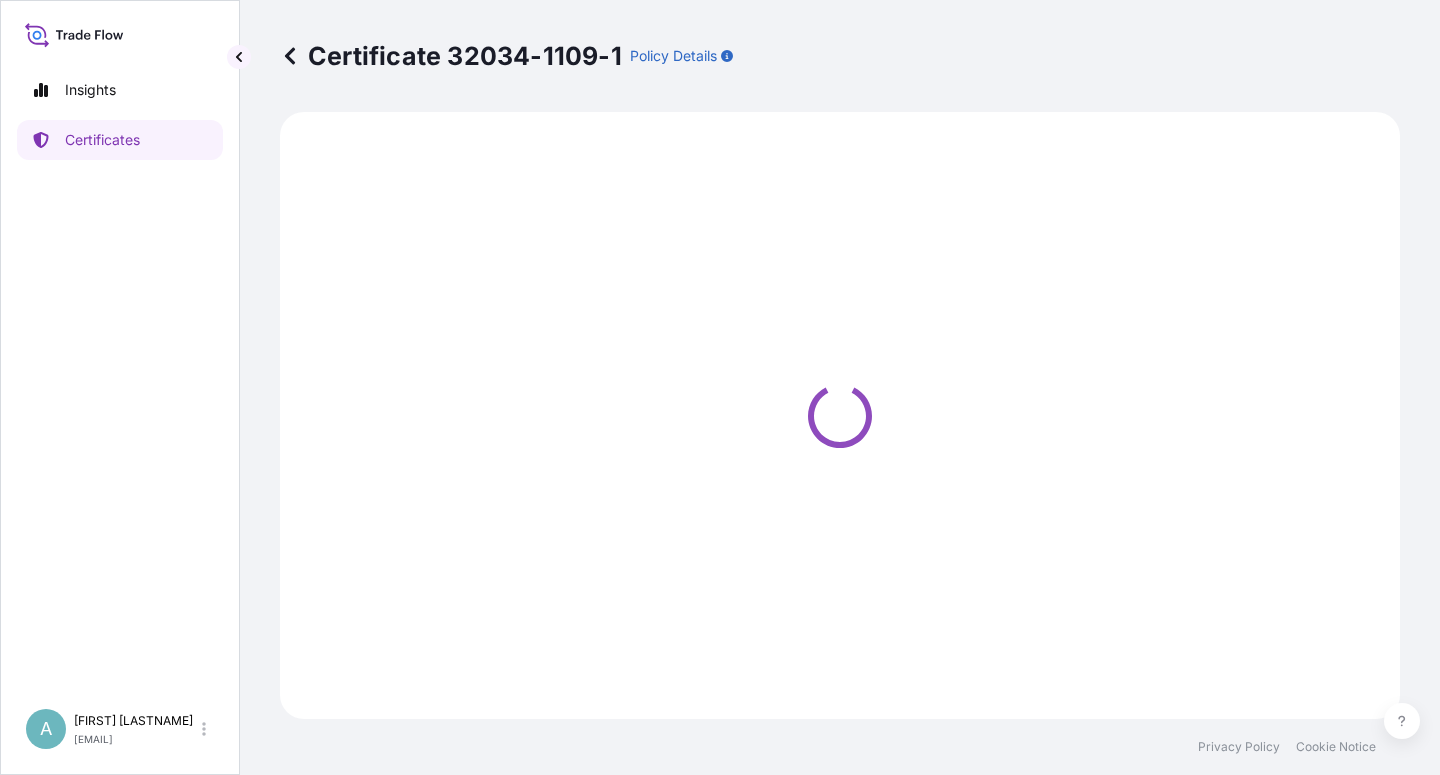 select on "Sea" 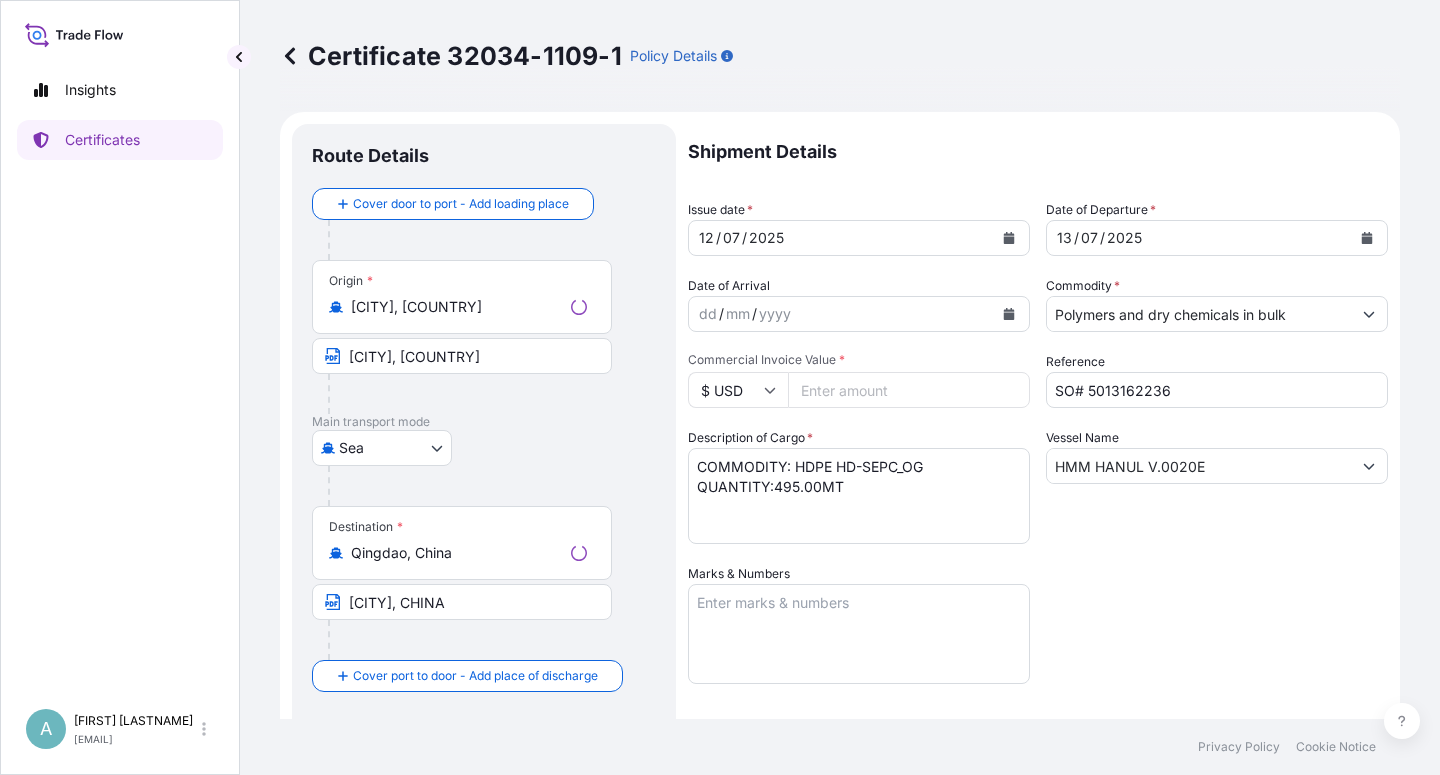 click at bounding box center [1009, 238] 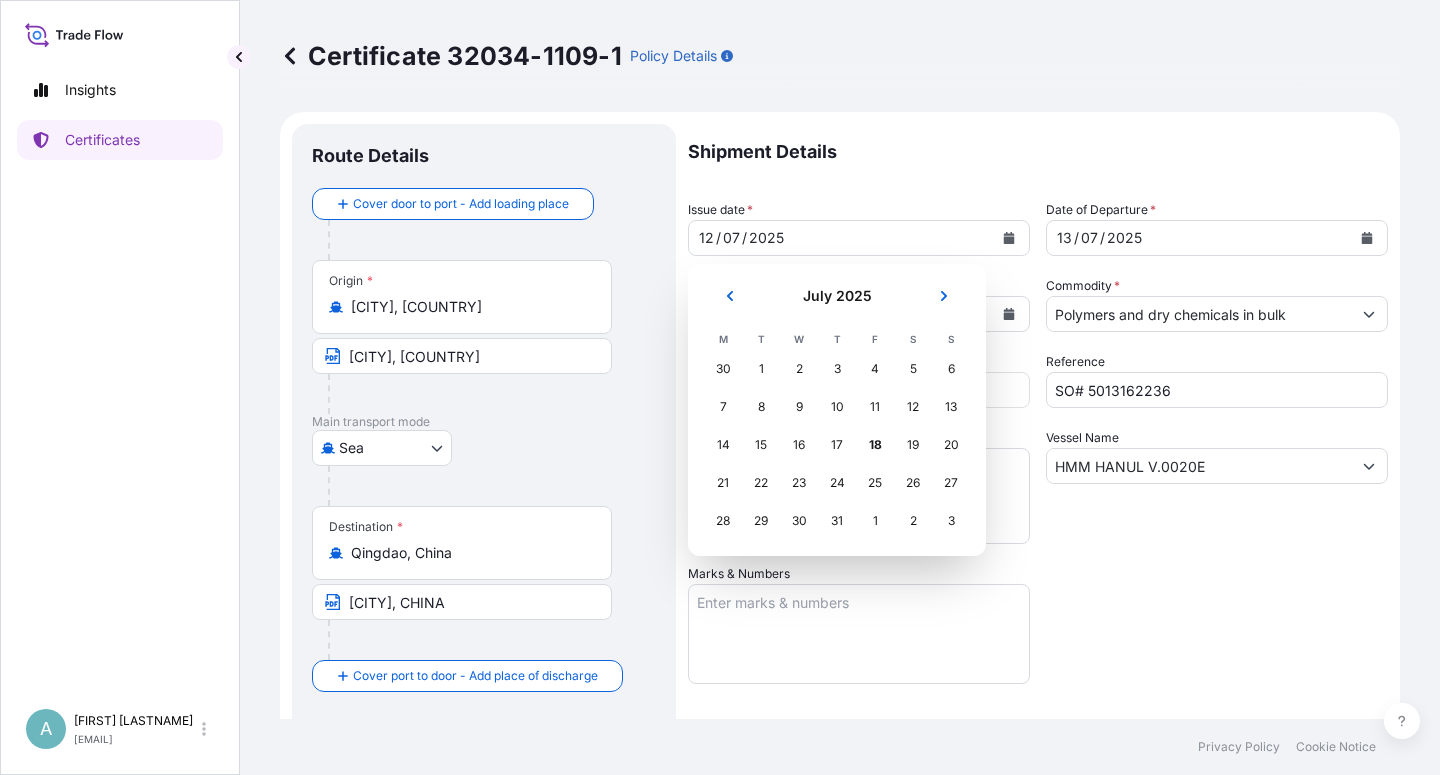 select on "32034" 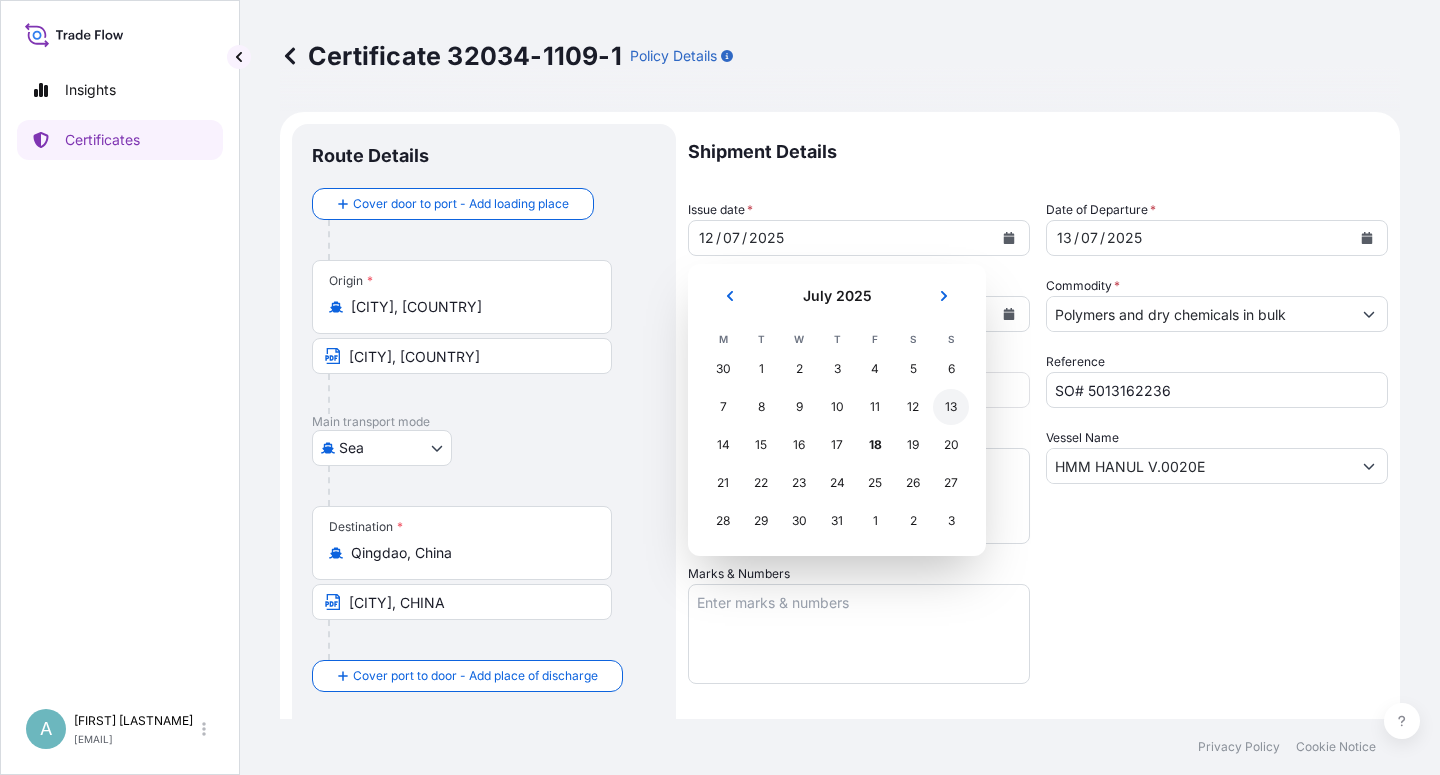 click on "13" at bounding box center [951, 407] 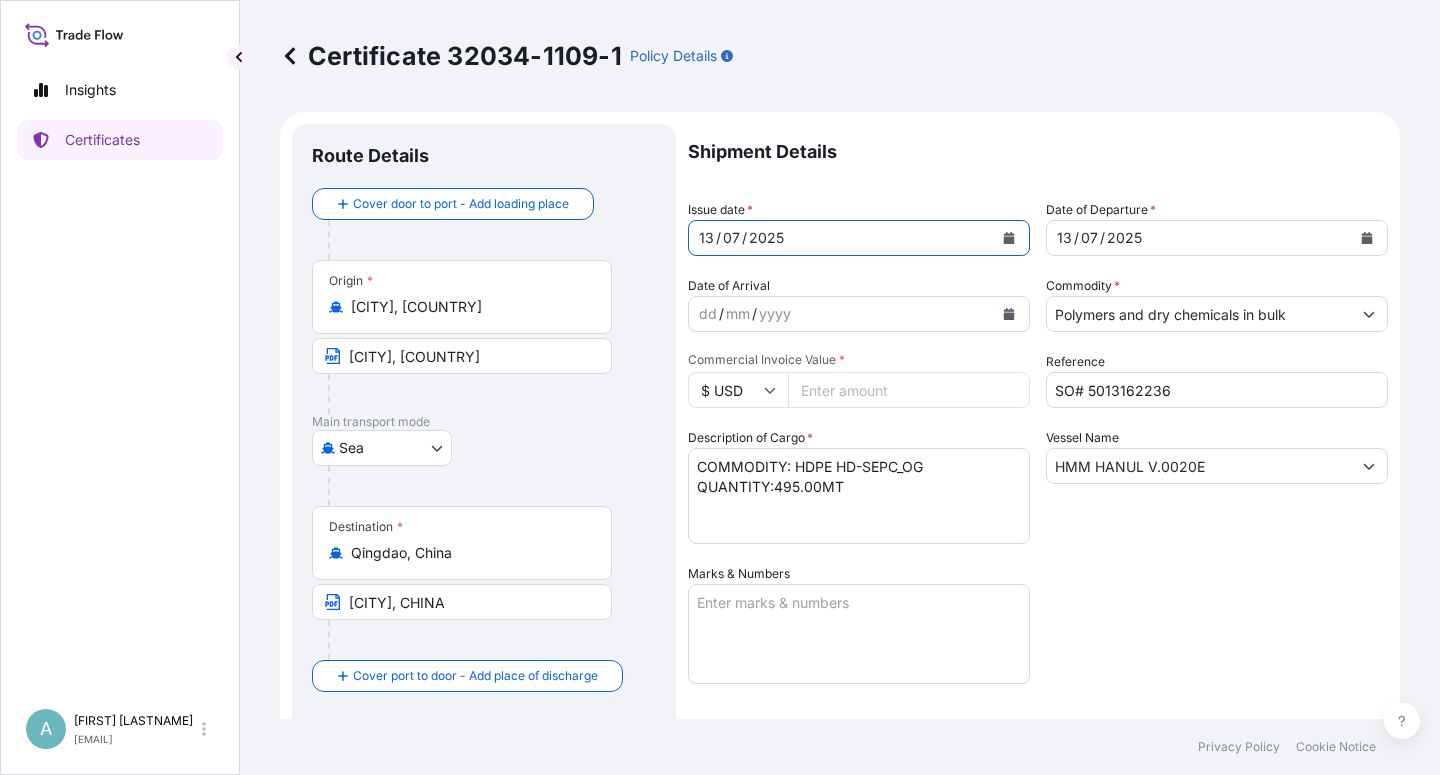 click at bounding box center [1367, 238] 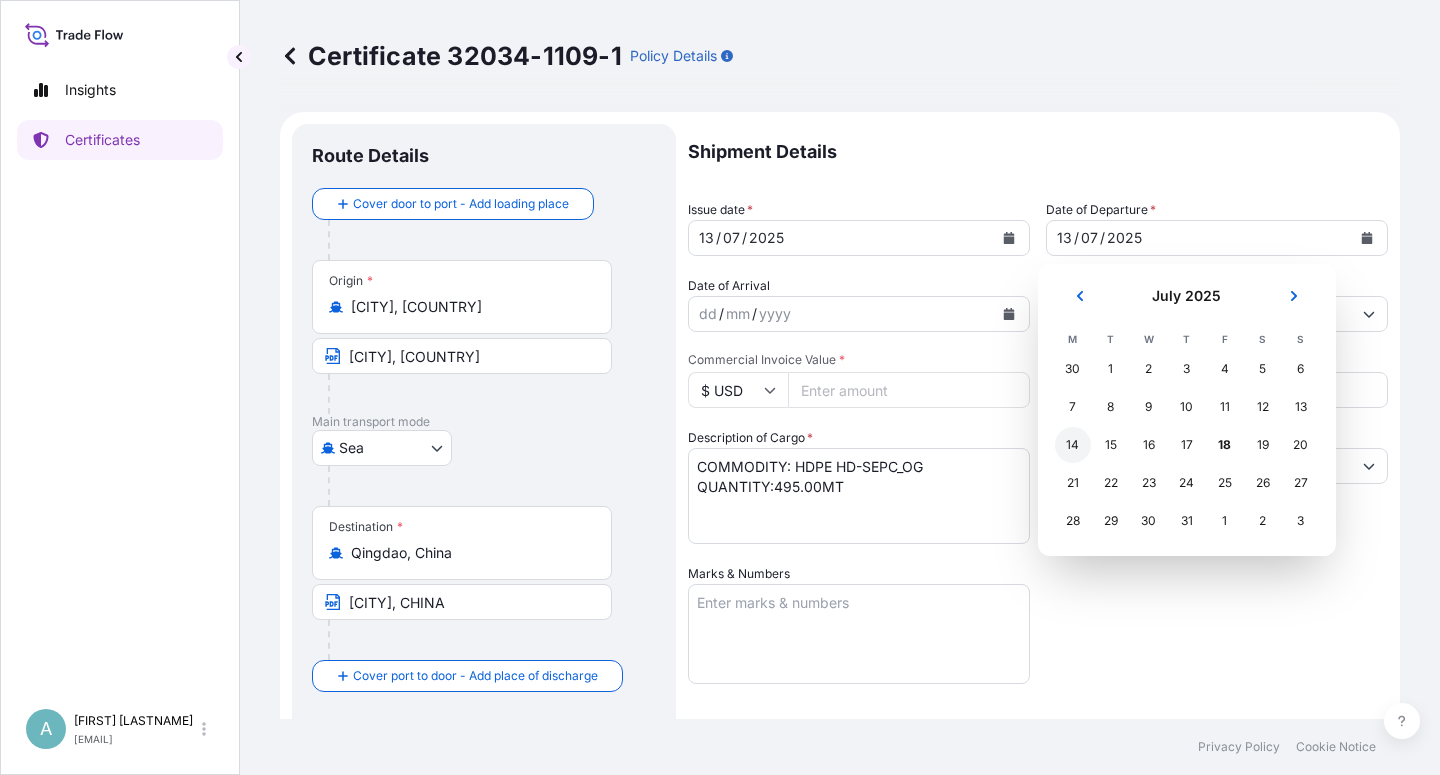 click on "14" at bounding box center (1073, 445) 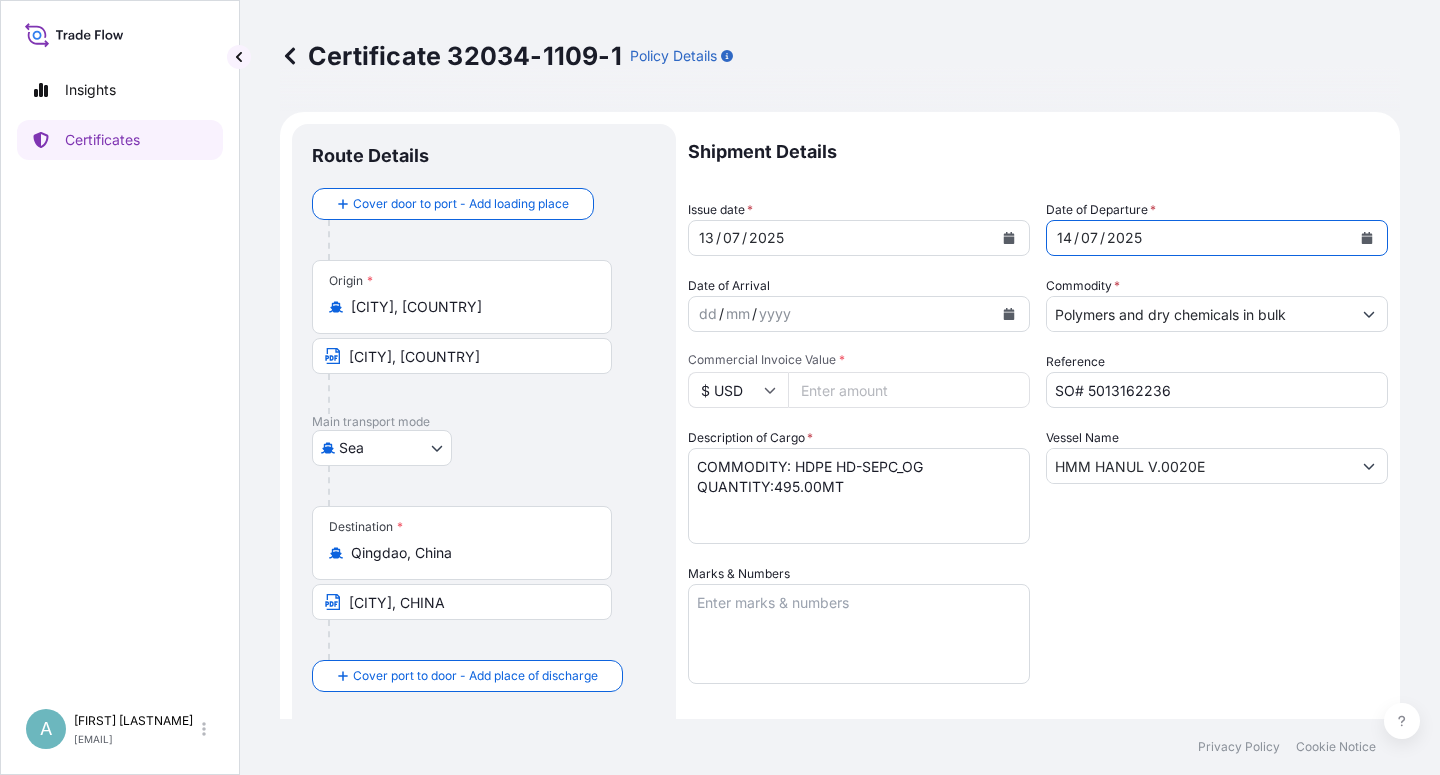 drag, startPoint x: 1176, startPoint y: 660, endPoint x: 1186, endPoint y: 654, distance: 11.661903 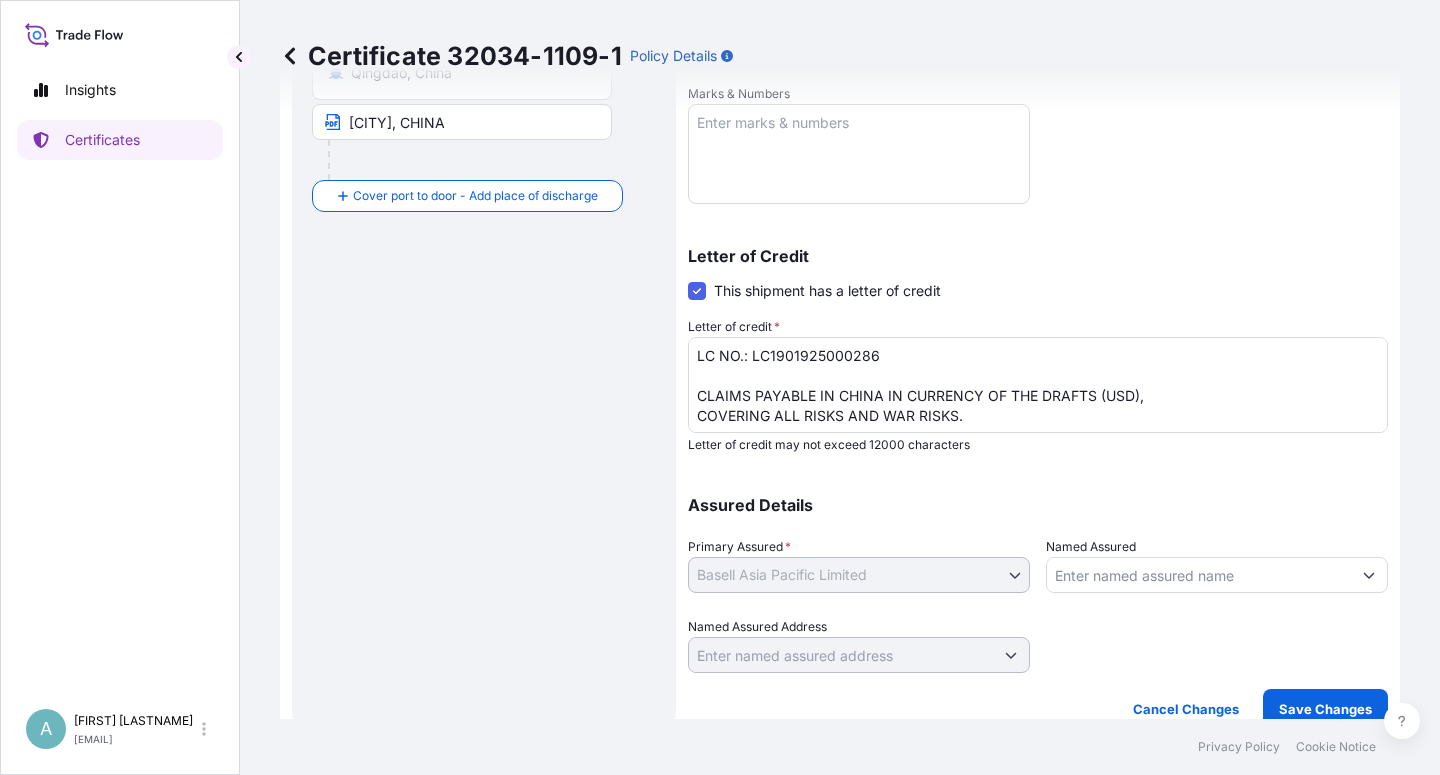 scroll, scrollTop: 490, scrollLeft: 0, axis: vertical 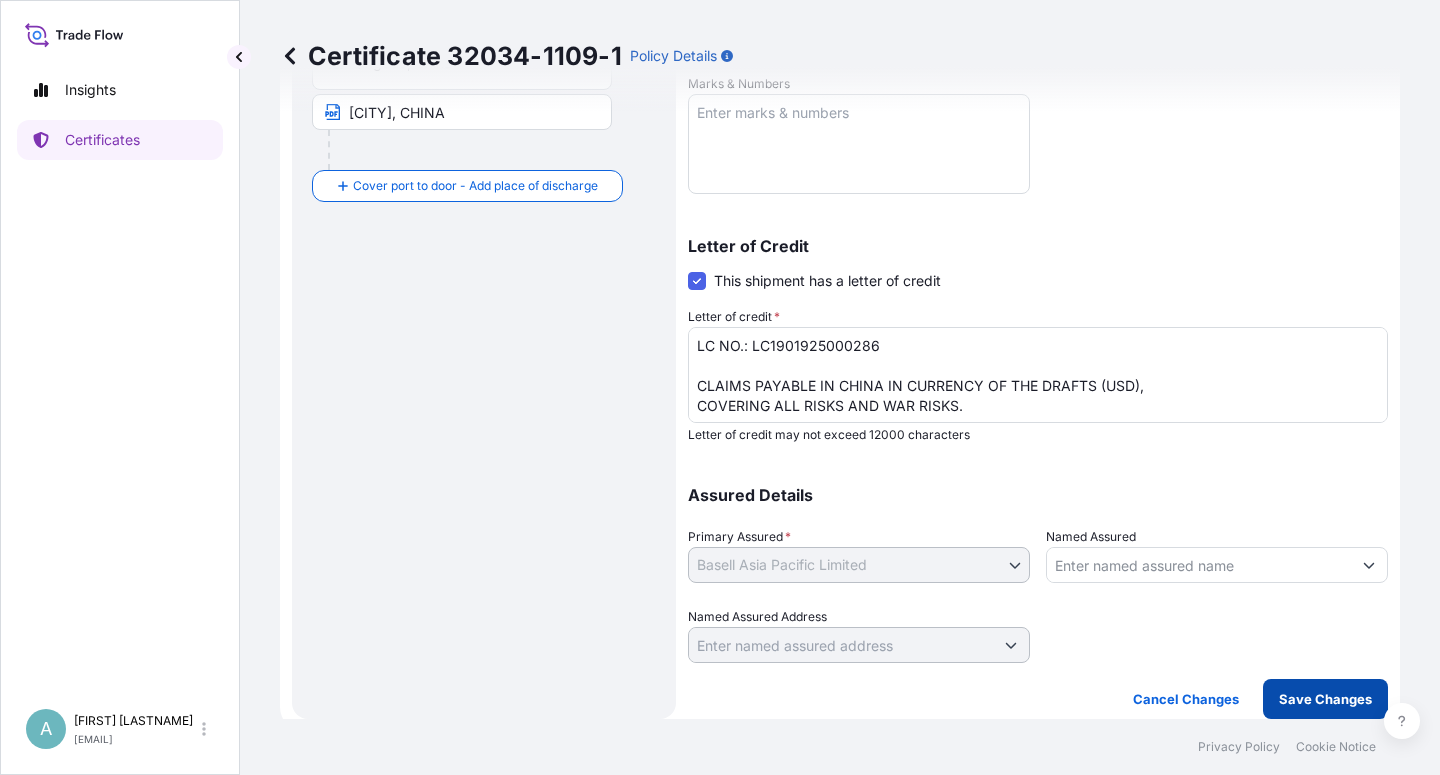 click on "Save Changes" at bounding box center [1325, 699] 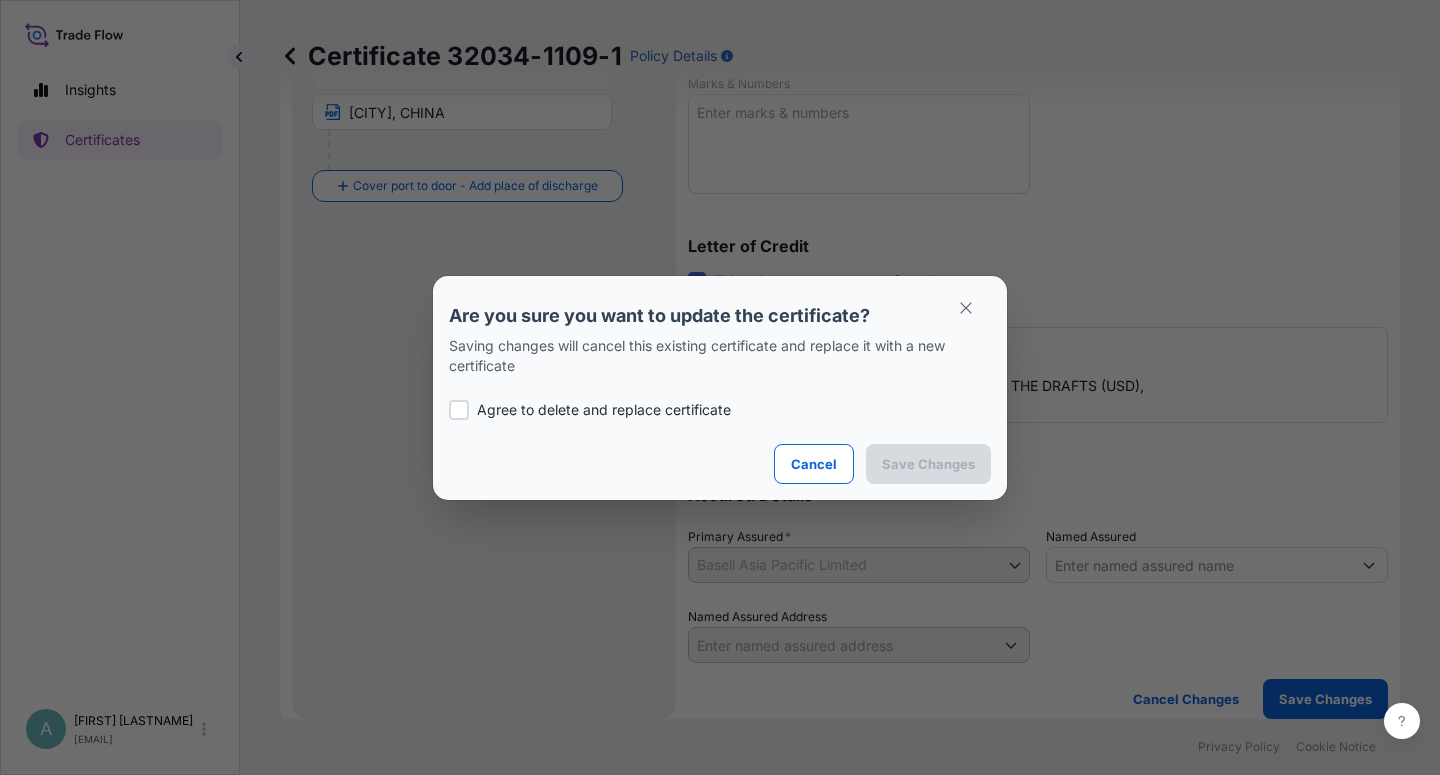 click at bounding box center (459, 410) 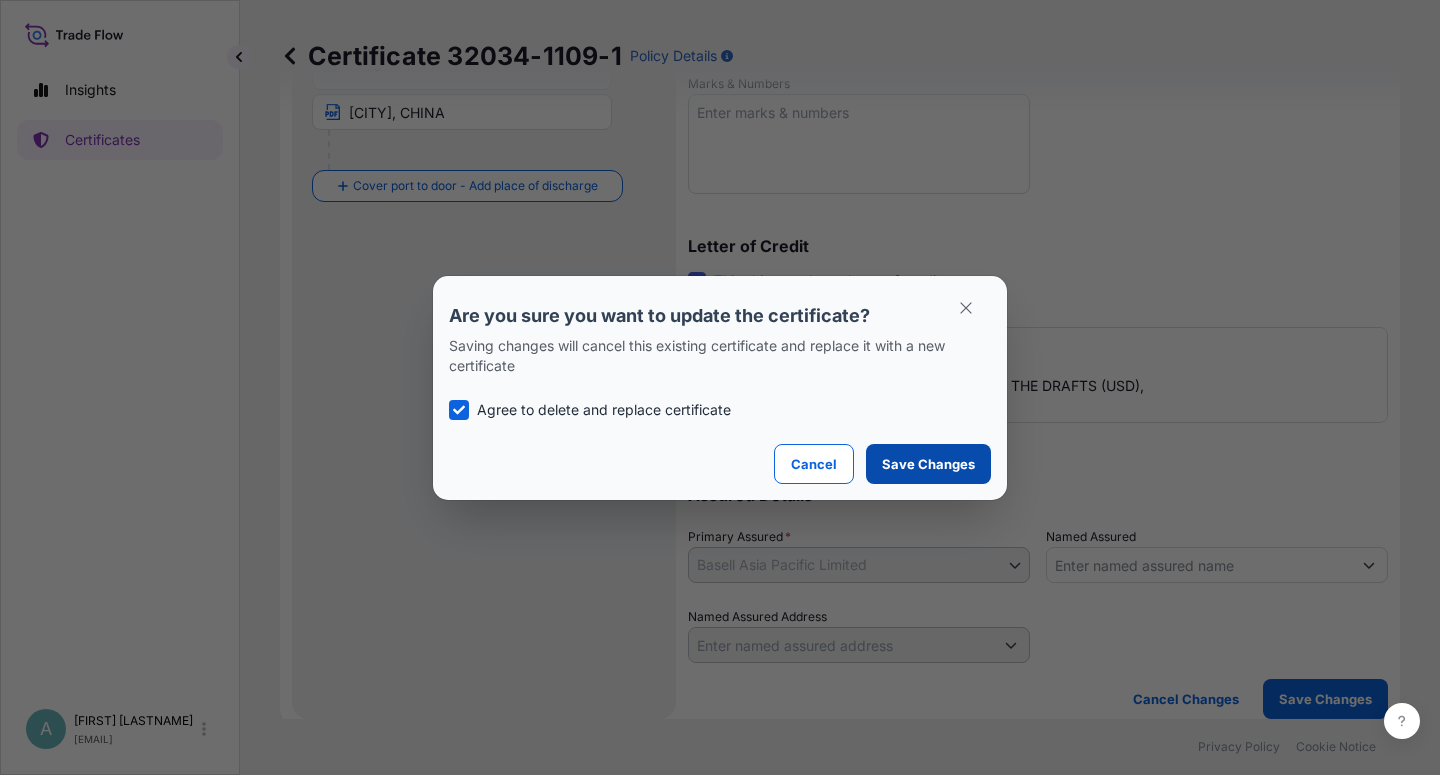 click on "Save Changes" at bounding box center [928, 464] 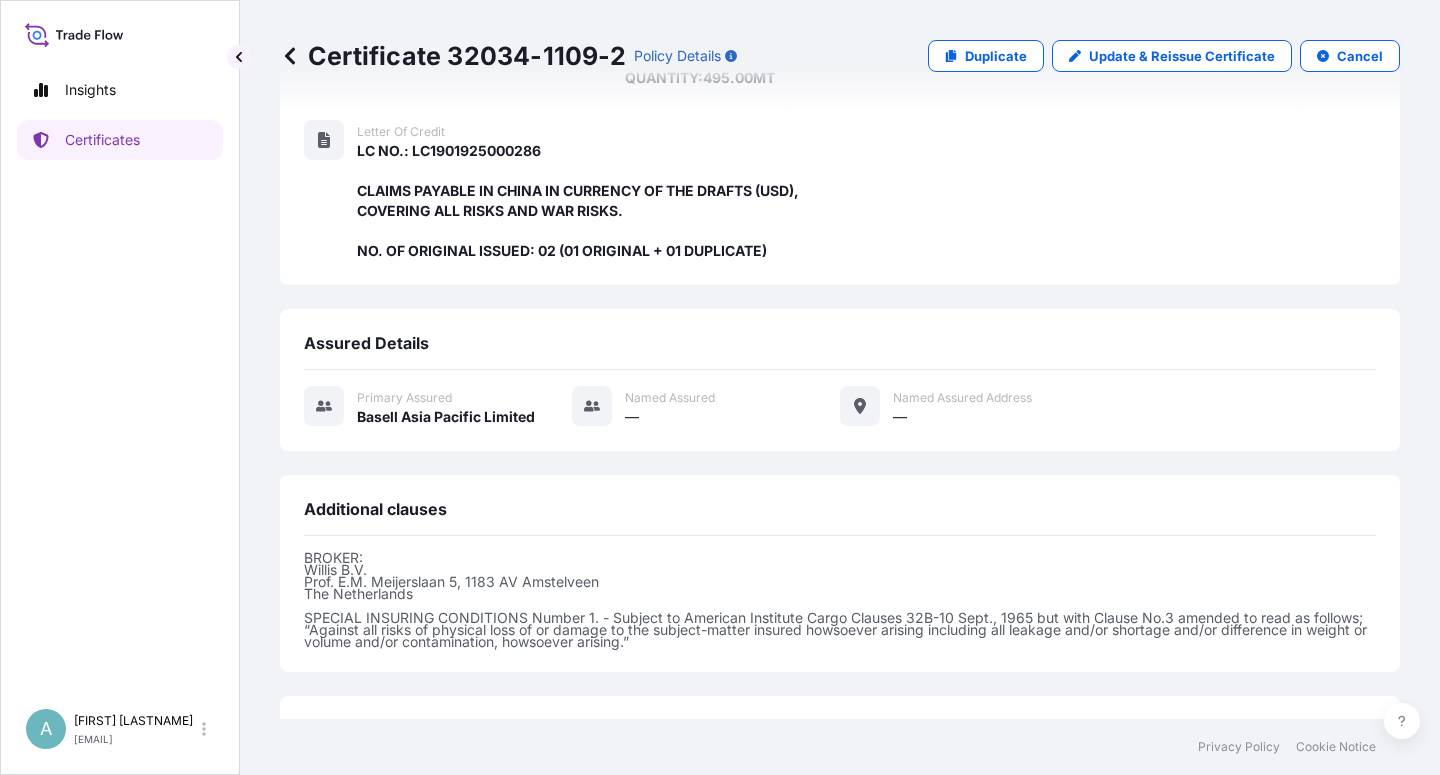 scroll, scrollTop: 534, scrollLeft: 0, axis: vertical 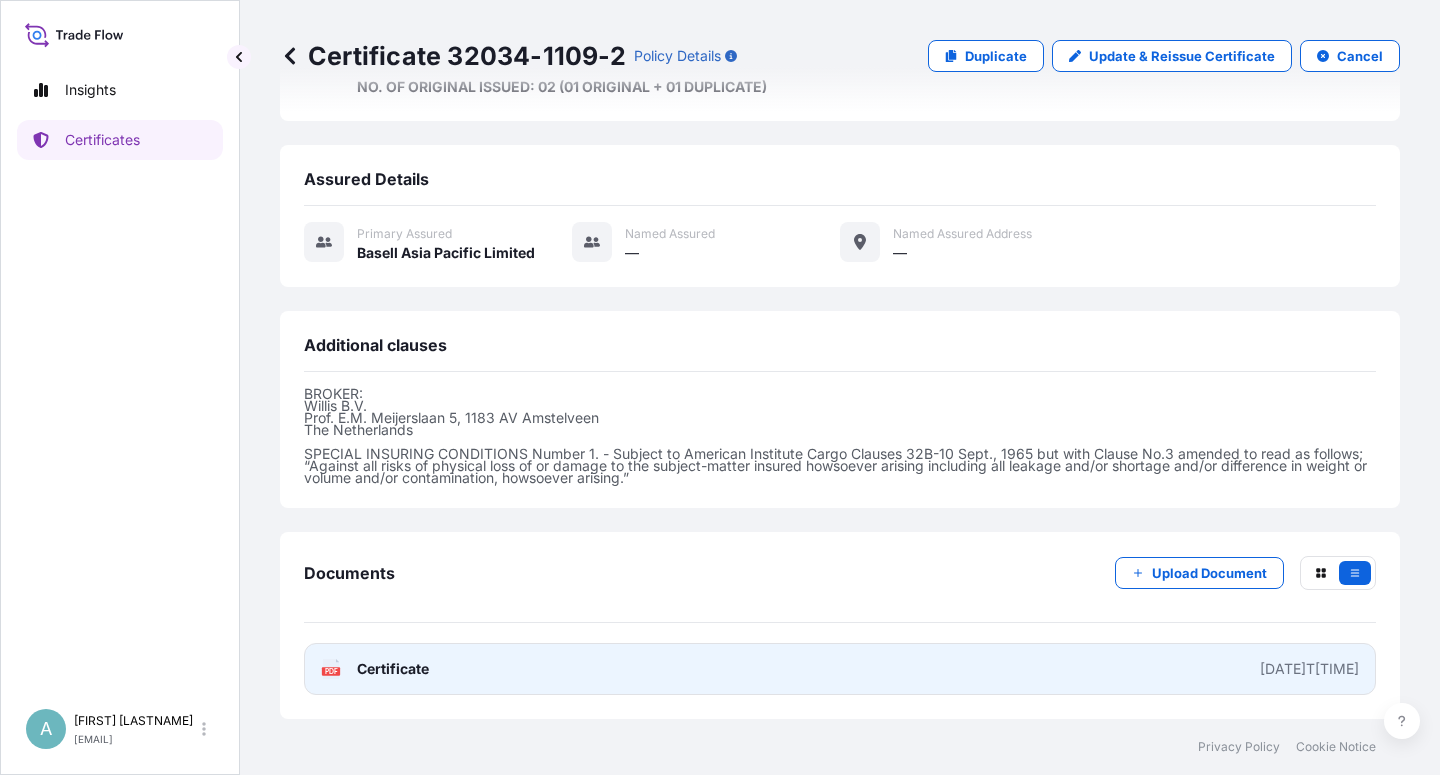 click on "Certificate" at bounding box center [393, 669] 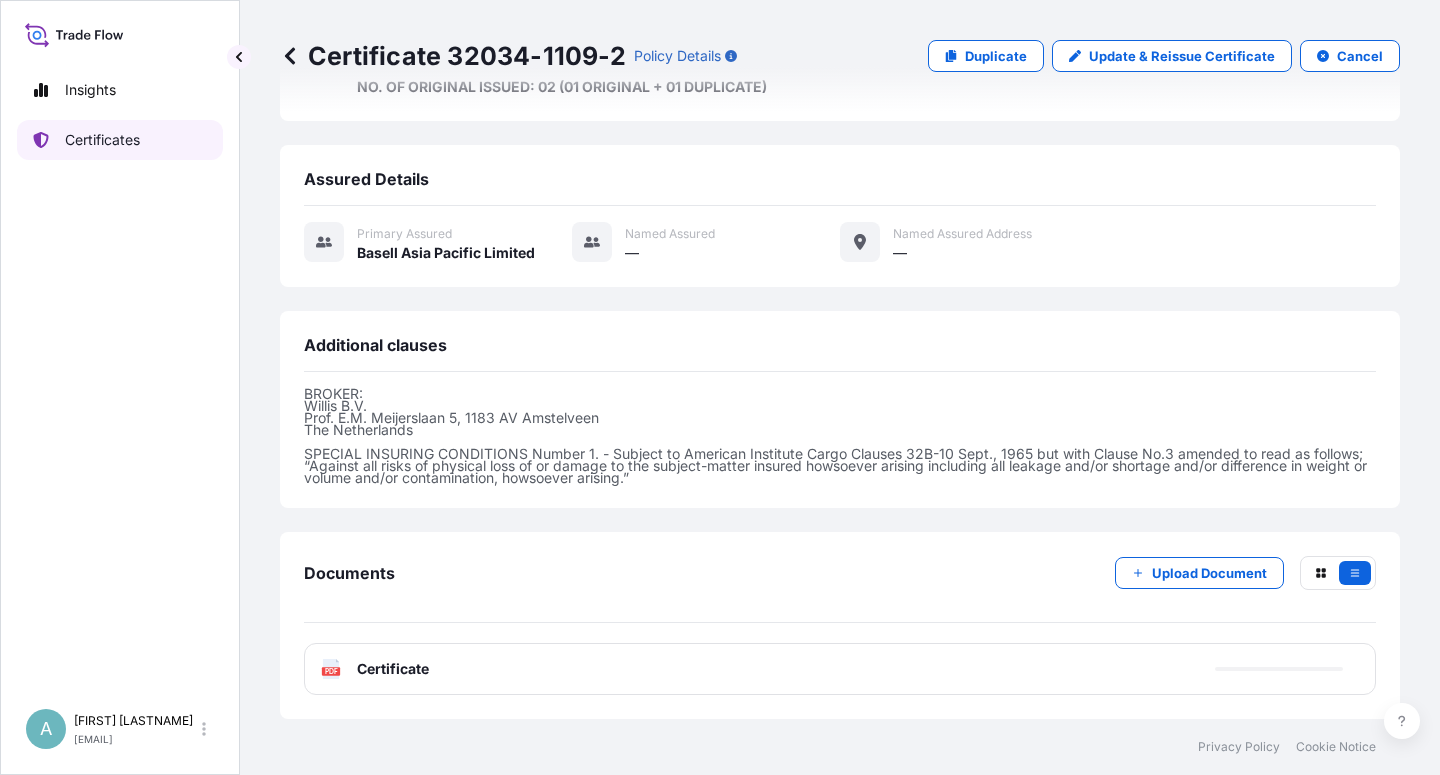 click on "Certificates" at bounding box center (102, 140) 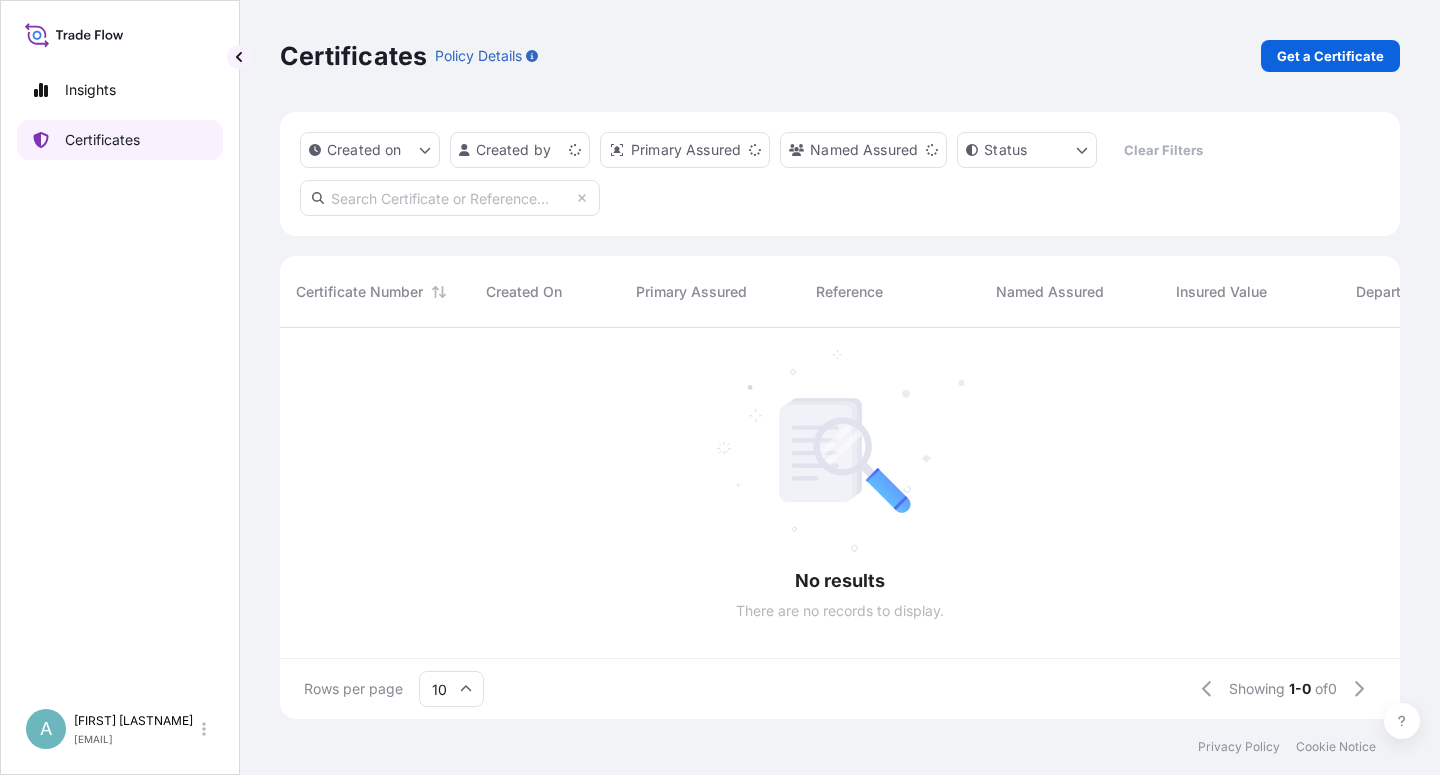 scroll, scrollTop: 0, scrollLeft: 0, axis: both 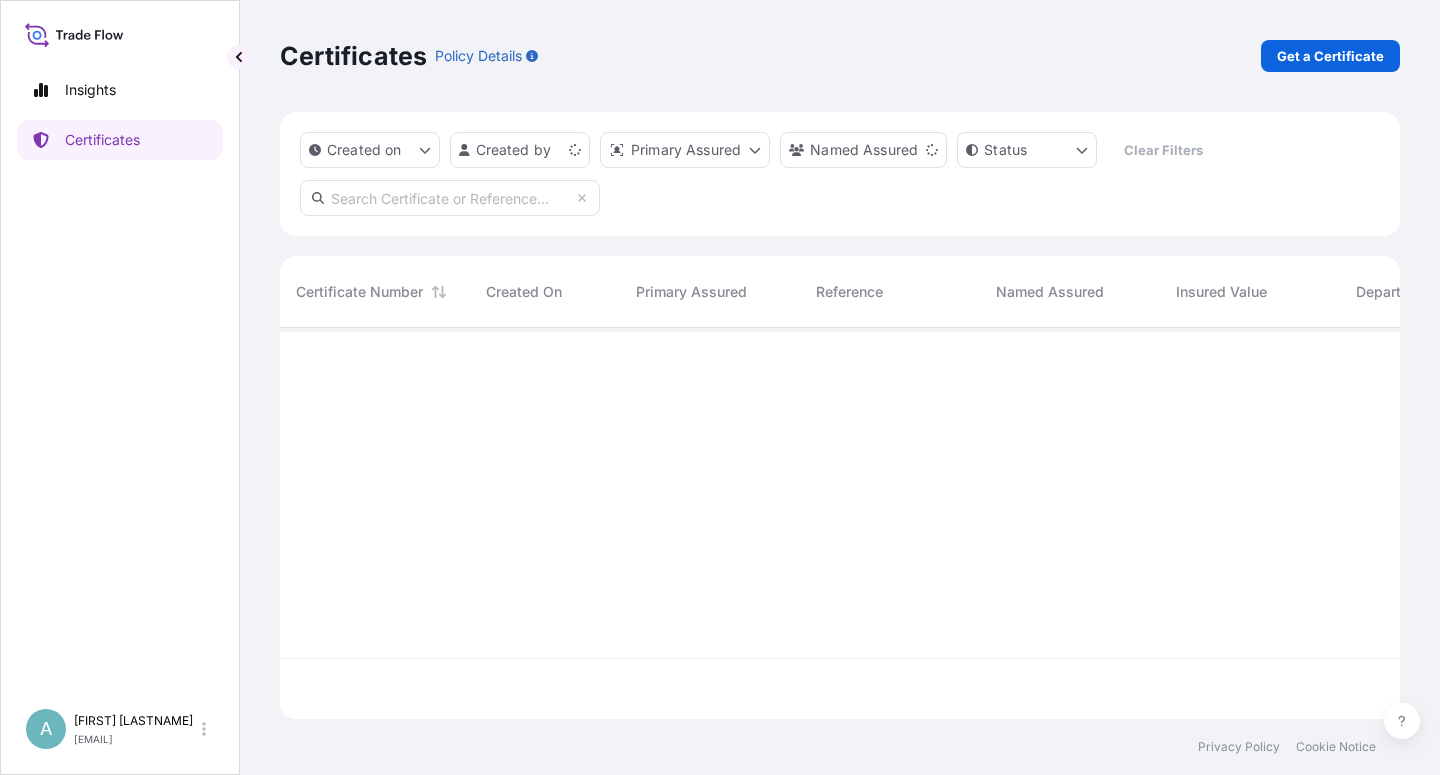 click at bounding box center [450, 198] 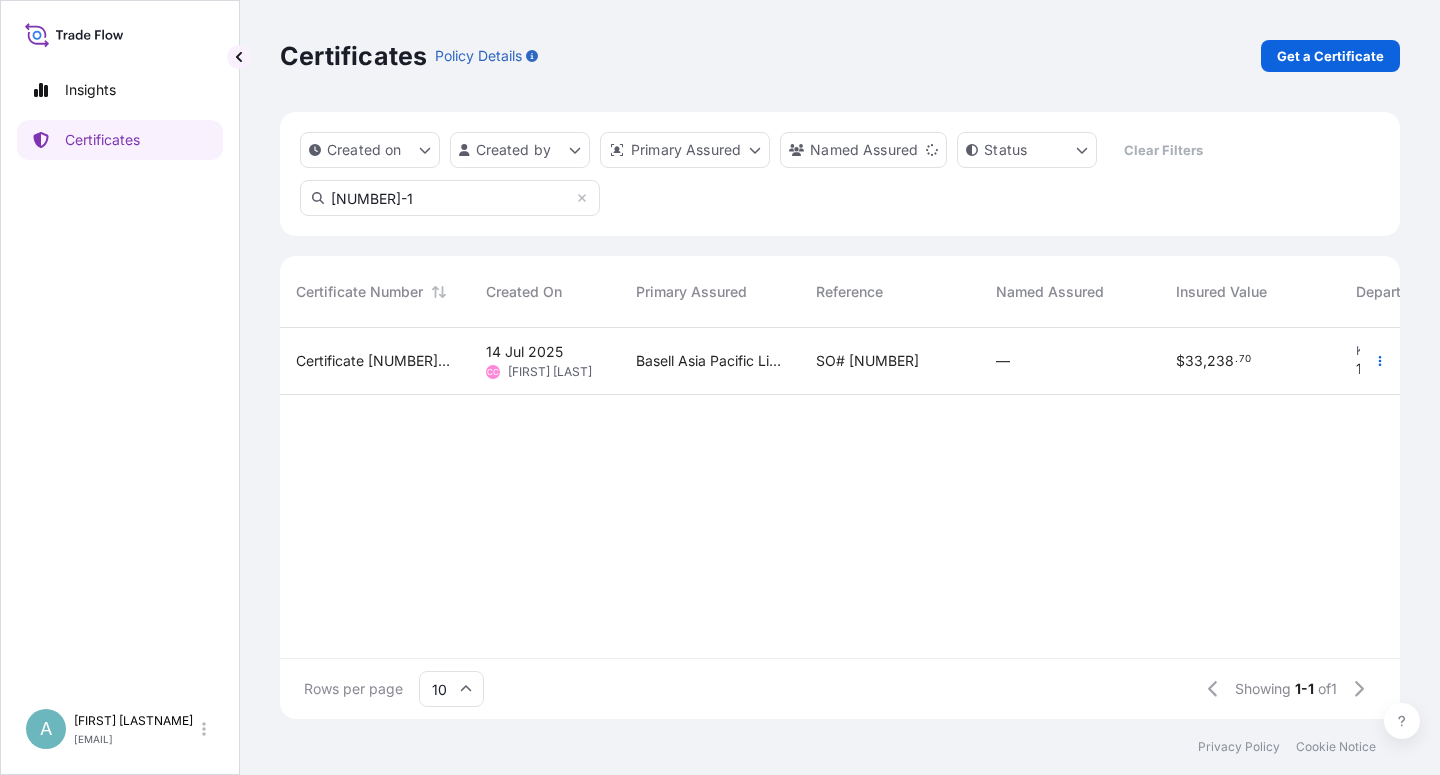 type on "[NUMBER]-1" 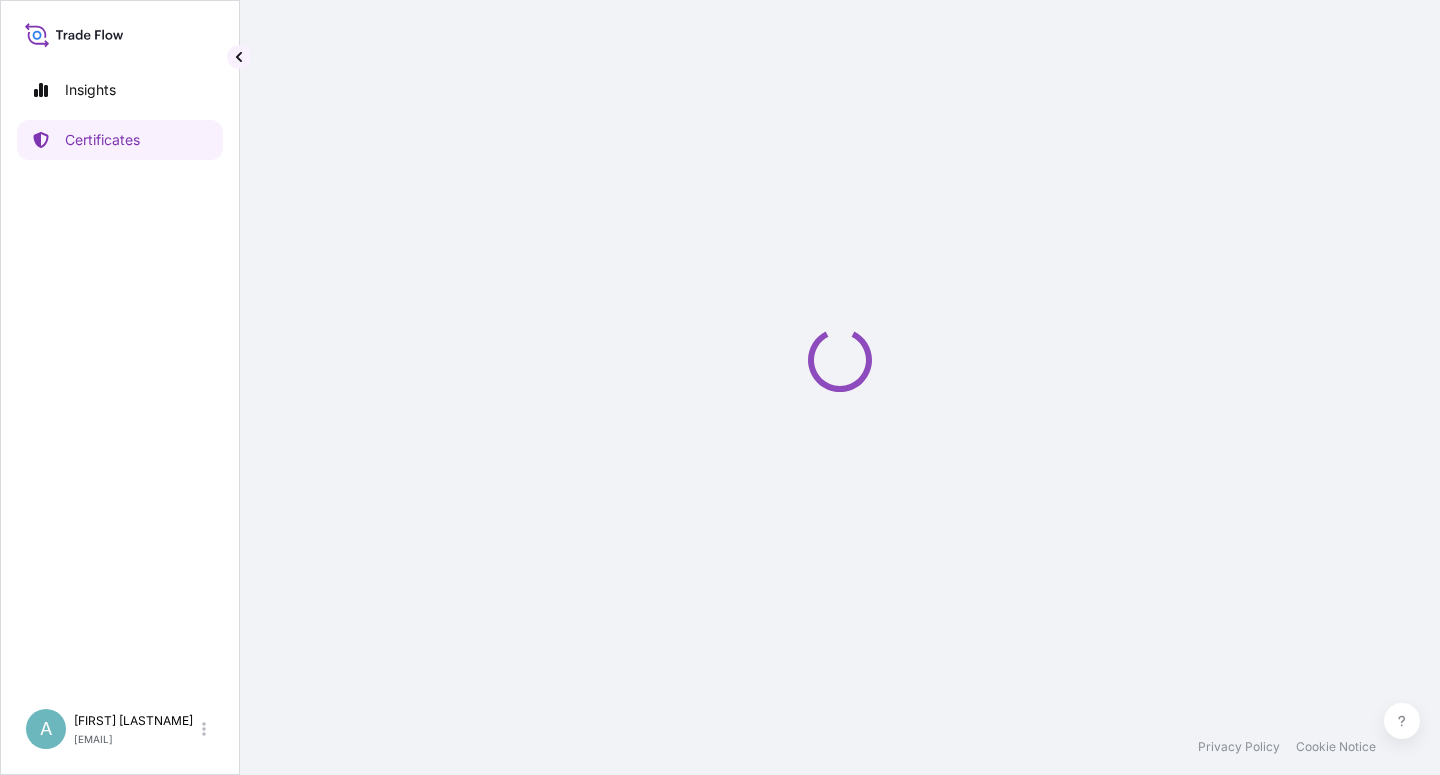 click 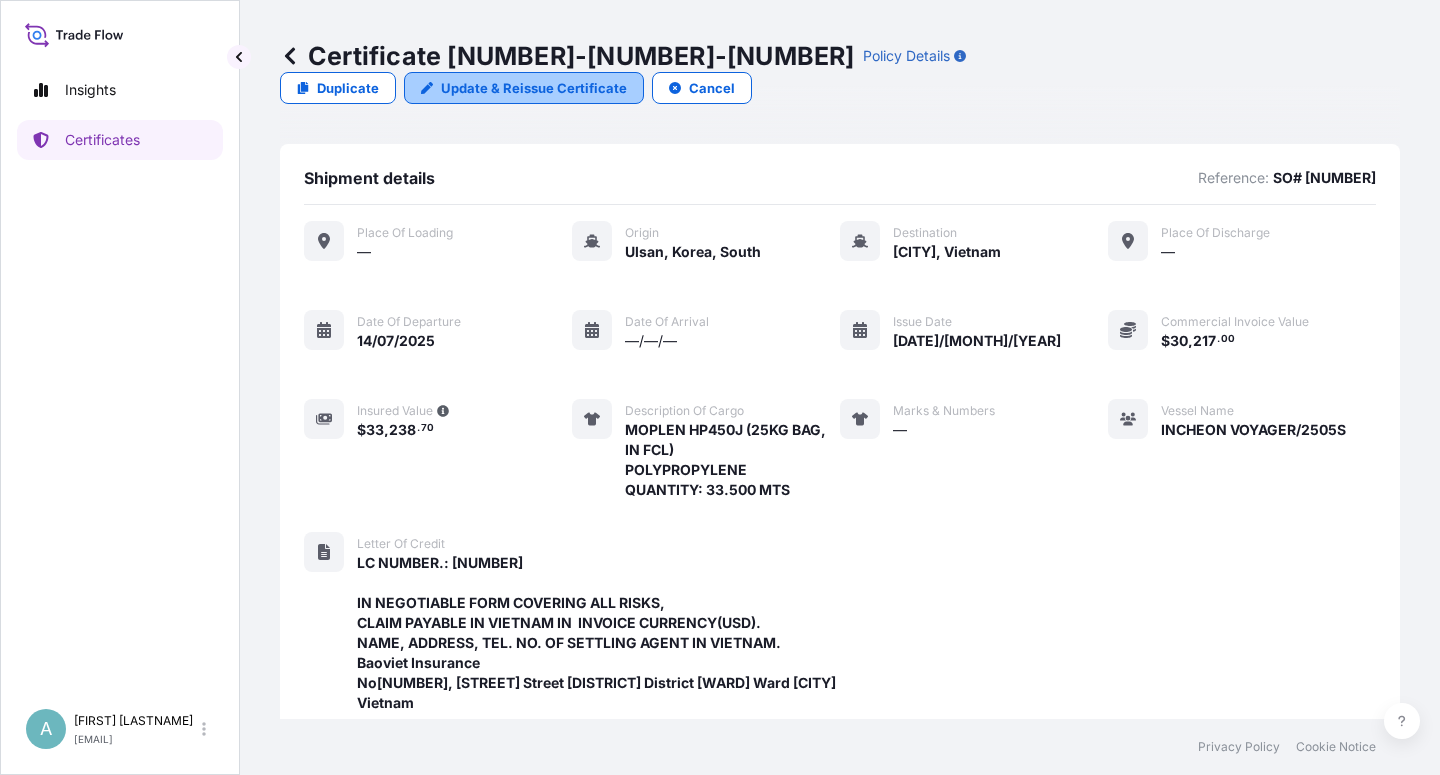 click on "Update & Reissue Certificate" at bounding box center [534, 88] 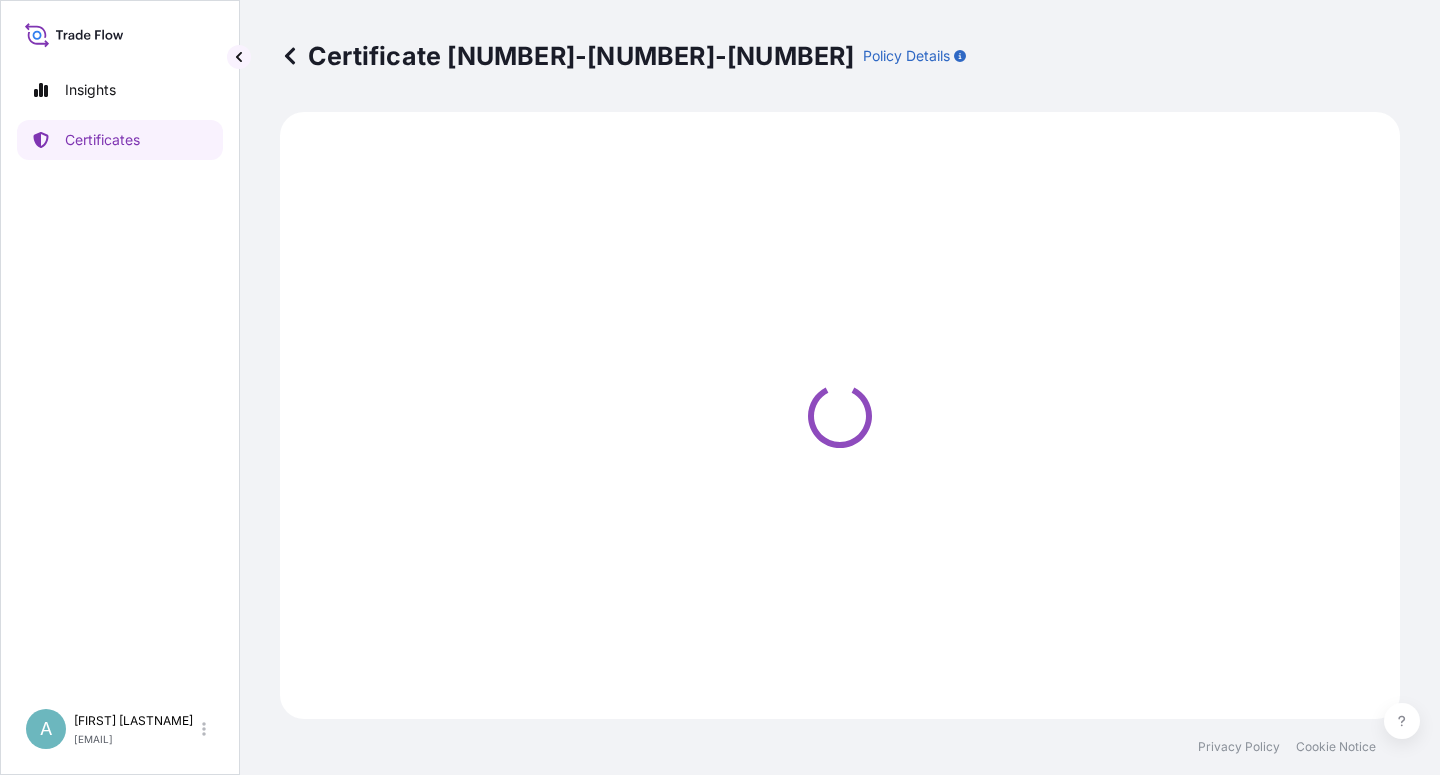 select on "Sea" 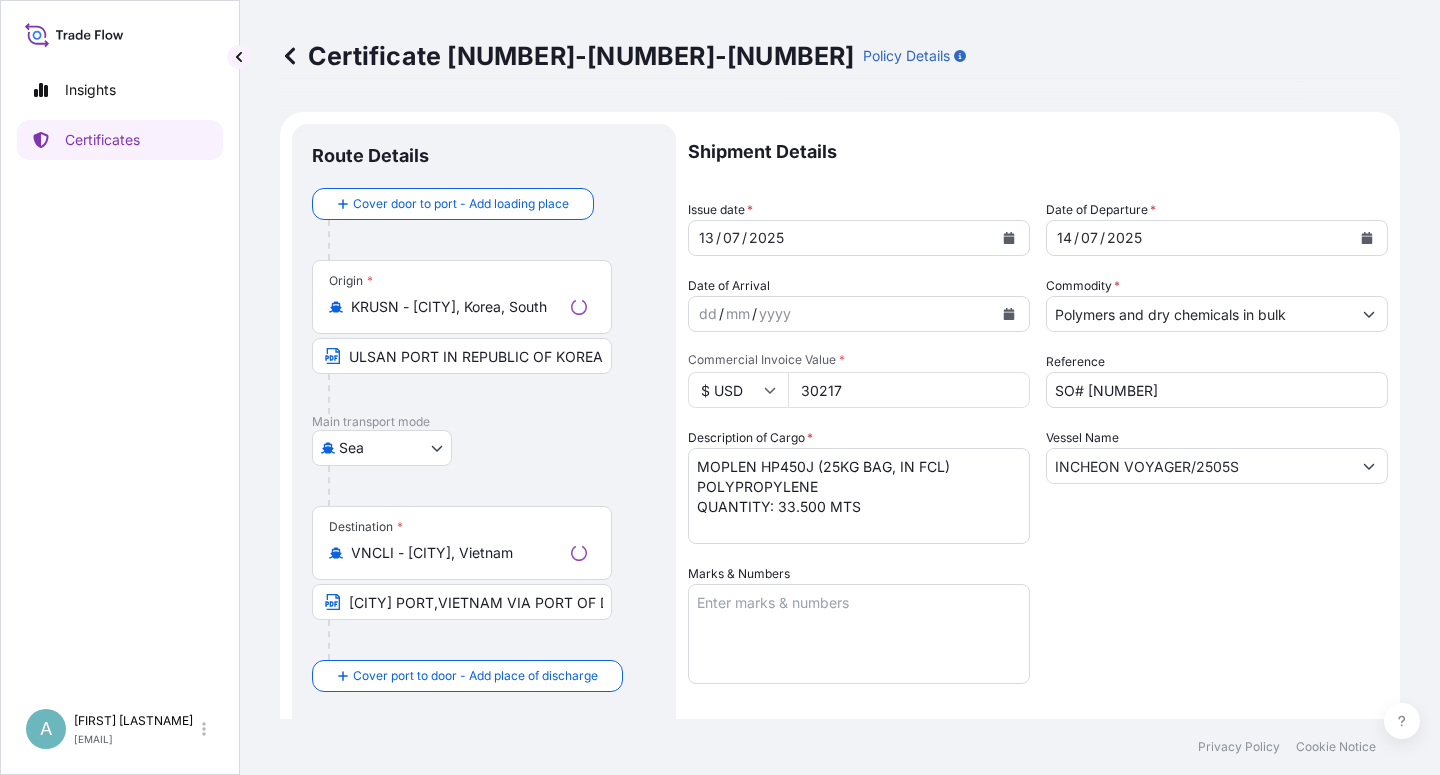 select on "32034" 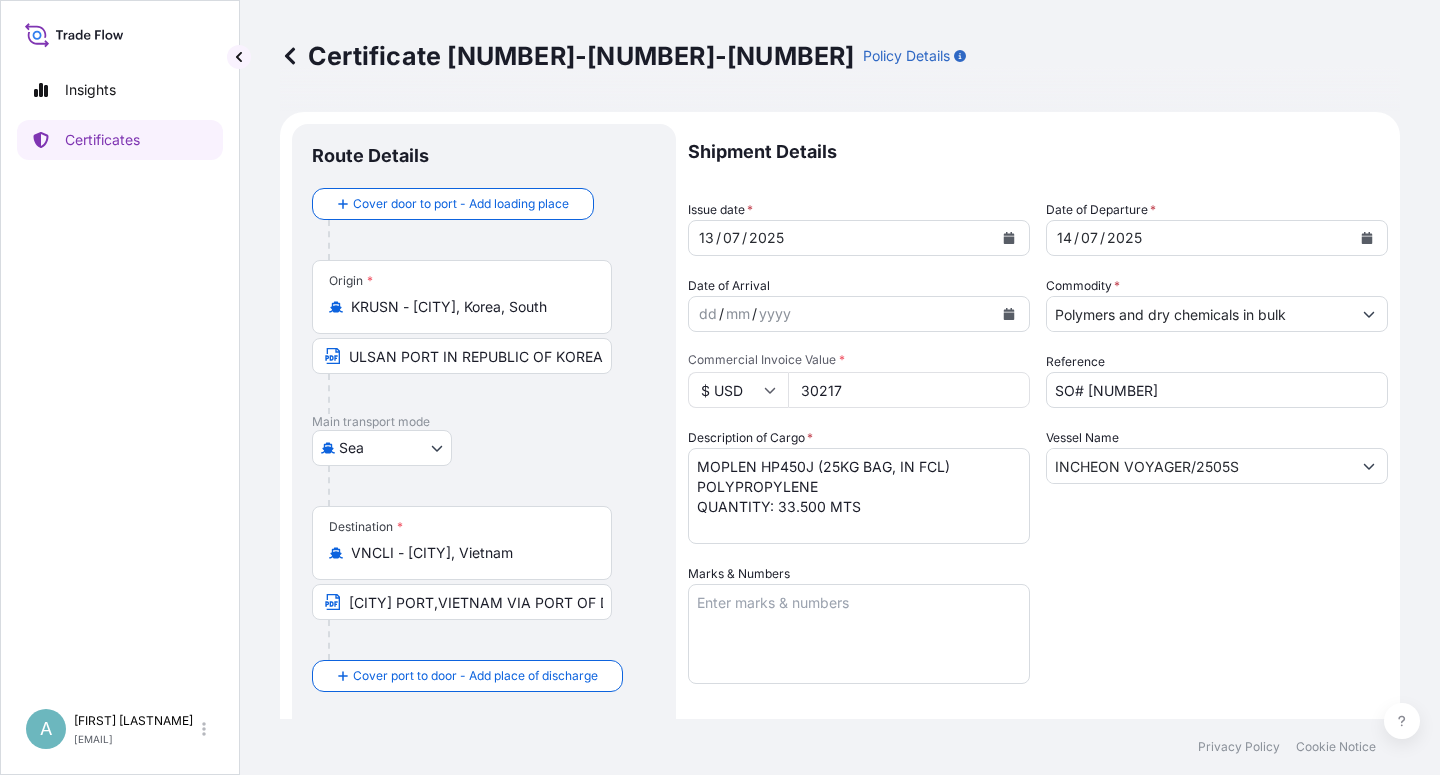 click 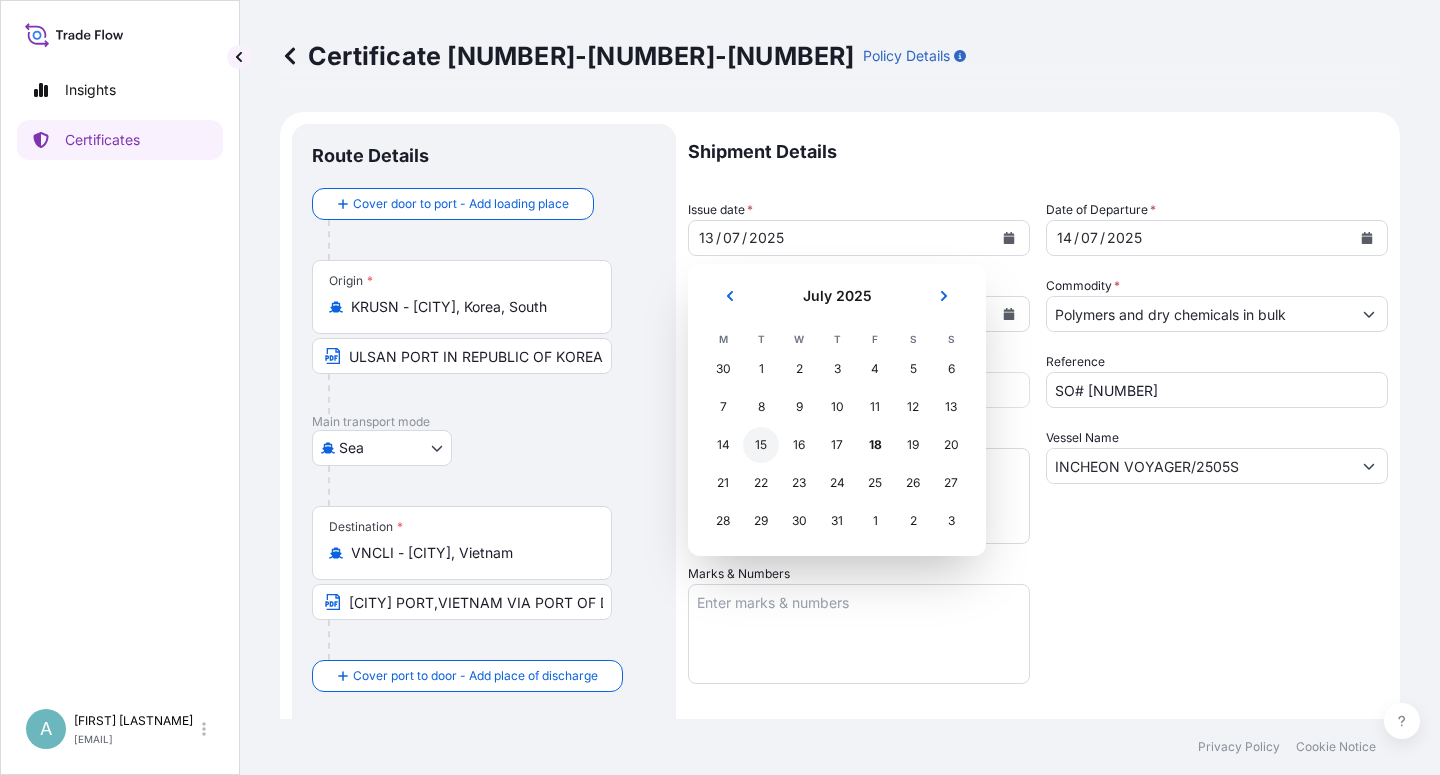 click on "15" at bounding box center (761, 445) 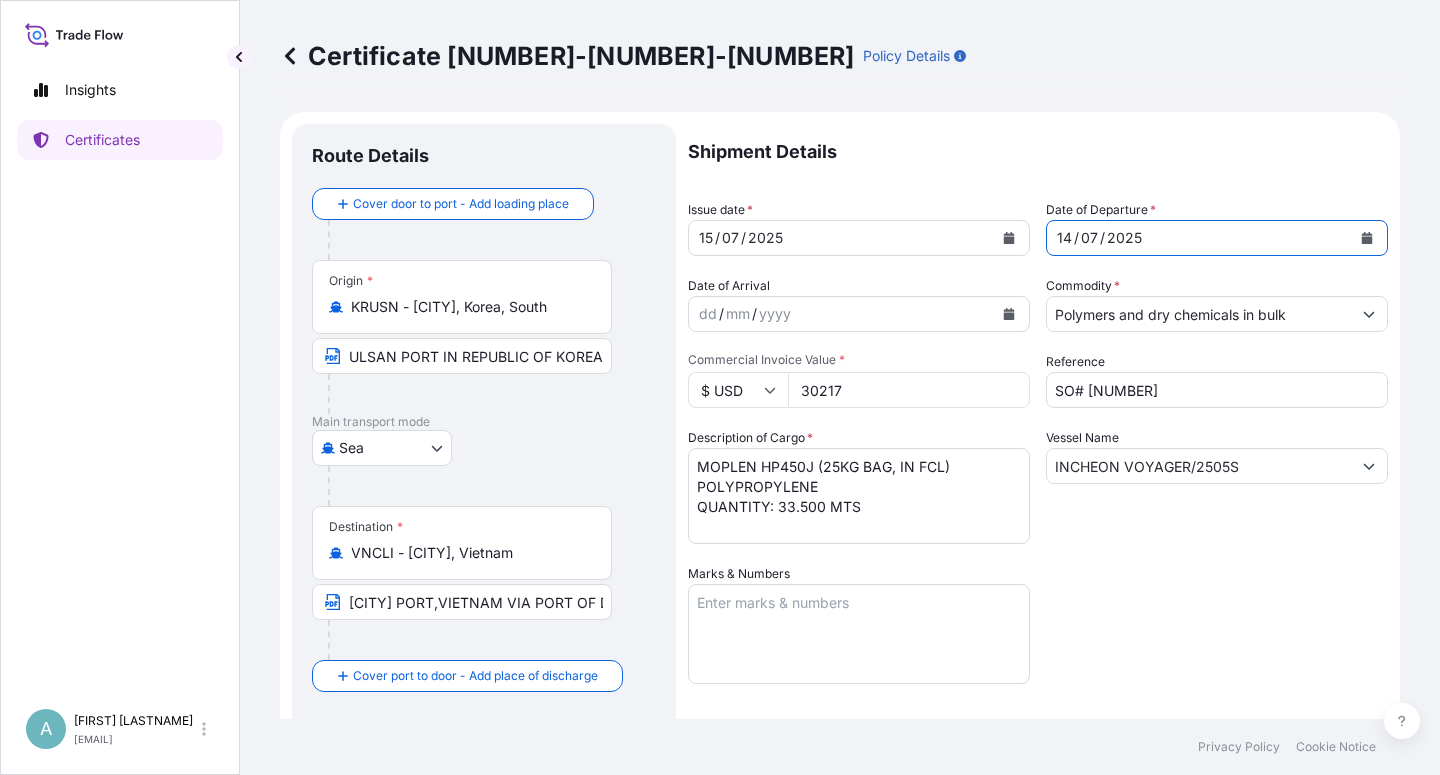 click at bounding box center [1367, 238] 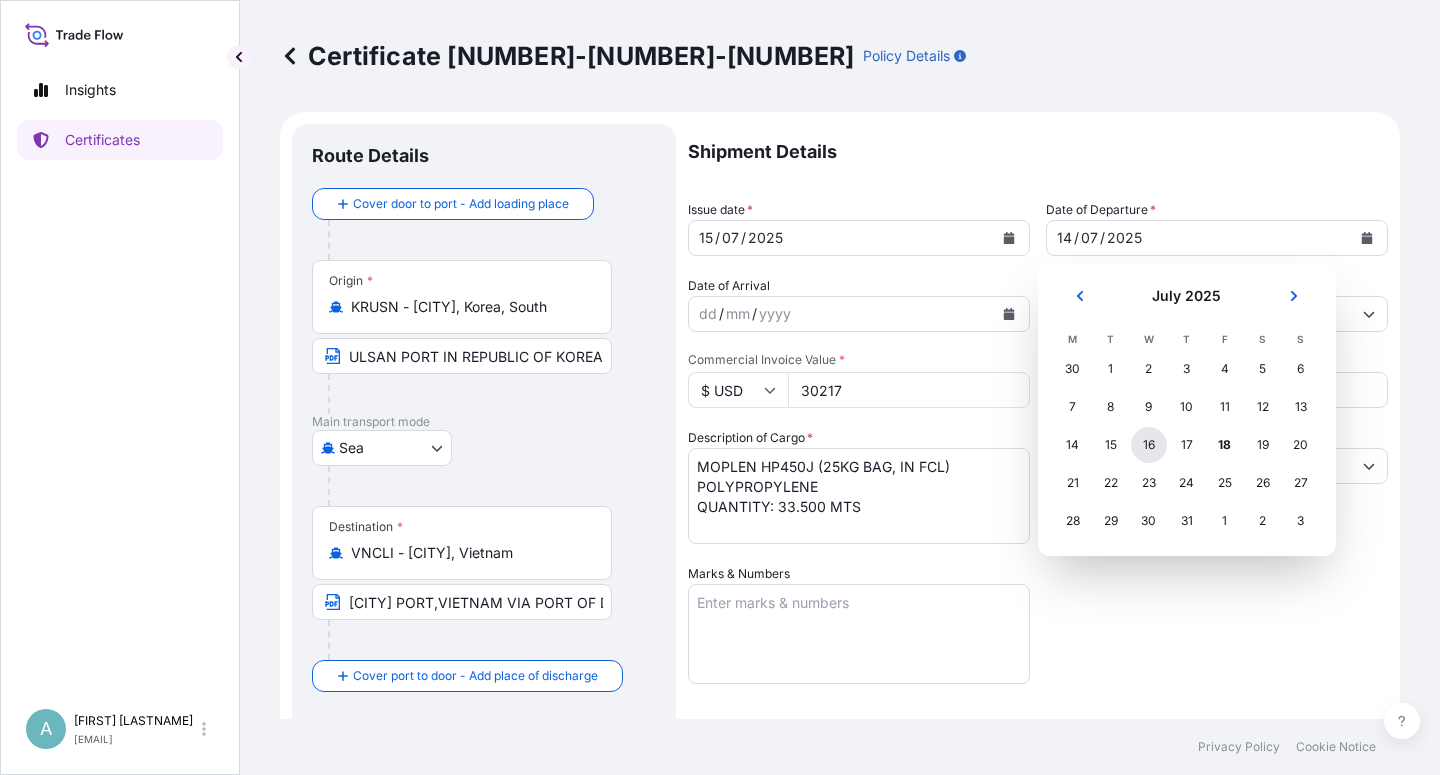 click on "16" at bounding box center [1149, 445] 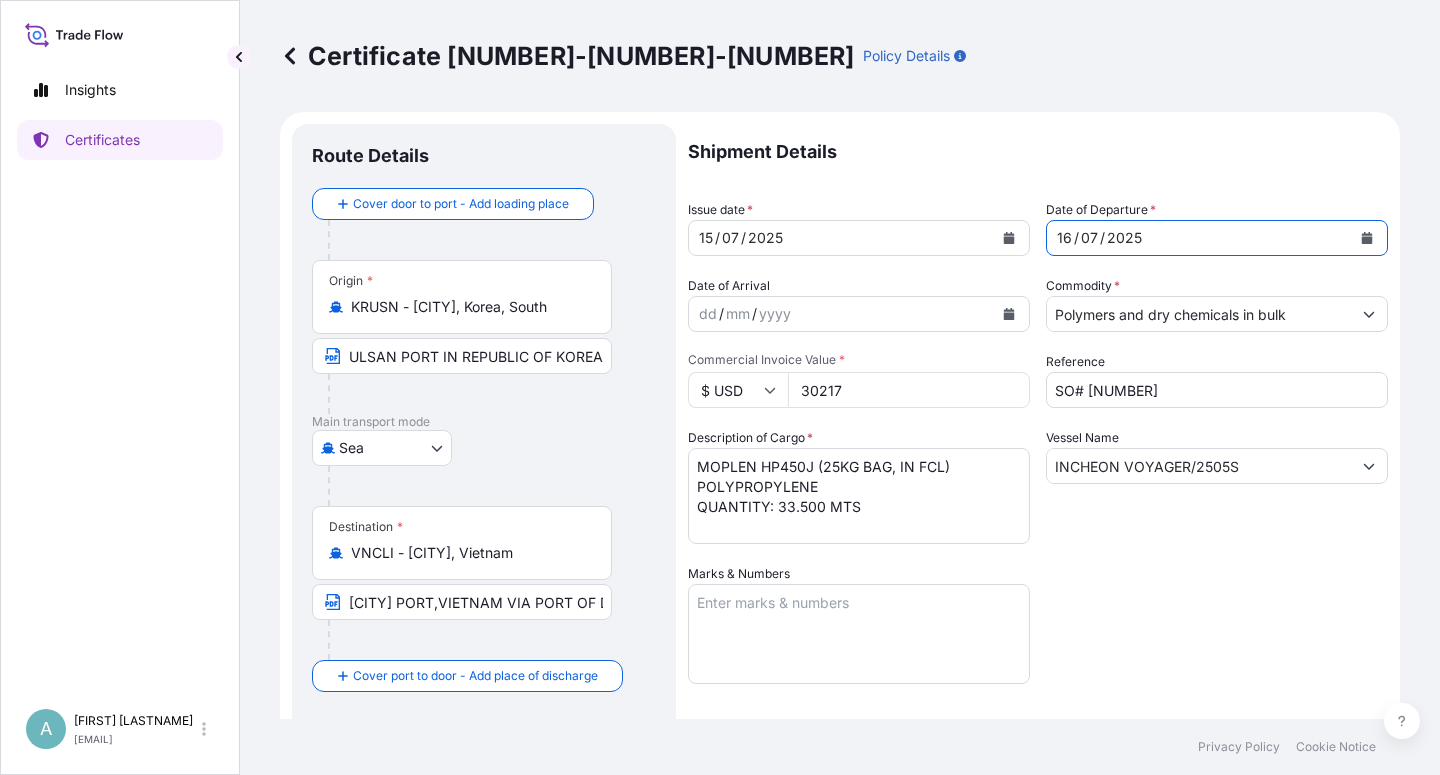 click on "Shipment Details Issue date * [DATE] / [MONTH] / [YEAR] Date of Departure * [DATE] / [MONTH] / [YEAR] Date of Arrival dd / mm / yyyy Commodity * Polymers and dry chemicals in bulk Packing Category Commercial Invoice Value    * $ USD [NUMBER] Reference SO# [NUMBER] Description of Cargo * MOPLEN HP450J (25KG BAG, IN FCL)
POLYPROPYLENE
QUANTITY: [NUMBER] MTS Vessel Name INCHEON VOYAGER/2505S Marks & Numbers Letter of Credit This shipment has a letter of credit Letter of credit * LC NUMBER.: 0923IL2500311
IN NEGOTIABLE FORM COVERING ALL RISKS,
CLAIM PAYABLE IN VIETNAM IN  INVOICE CURRENCY(USD).
NAME, ADDRESS, TEL. NO. OF SETTLING AGENT IN VIETNAM.
Baoviet Insurance
No[NUMBER] [STREET] [WARD] [DISTRICT] [CITY] [STATE]
TOTAL NUMBER OF ORIGINALS ISSUED : 02 (01 ORIGINAL + 01 DUPLICATE)
Letter of credit may not exceed 12000 characters Assured Details Primary Assured * Basell Asia Pacific Limited Basell Asia Pacific Limited Named Assured Named Assured Address" at bounding box center (1038, 638) 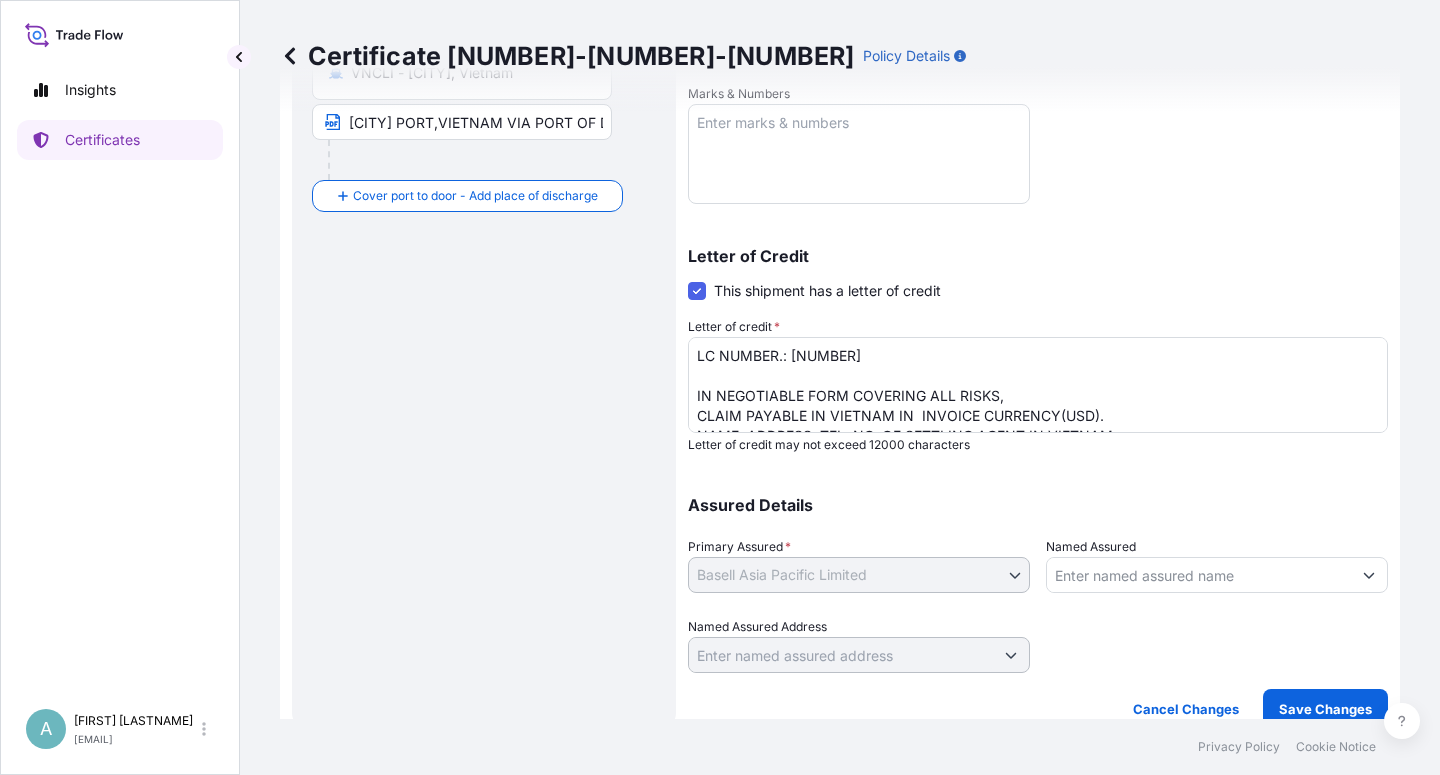 scroll, scrollTop: 490, scrollLeft: 0, axis: vertical 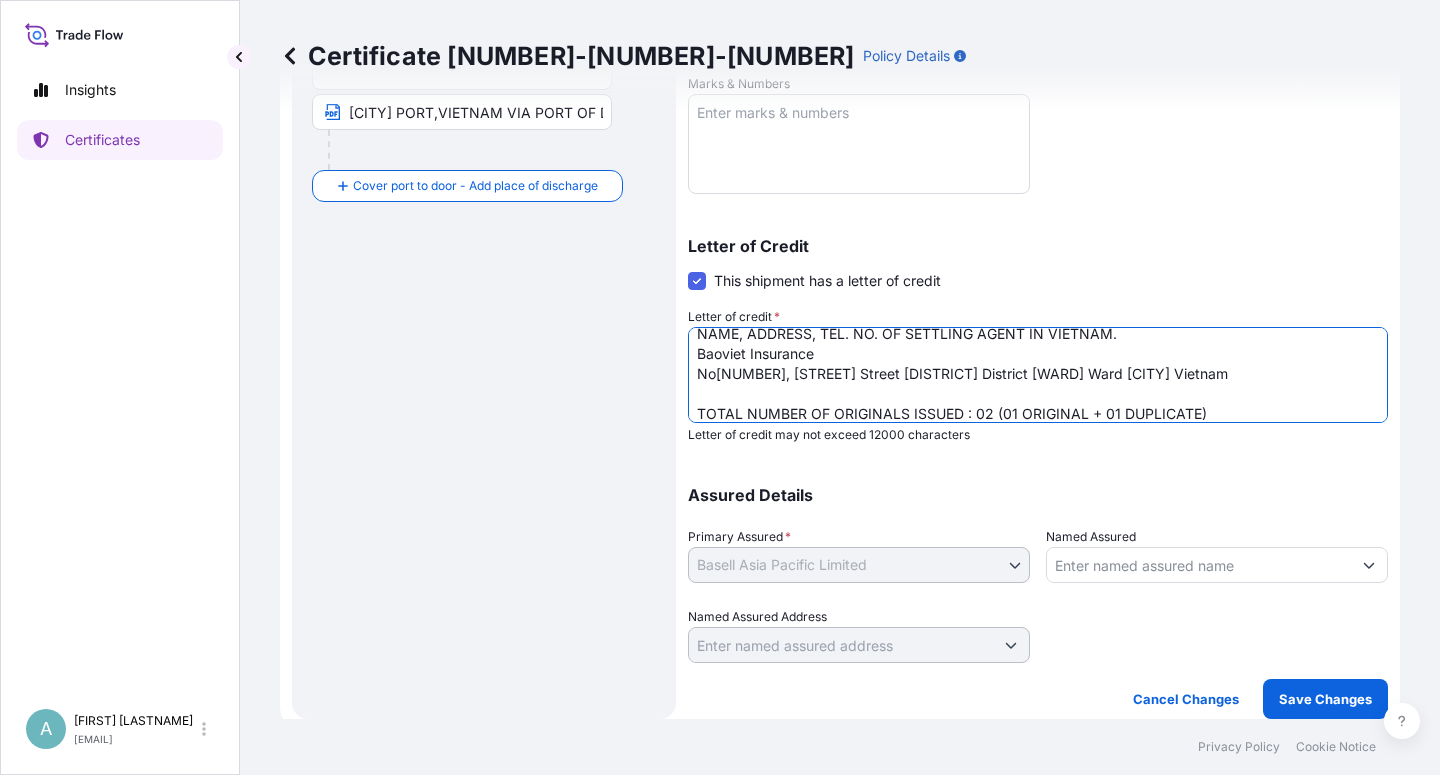 click on "LC NUMBER.: [NUMBER]
IN NEGOTIABLE FORM COVERING ALL RISKS,
CLAIM PAYABLE IN VIETNAM IN  INVOICE CURRENCY(USD).
NAME, ADDRESS, TEL. NO. OF SETTLING AGENT IN VIETNAM.
Baoviet Insurance
No[NUMBER], [STREET] Street [DISTRICT] District [WARD] Ward [CITY] Vietnam
TOTAL NUMBER OF ORIGINALS ISSUED : 02 (01 ORIGINAL + 01 DUPLICATE)" at bounding box center (1038, 375) 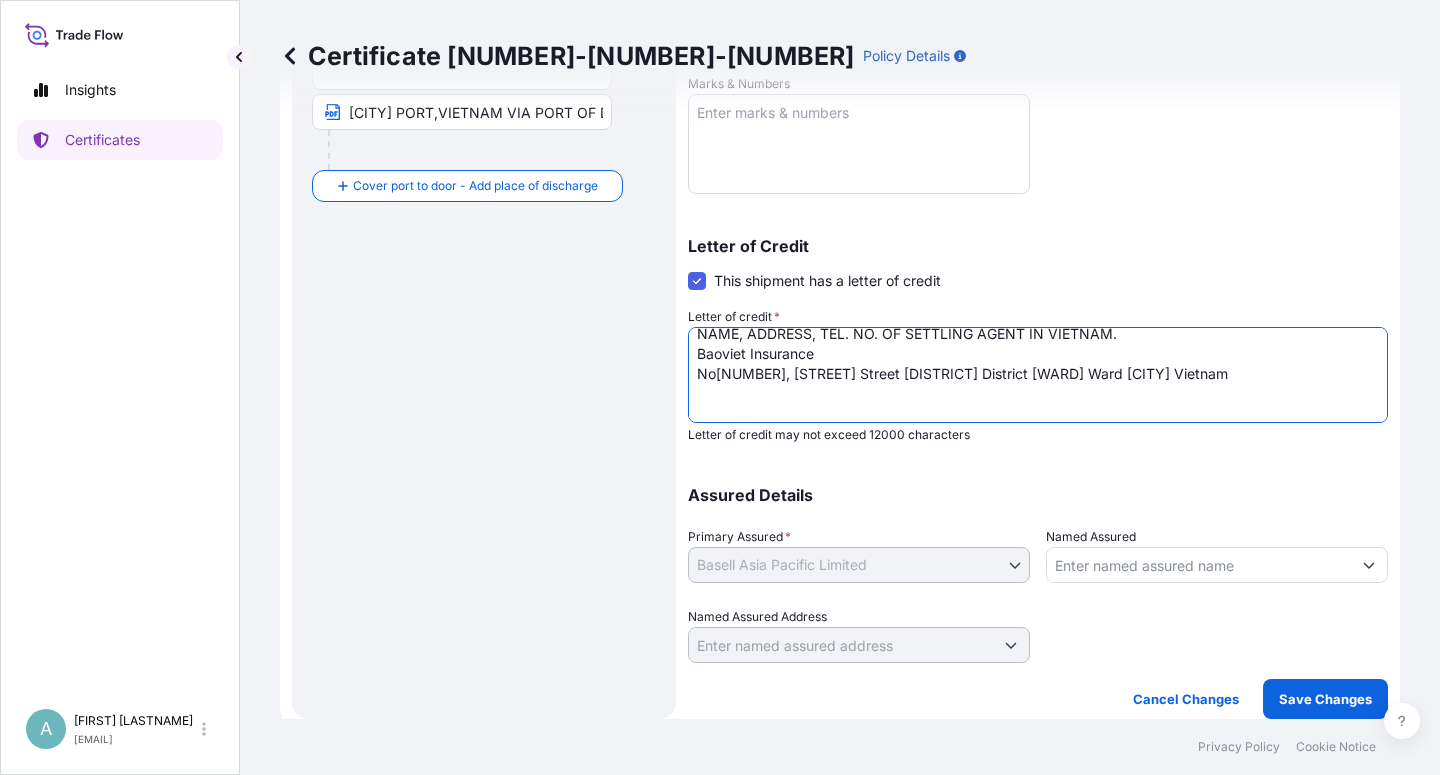 paste on "Direct Line: +84 [PHONE] (24 hours)" 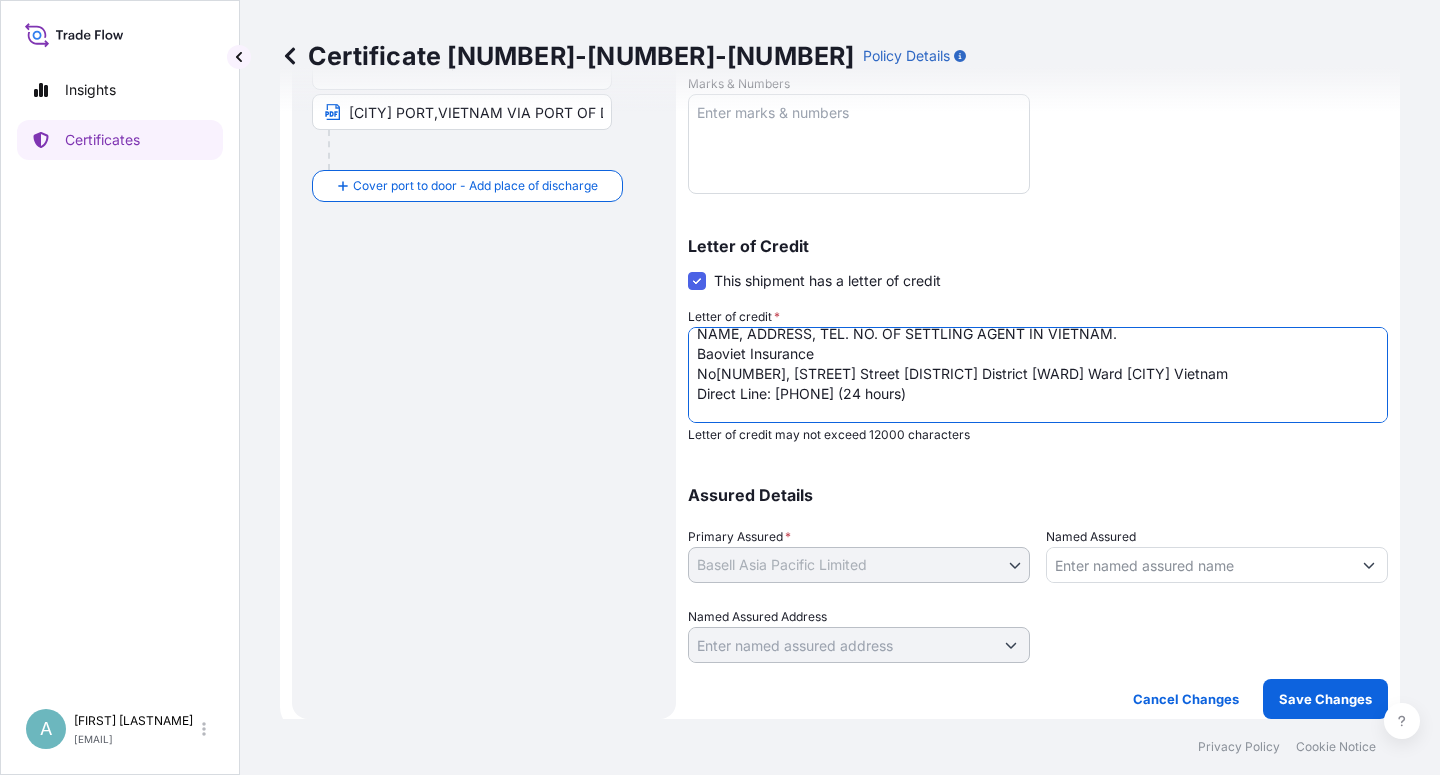 scroll, scrollTop: 93, scrollLeft: 0, axis: vertical 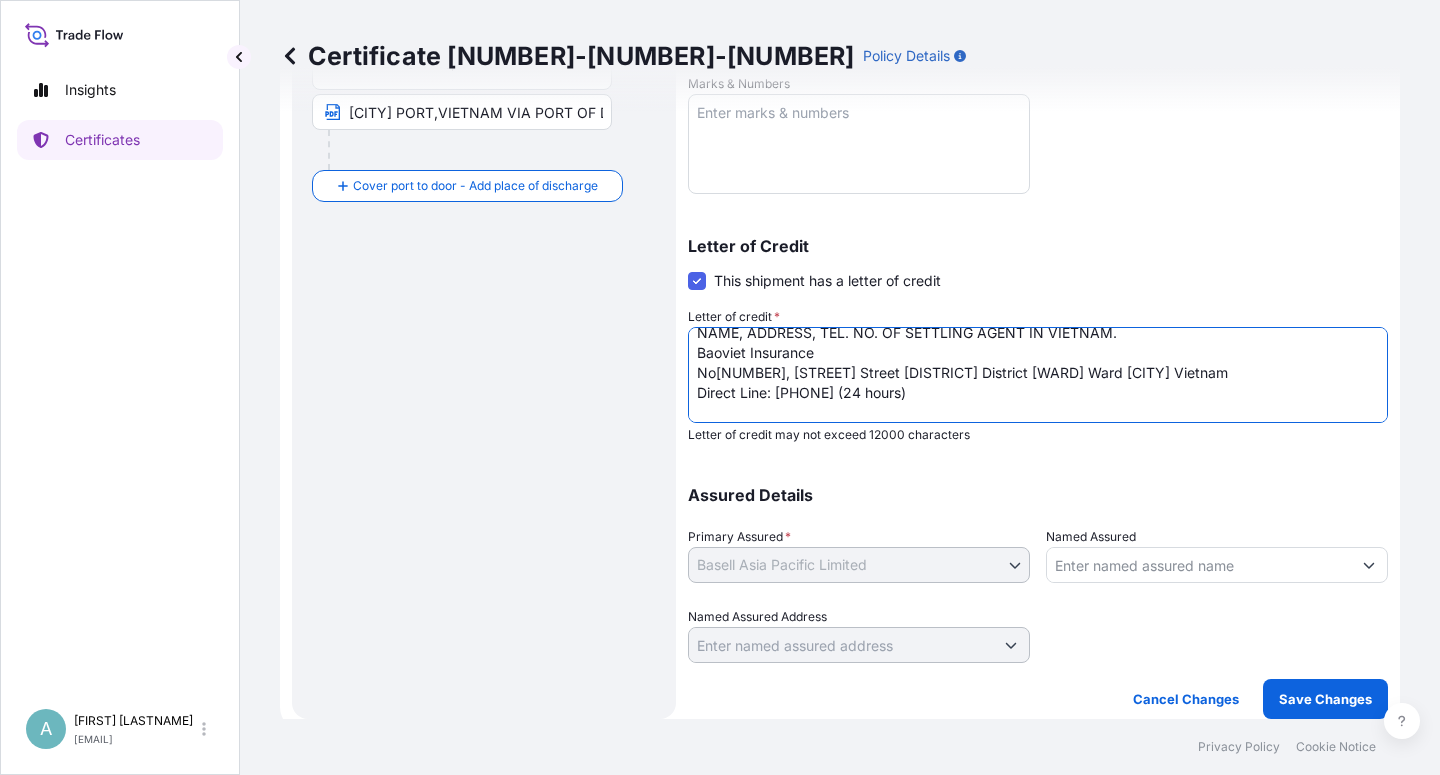 click on "LC NUMBER.: [NUMBER]
IN NEGOTIABLE FORM COVERING ALL RISKS,
CLAIM PAYABLE IN VIETNAM IN  INVOICE CURRENCY(USD).
NAME, ADDRESS, TEL. NO. OF SETTLING AGENT IN VIETNAM.
Baoviet Insurance
No[NUMBER], [STREET] Street [DISTRICT] District [WARD] Ward [CITY] Vietnam
TOTAL NUMBER OF ORIGINALS ISSUED : 02 (01 ORIGINAL + 01 DUPLICATE)" at bounding box center (1038, 375) 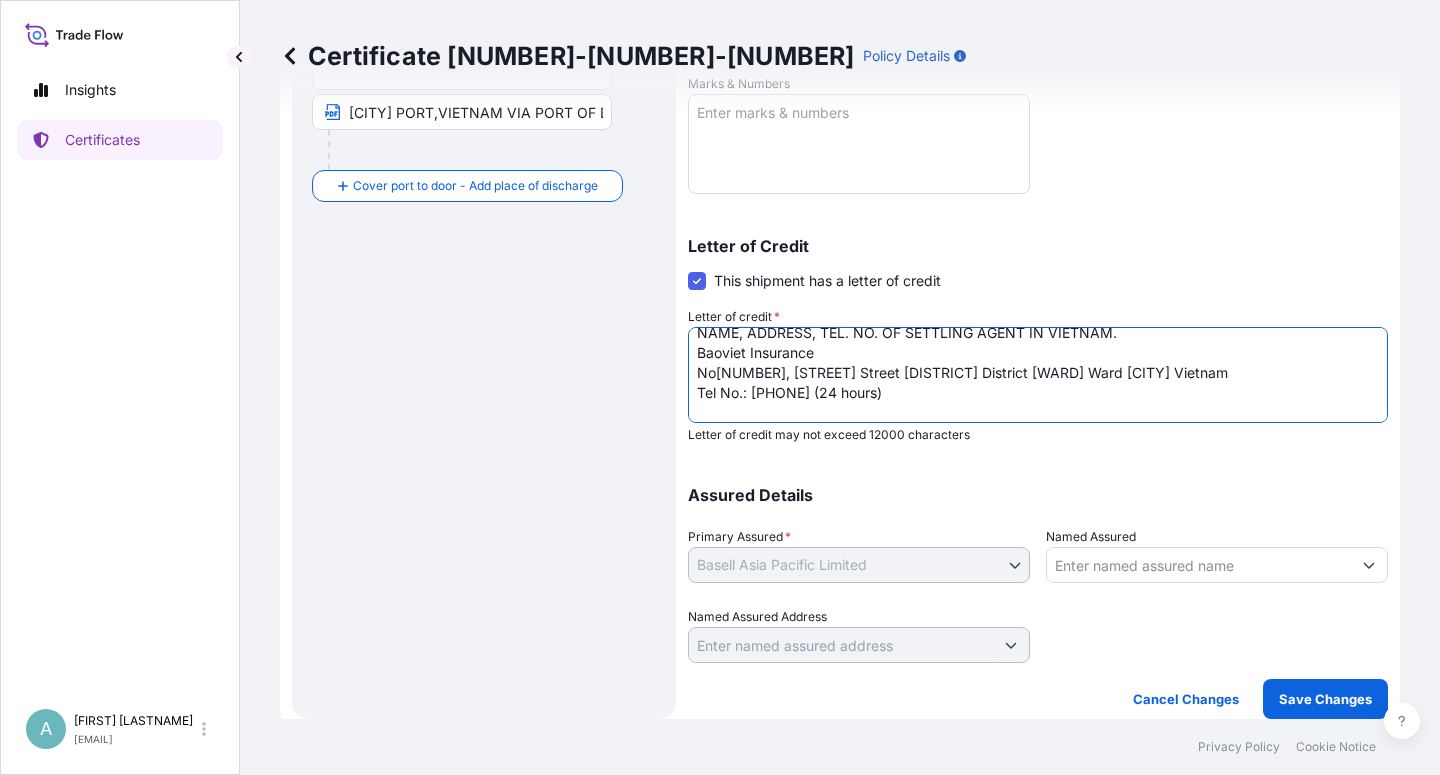 click on "LC NUMBER.: [NUMBER]
IN NEGOTIABLE FORM COVERING ALL RISKS,
CLAIM PAYABLE IN VIETNAM IN  INVOICE CURRENCY(USD).
NAME, ADDRESS, TEL. NO. OF SETTLING AGENT IN VIETNAM.
Baoviet Insurance
No[NUMBER], [STREET] Street [DISTRICT] District [WARD] Ward [CITY] Vietnam
TOTAL NUMBER OF ORIGINALS ISSUED : 02 (01 ORIGINAL + 01 DUPLICATE)" at bounding box center (1038, 375) 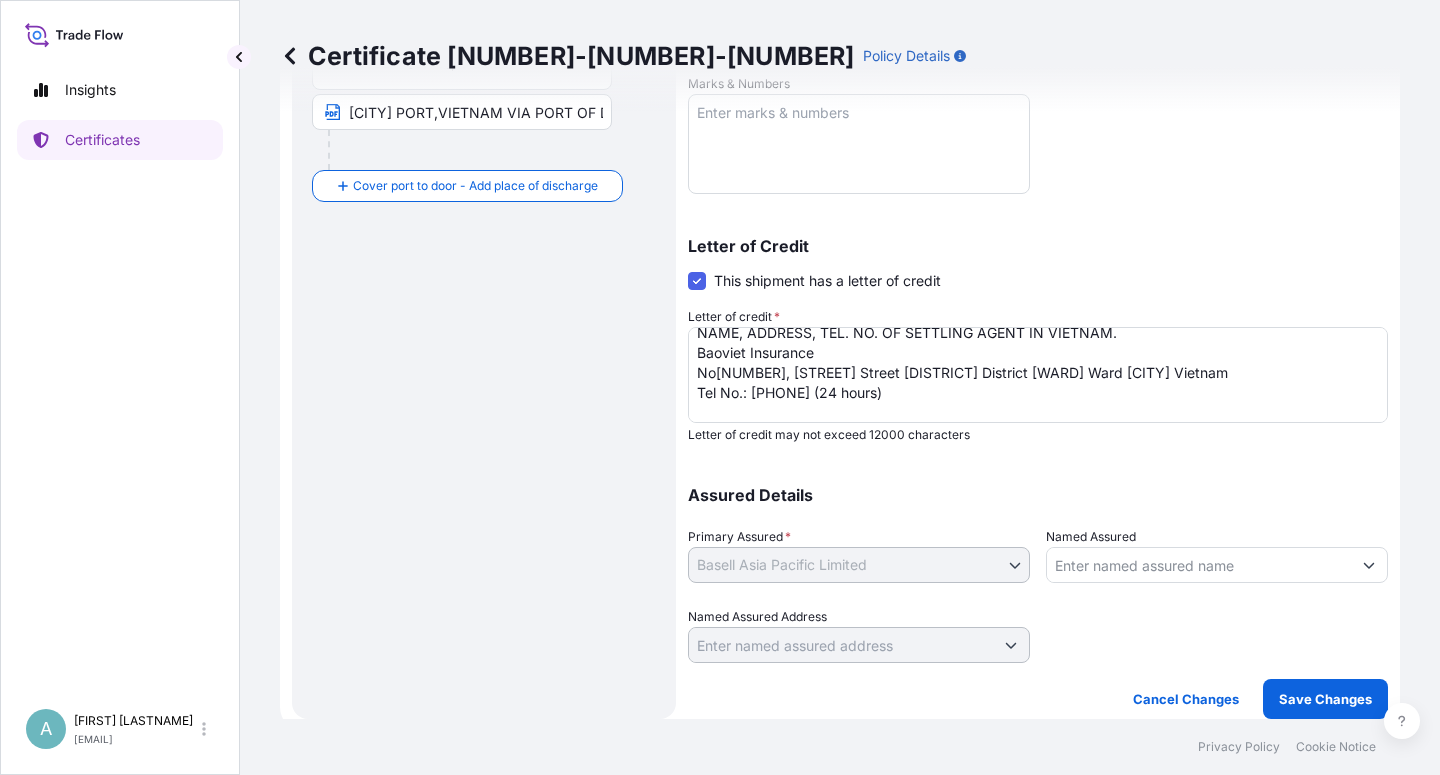 click on "LC NUMBER.: [NUMBER]
IN NEGOTIABLE FORM COVERING ALL RISKS,
CLAIM PAYABLE IN VIETNAM IN  INVOICE CURRENCY(USD).
NAME, ADDRESS, TEL. NO. OF SETTLING AGENT IN VIETNAM.
Baoviet Insurance
No[NUMBER], [STREET] Street [DISTRICT] District [WARD] Ward [CITY] Vietnam
TOTAL NUMBER OF ORIGINALS ISSUED : 02 (01 ORIGINAL + 01 DUPLICATE)" at bounding box center (1038, 375) 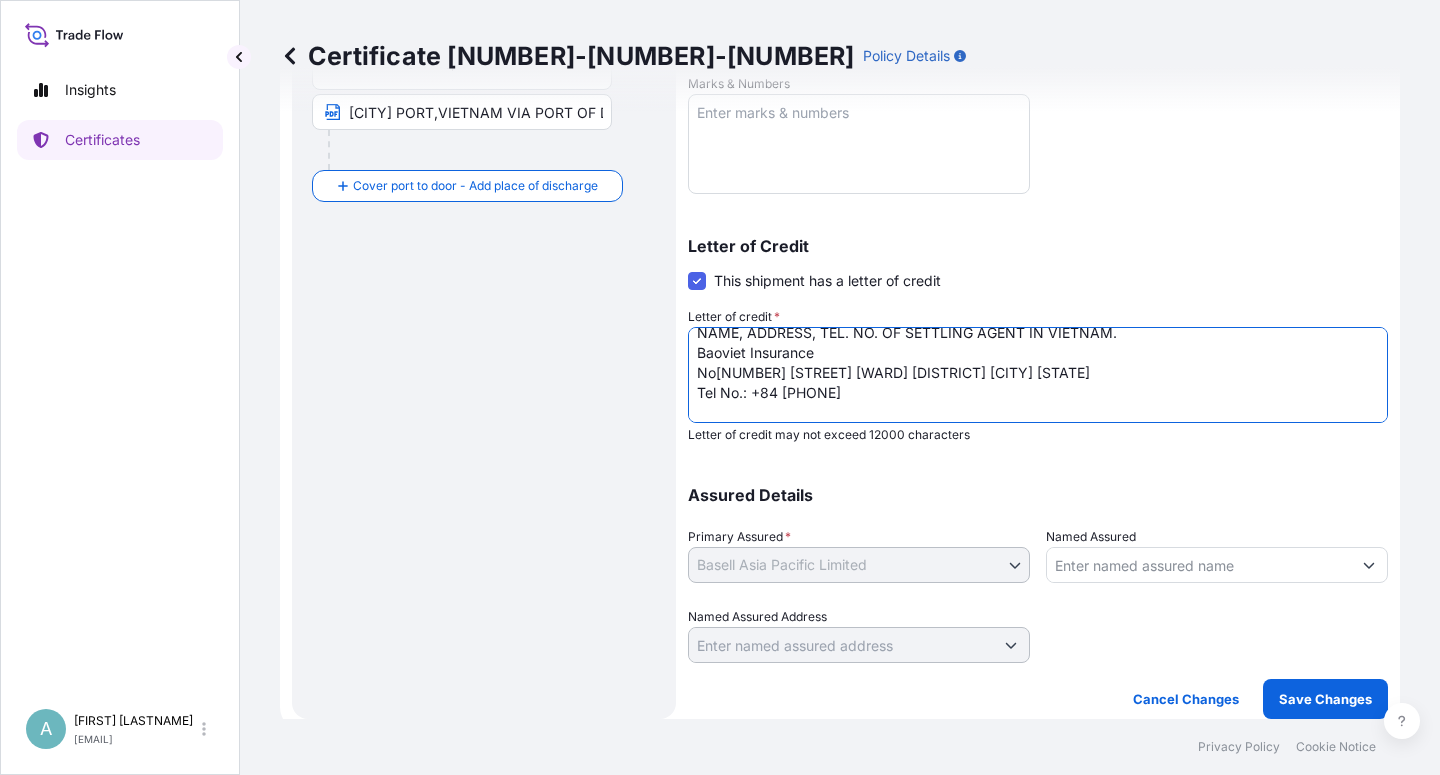 click on "LC NUMBER.: [NUMBER]
IN NEGOTIABLE FORM COVERING ALL RISKS,
CLAIM PAYABLE IN VIETNAM IN  INVOICE CURRENCY(USD).
NAME, ADDRESS, TEL. NO. OF SETTLING AGENT IN VIETNAM.
Baoviet Insurance
No[NUMBER], [STREET] Street [DISTRICT] District [WARD] Ward [CITY] Vietnam
TOTAL NUMBER OF ORIGINALS ISSUED : 02 (01 ORIGINAL + 01 DUPLICATE)" at bounding box center (1038, 375) 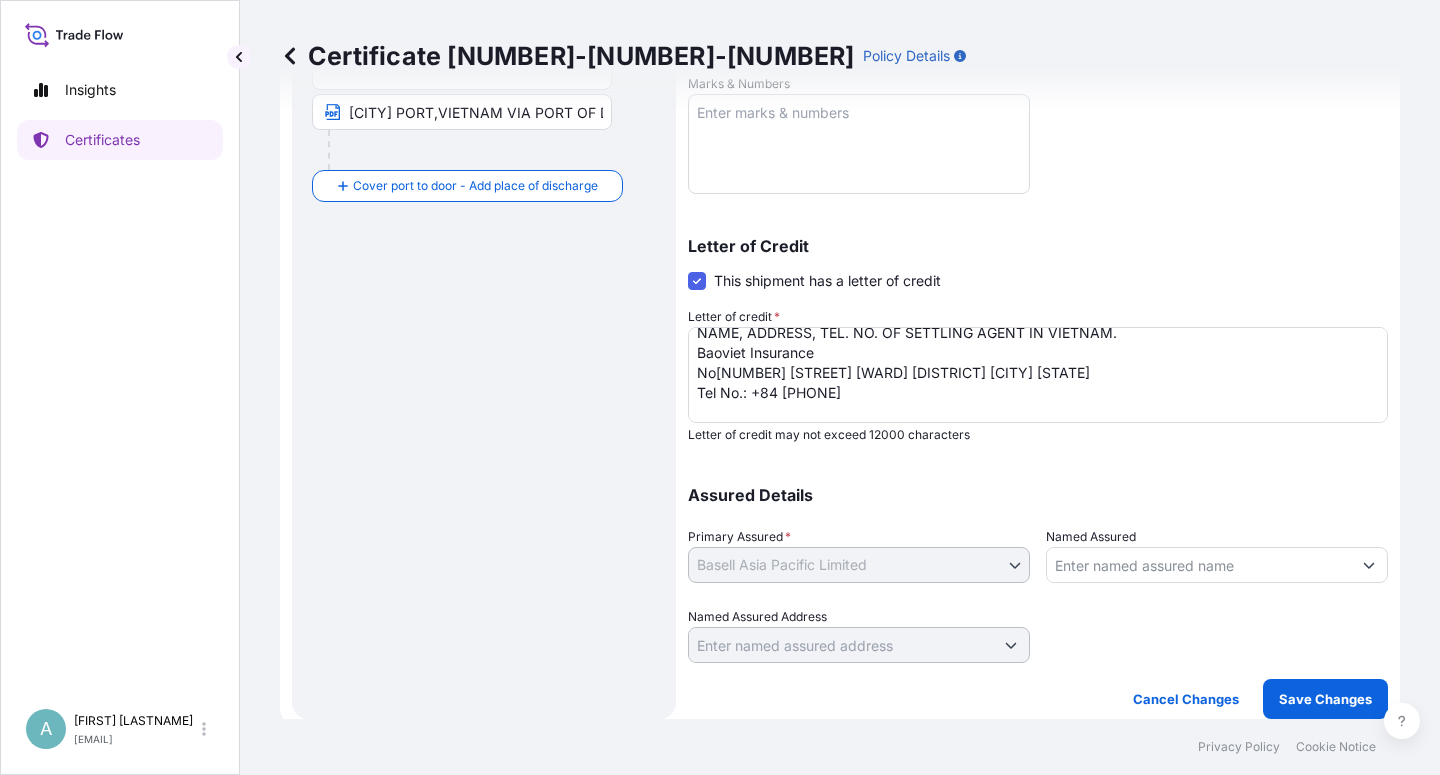 click on "Assured Details" at bounding box center (1038, 495) 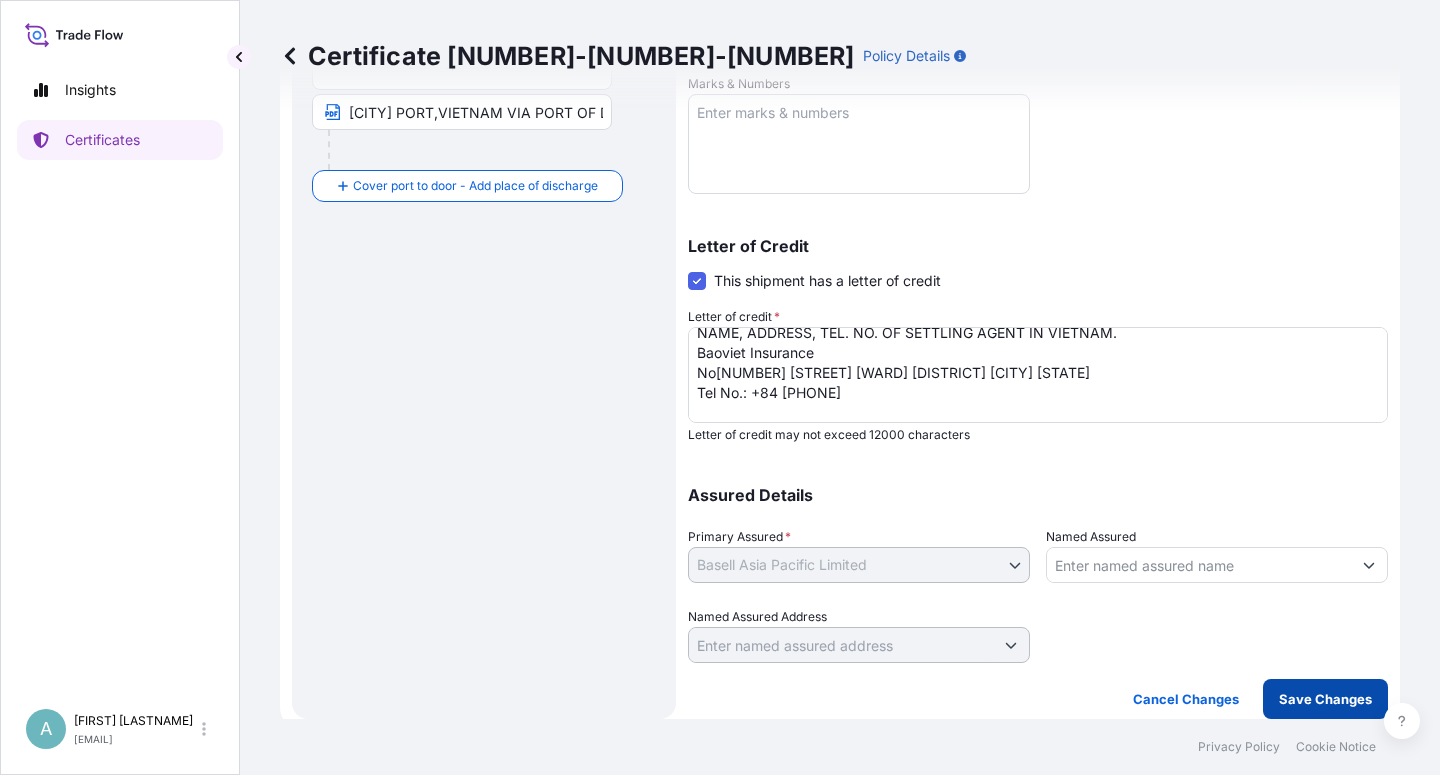 click on "Save Changes" at bounding box center (1325, 699) 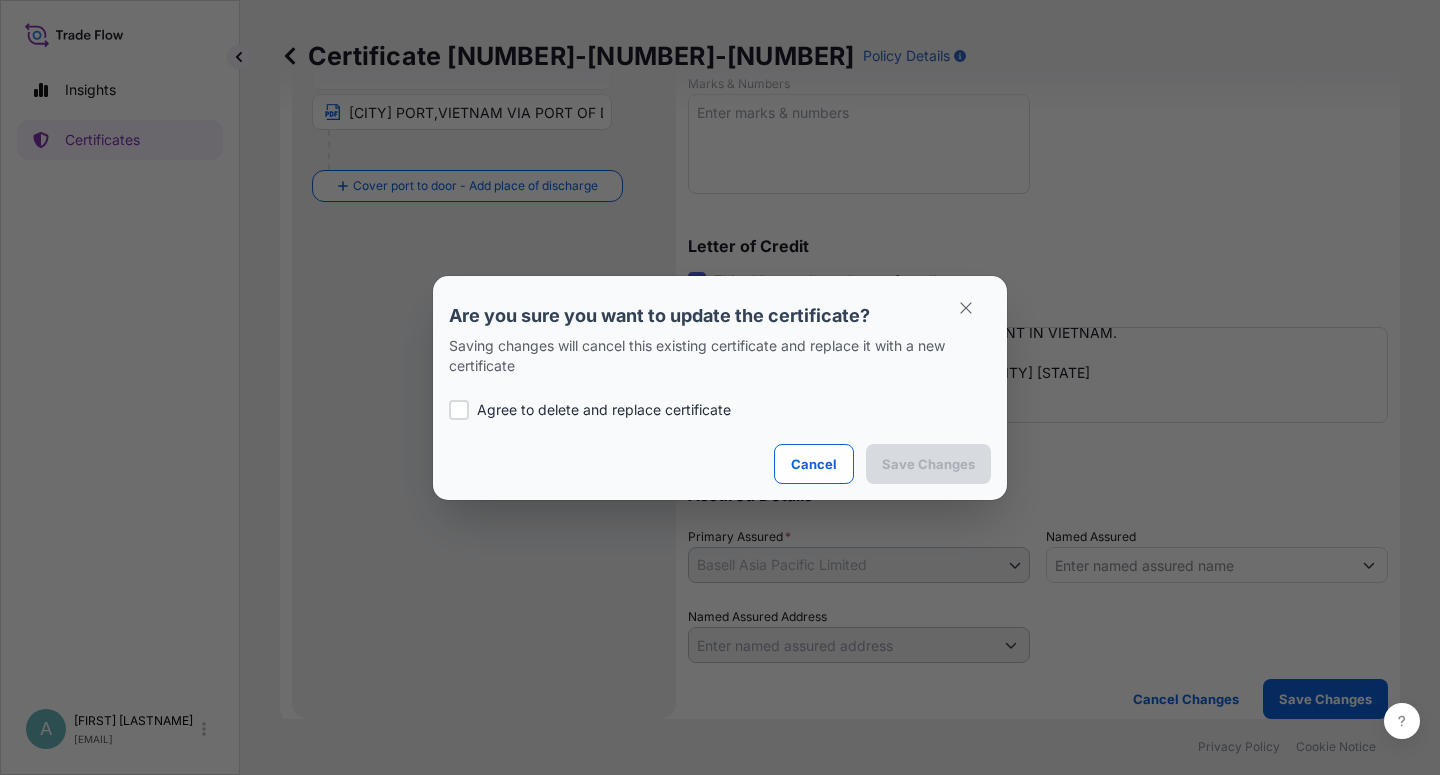 click on "Agree to delete and replace certificate" at bounding box center (604, 410) 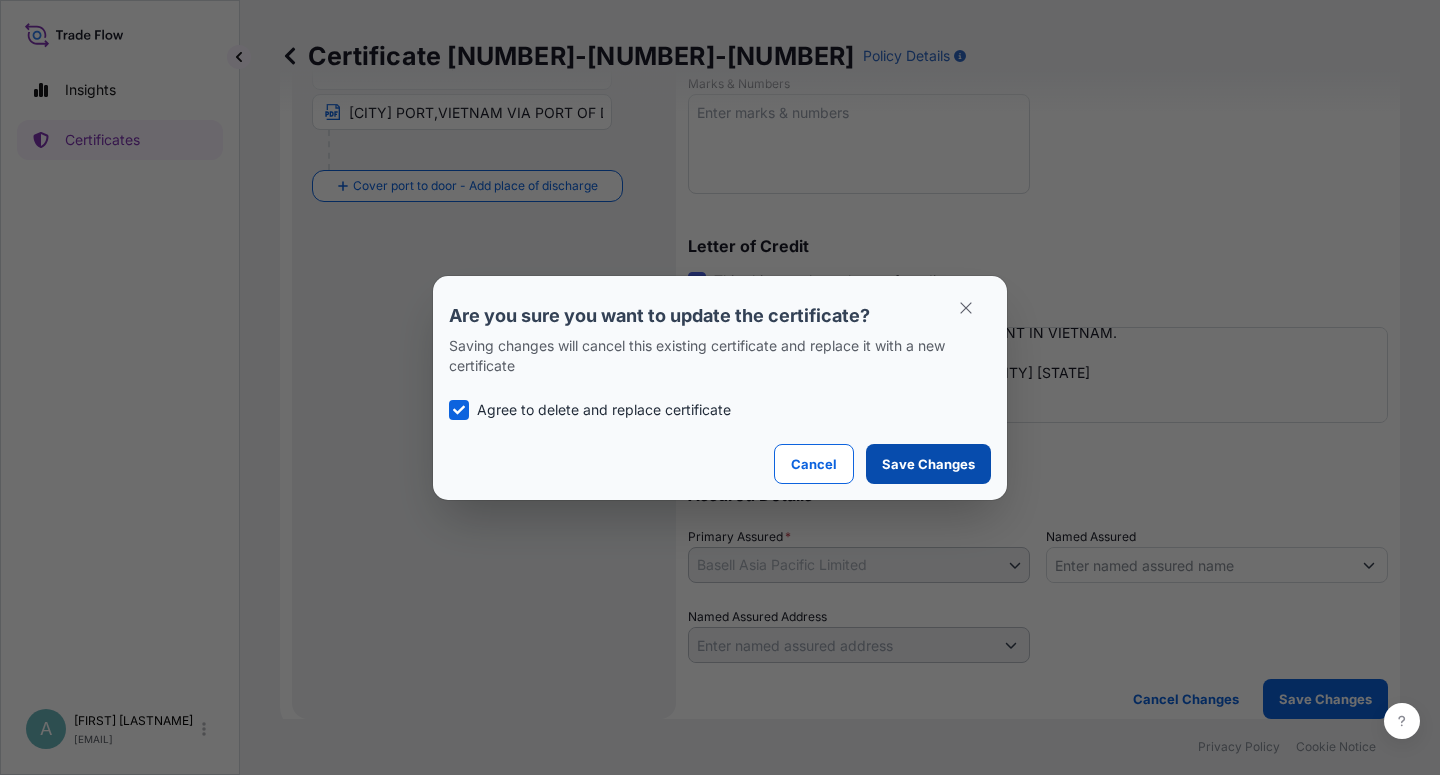 click on "Save Changes" at bounding box center (928, 464) 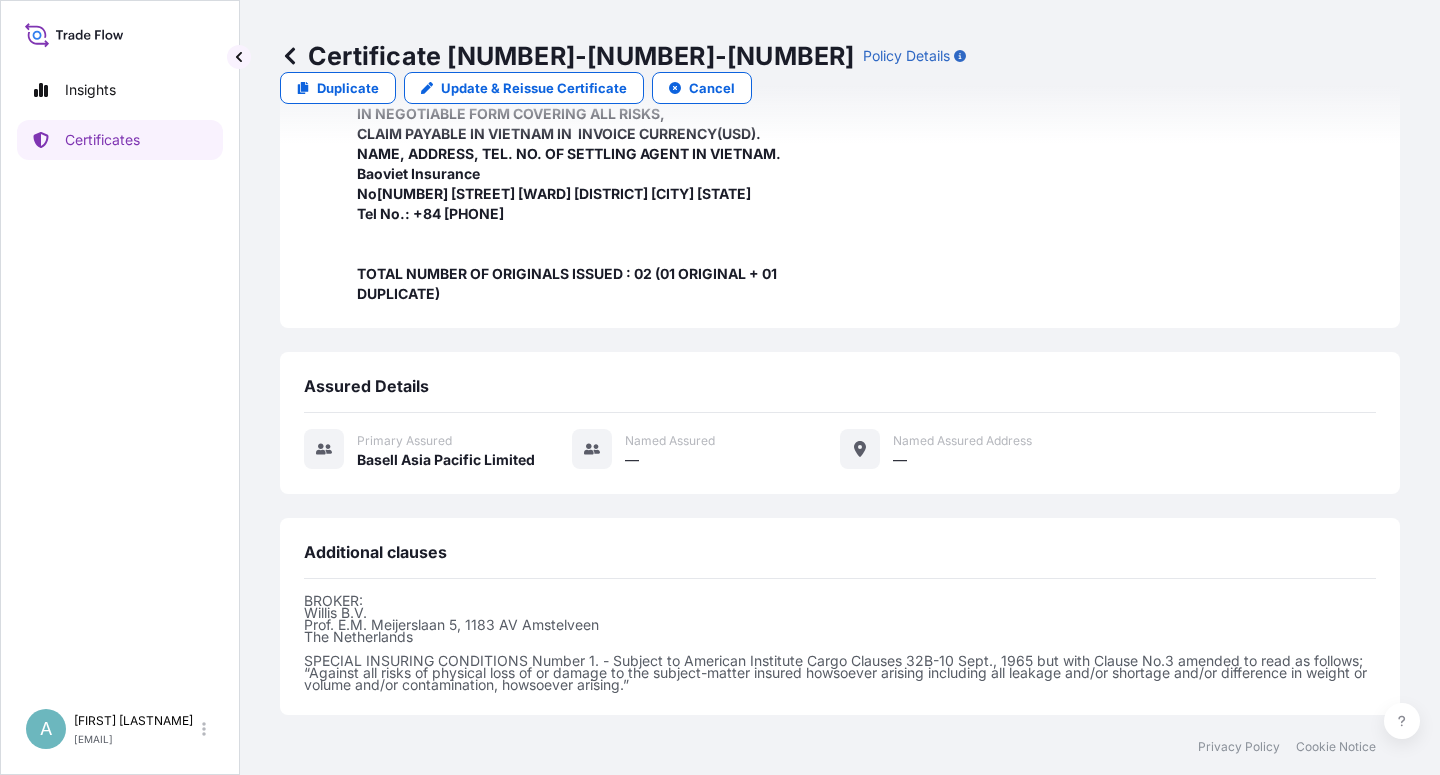 scroll, scrollTop: 694, scrollLeft: 0, axis: vertical 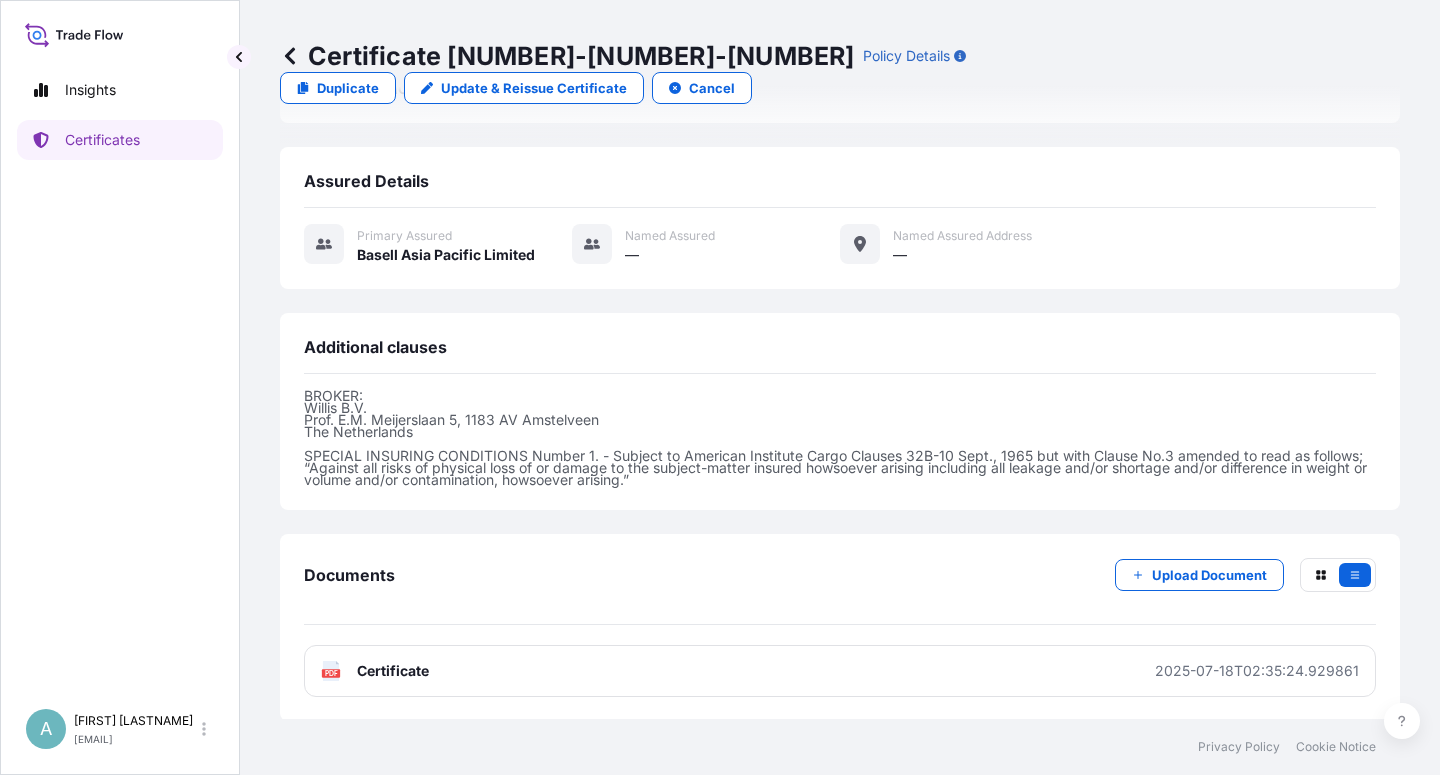 click on "Certificate" at bounding box center (393, 671) 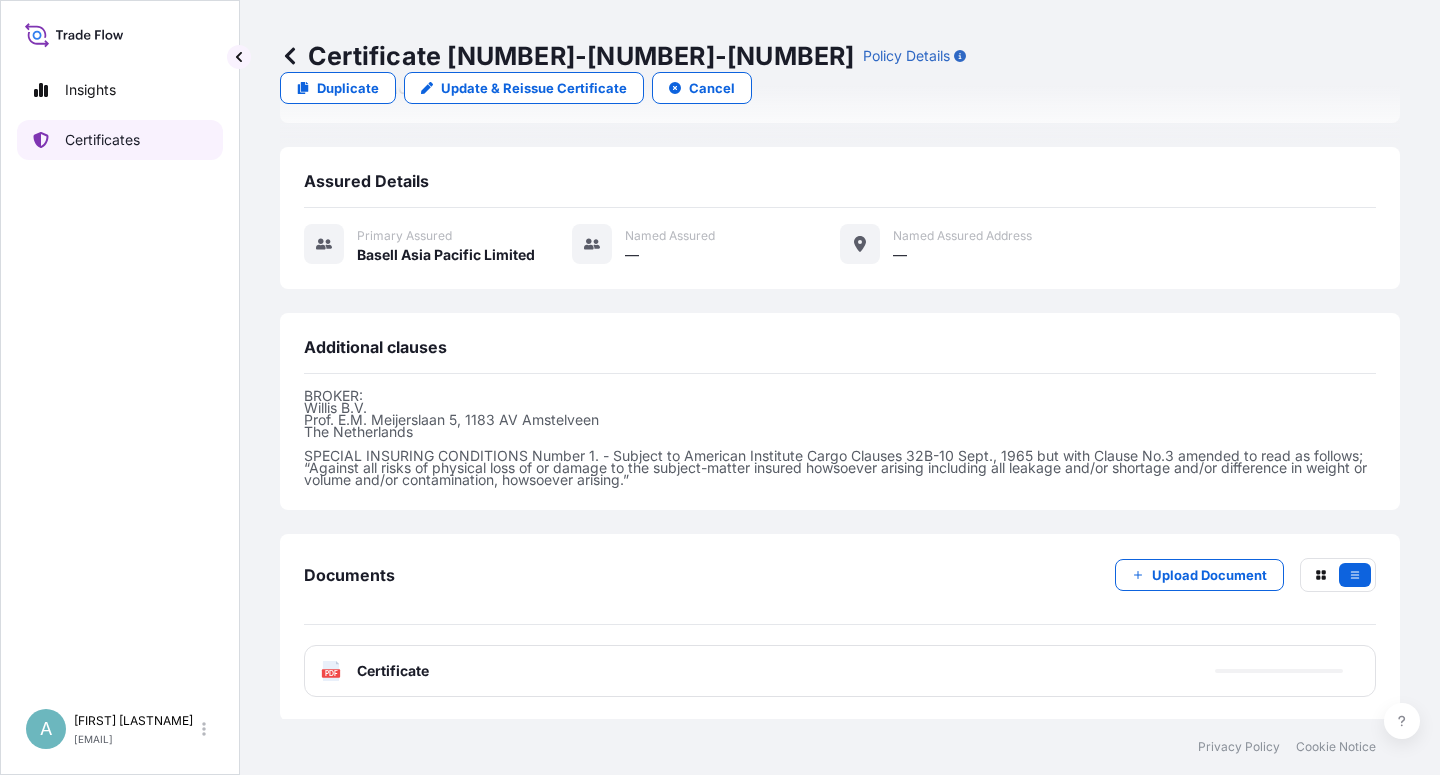 click on "Certificates" at bounding box center (102, 140) 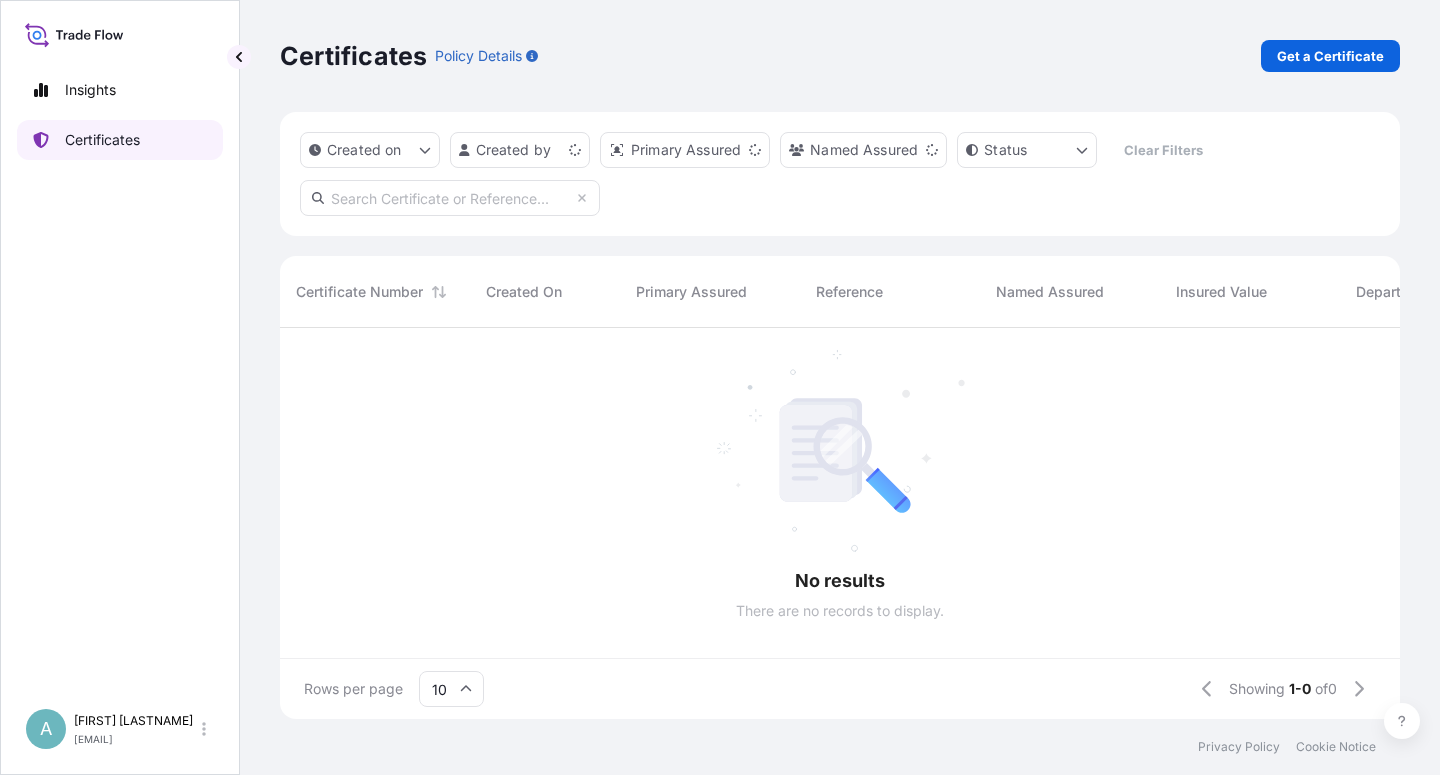 scroll, scrollTop: 0, scrollLeft: 0, axis: both 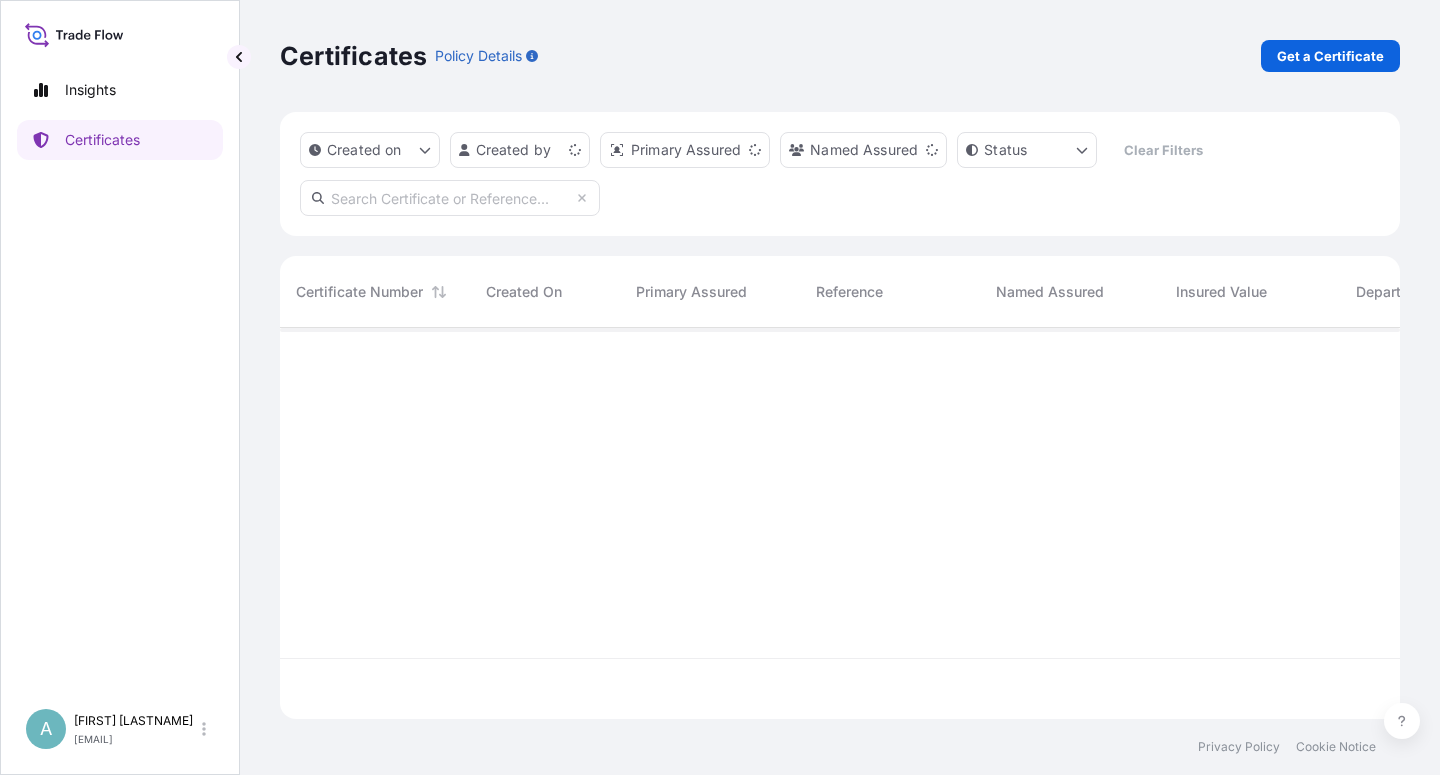click at bounding box center [450, 198] 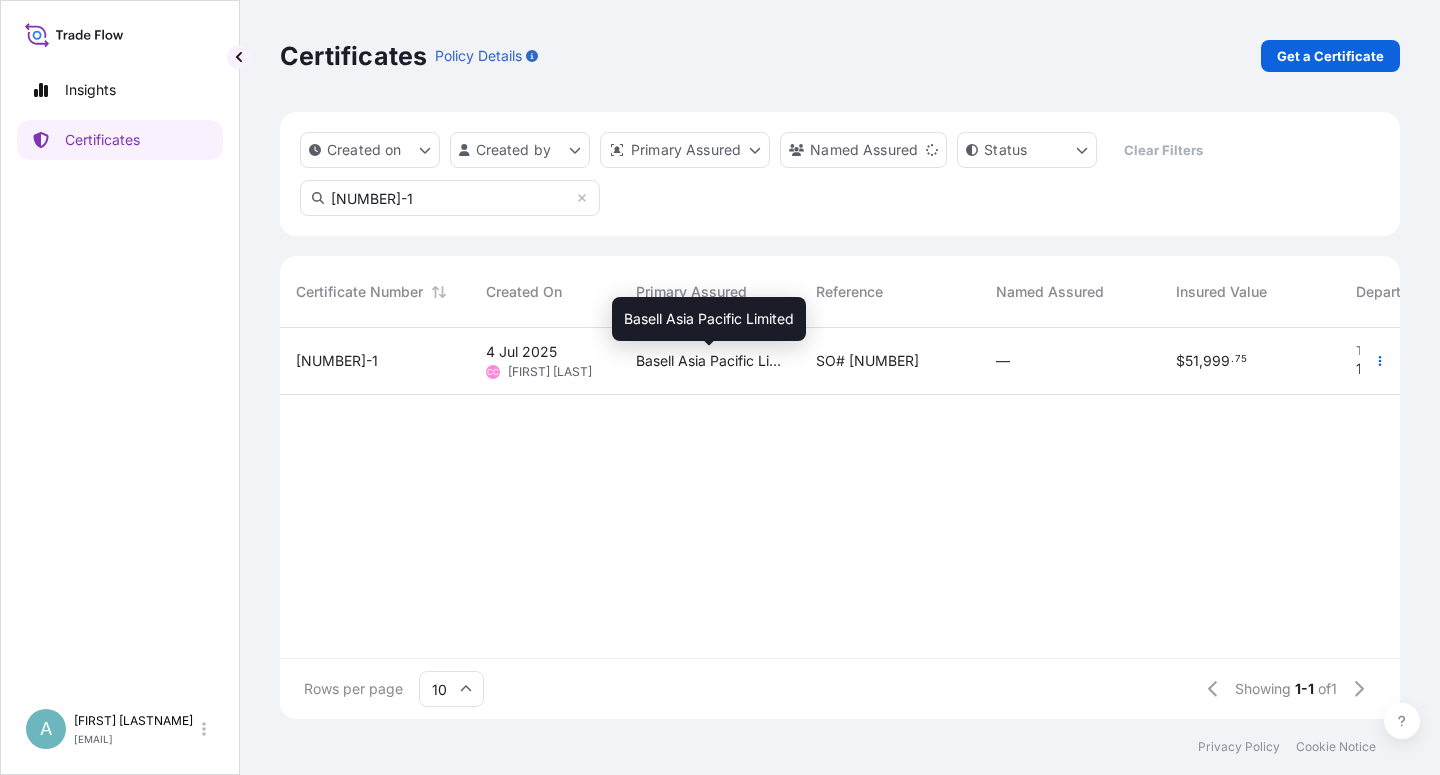 type on "[NUMBER]-1" 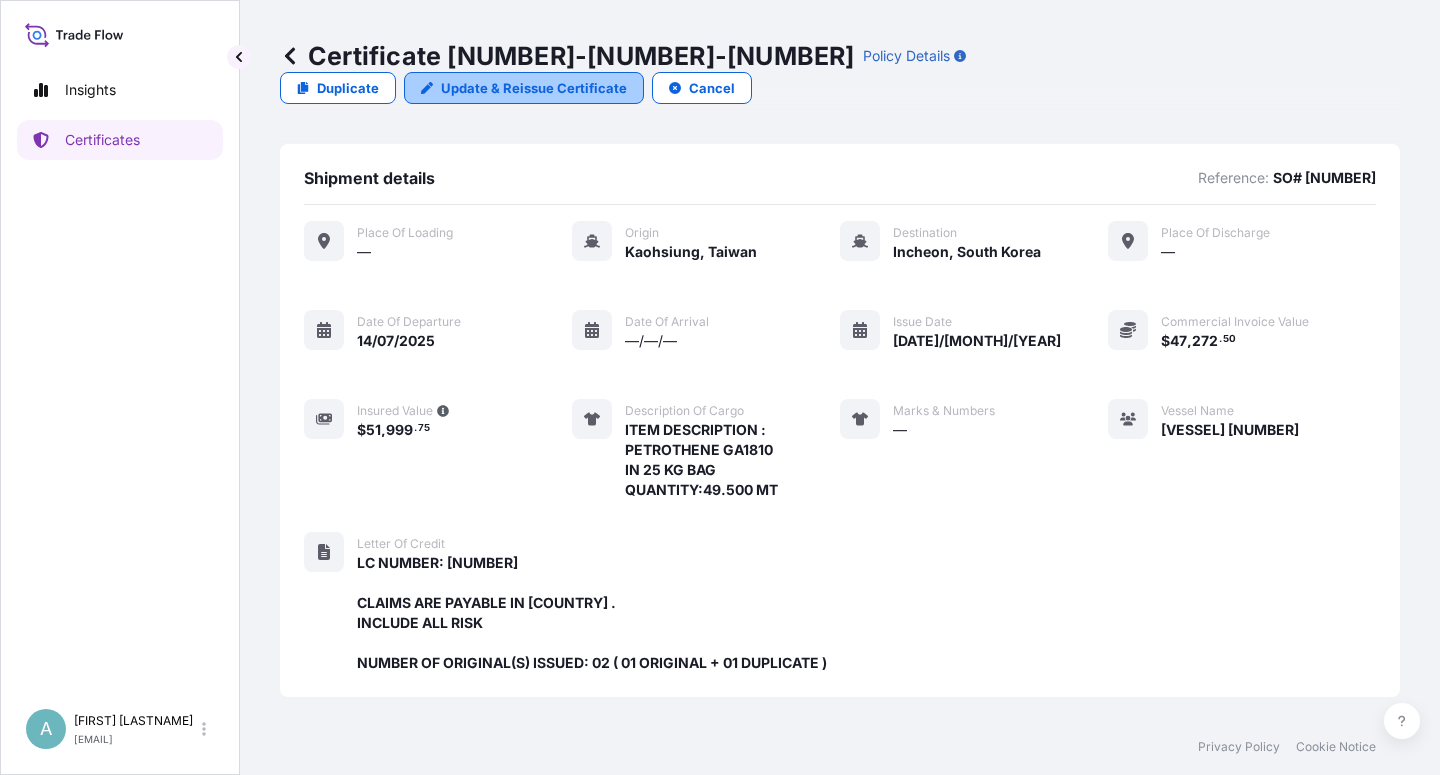click on "Update & Reissue Certificate" at bounding box center [534, 88] 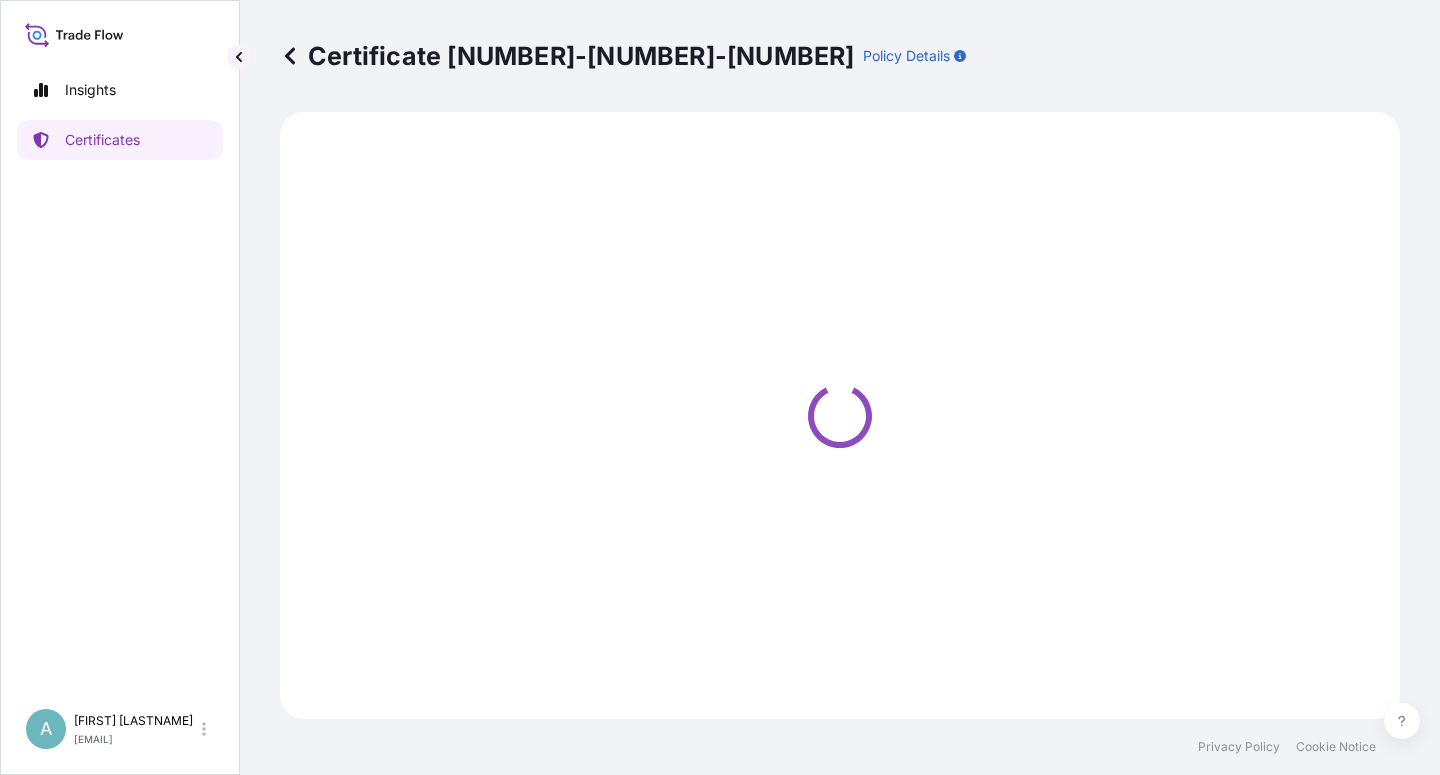 select on "Sea" 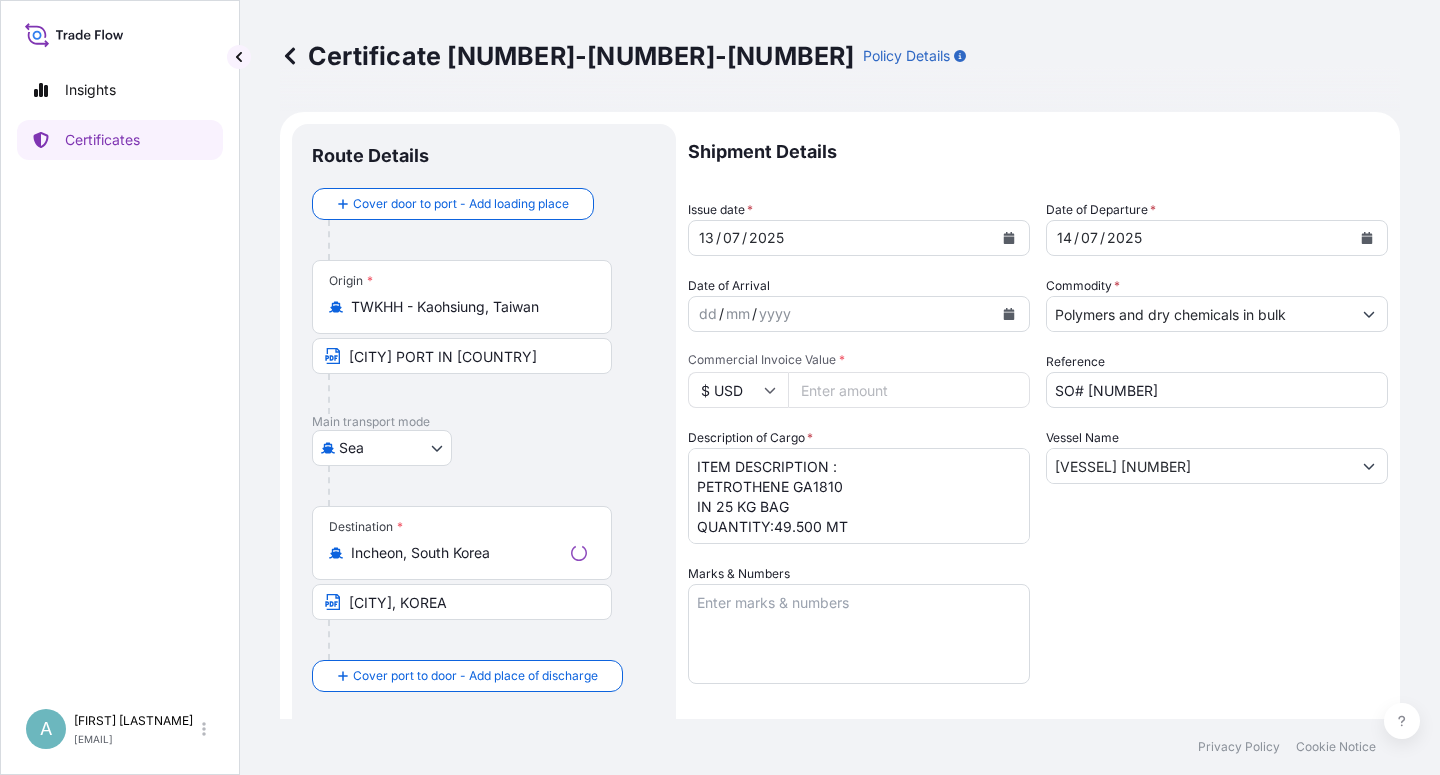 select on "32034" 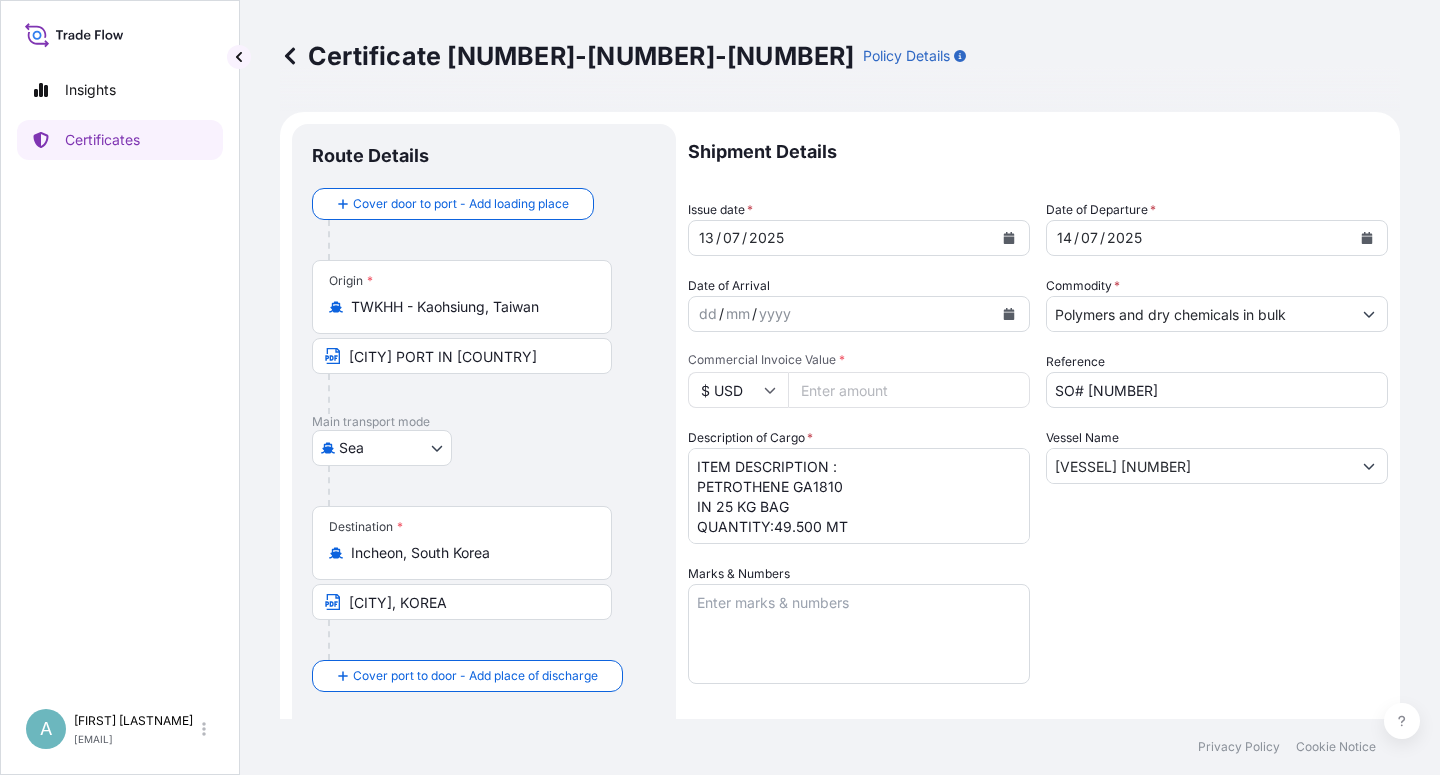 click 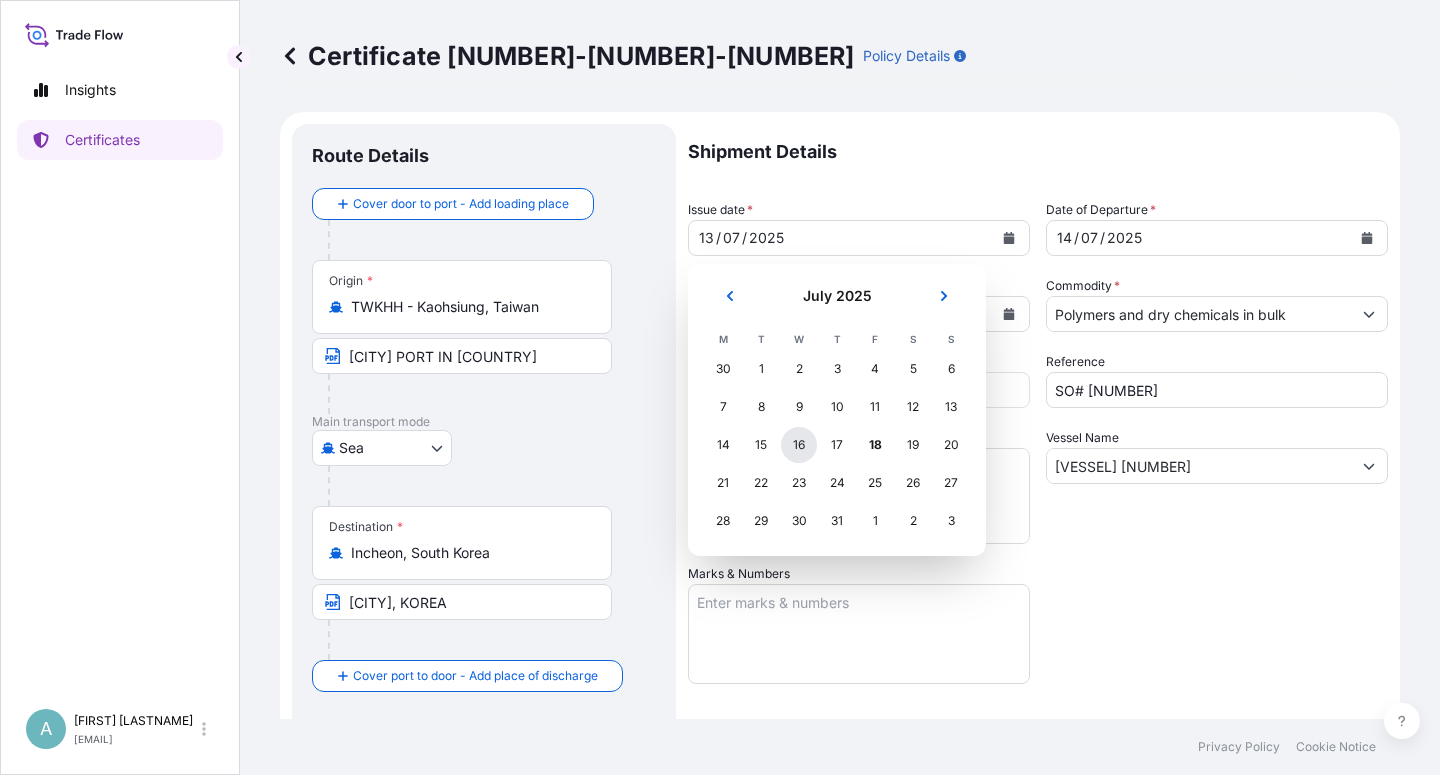 click on "16" at bounding box center [799, 445] 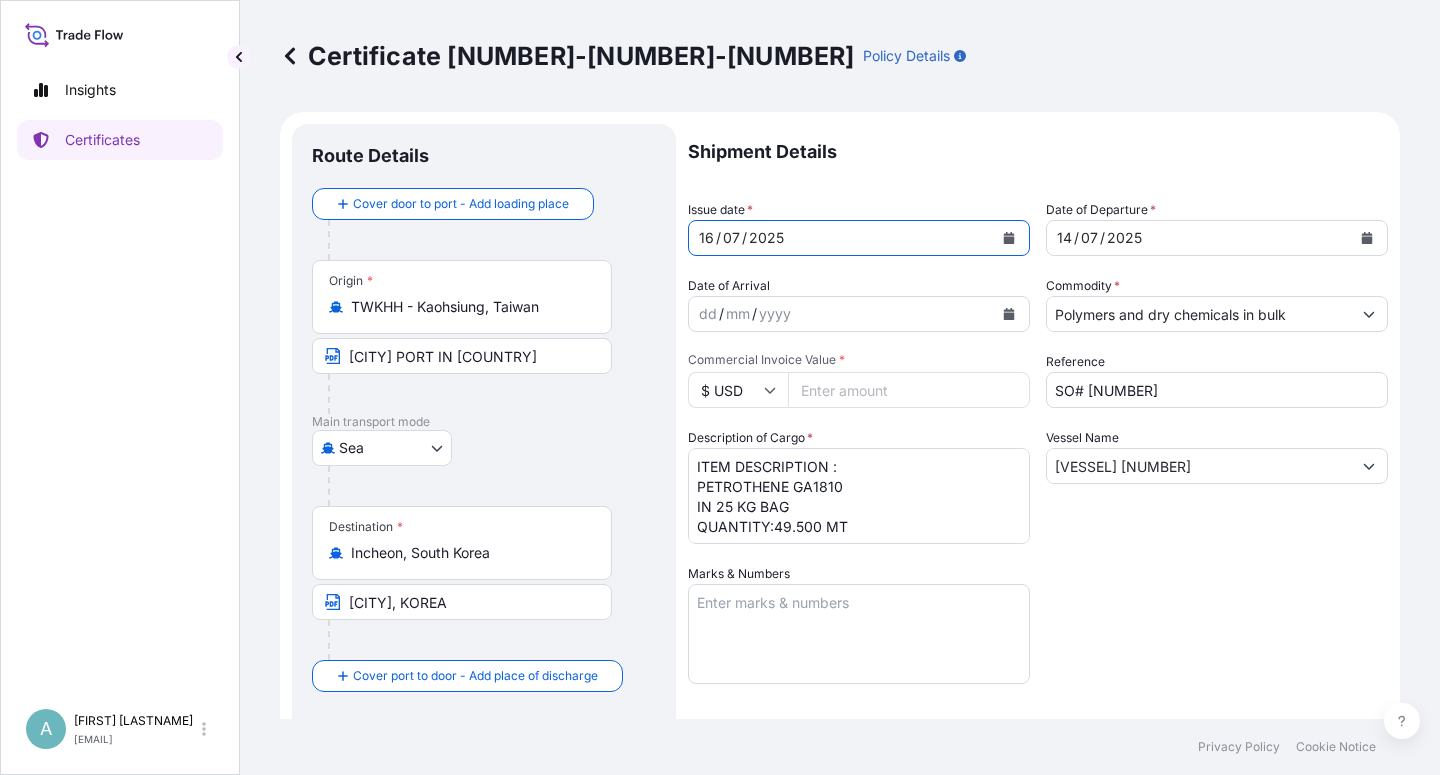click 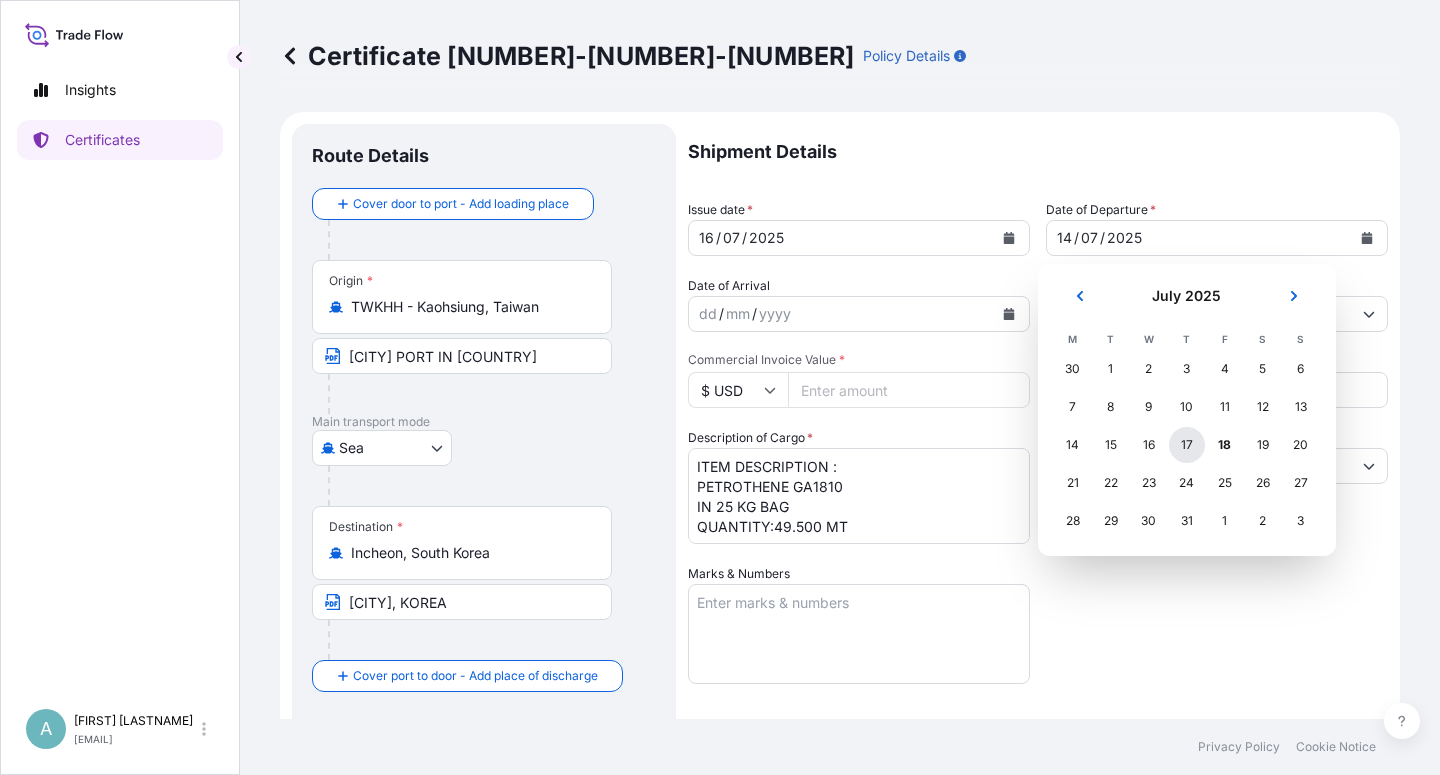 click on "17" at bounding box center [1187, 445] 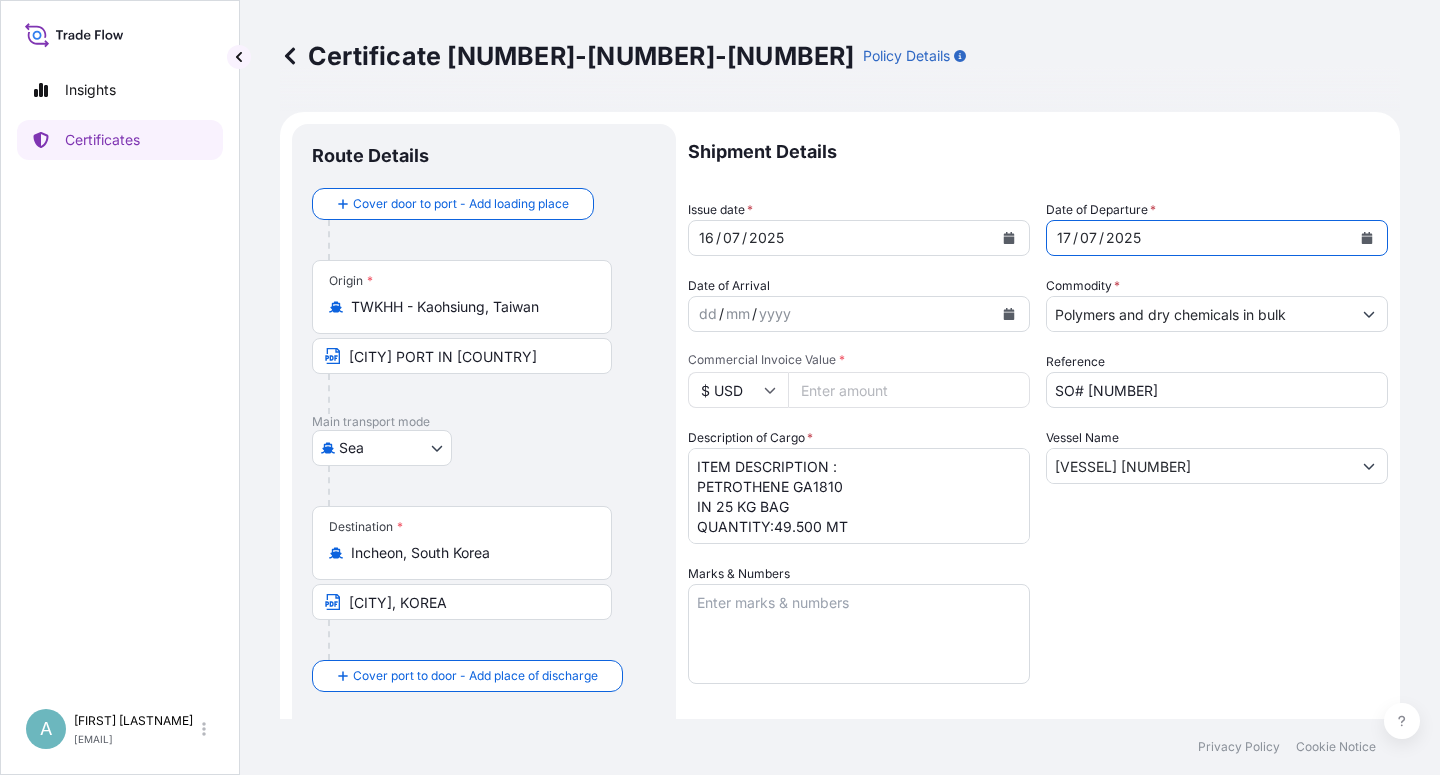 click on "Shipment Details Issue date * [DATE] / [MONTH] / [YEAR] Date of Departure * [DATE] / [MONTH] / [YEAR] Date of Arrival dd / mm / yyyy Commodity * Polymers and dry chemicals in bulk Packing Category Commercial Invoice Value    * $ USD [NUMBER] Reference SO# [NUMBER] Description of Cargo * ITEM DESCRIPTION :
PETROTHENE GA1810
IN 25 KG BAG
QUANTITY:[NUMBER] MT Vessel Name EVER CAST 0107-097N Marks & Numbers Letter of Credit This shipment has a letter of credit Letter of credit * LC NUMBER: M12C32506NS00018
CLAIMS ARE PAYABLE IN SOUTH KOREA .
INCLUDE ALL RISK
NUMBER OF ORIGINAL(S) ISSUED: 02 ( 01 ORIGINAL + 01 DUPLICATE )
Letter of credit may not exceed 12000 characters Assured Details Primary Assured * Basell Asia Pacific Limited Basell Asia Pacific Limited Named Assured Named Assured Address" at bounding box center [1038, 638] 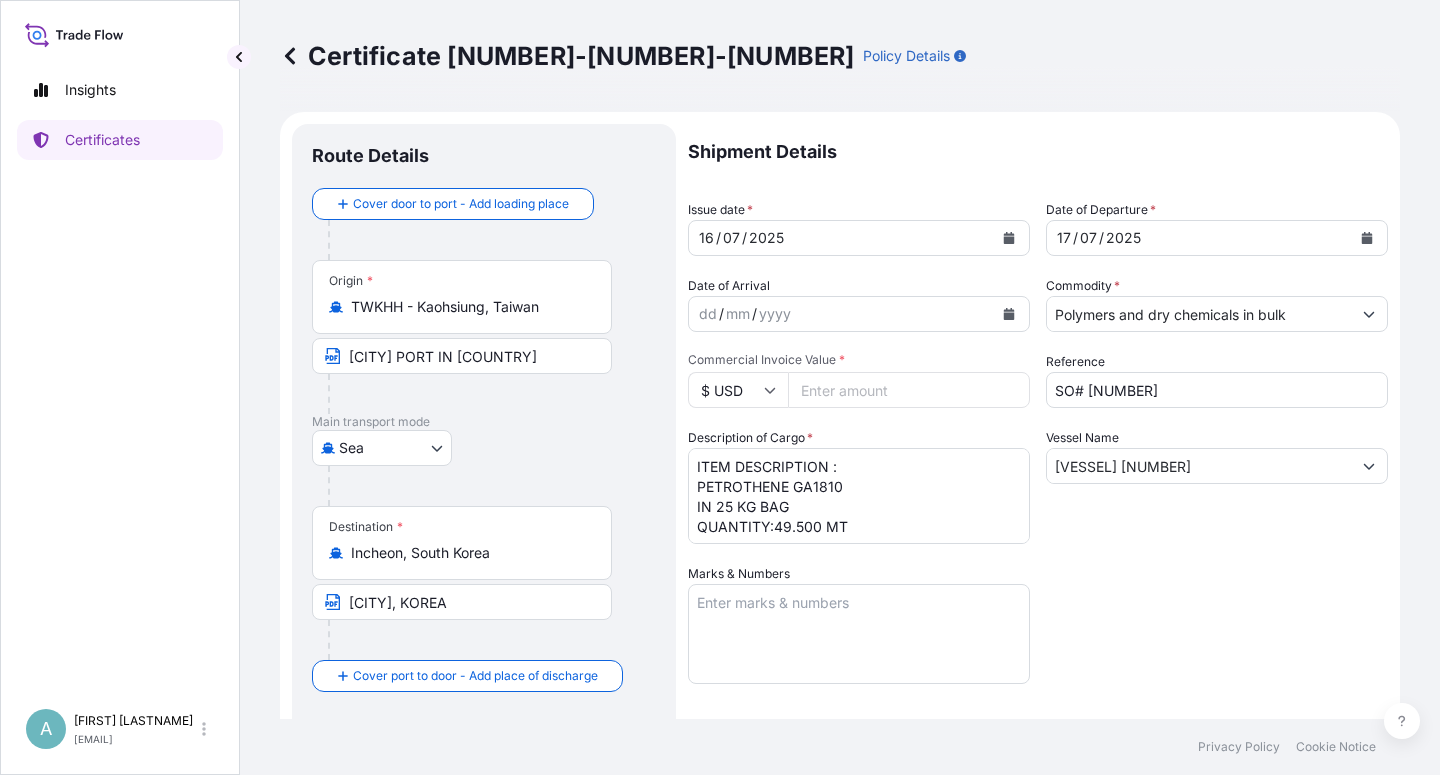 scroll, scrollTop: 490, scrollLeft: 0, axis: vertical 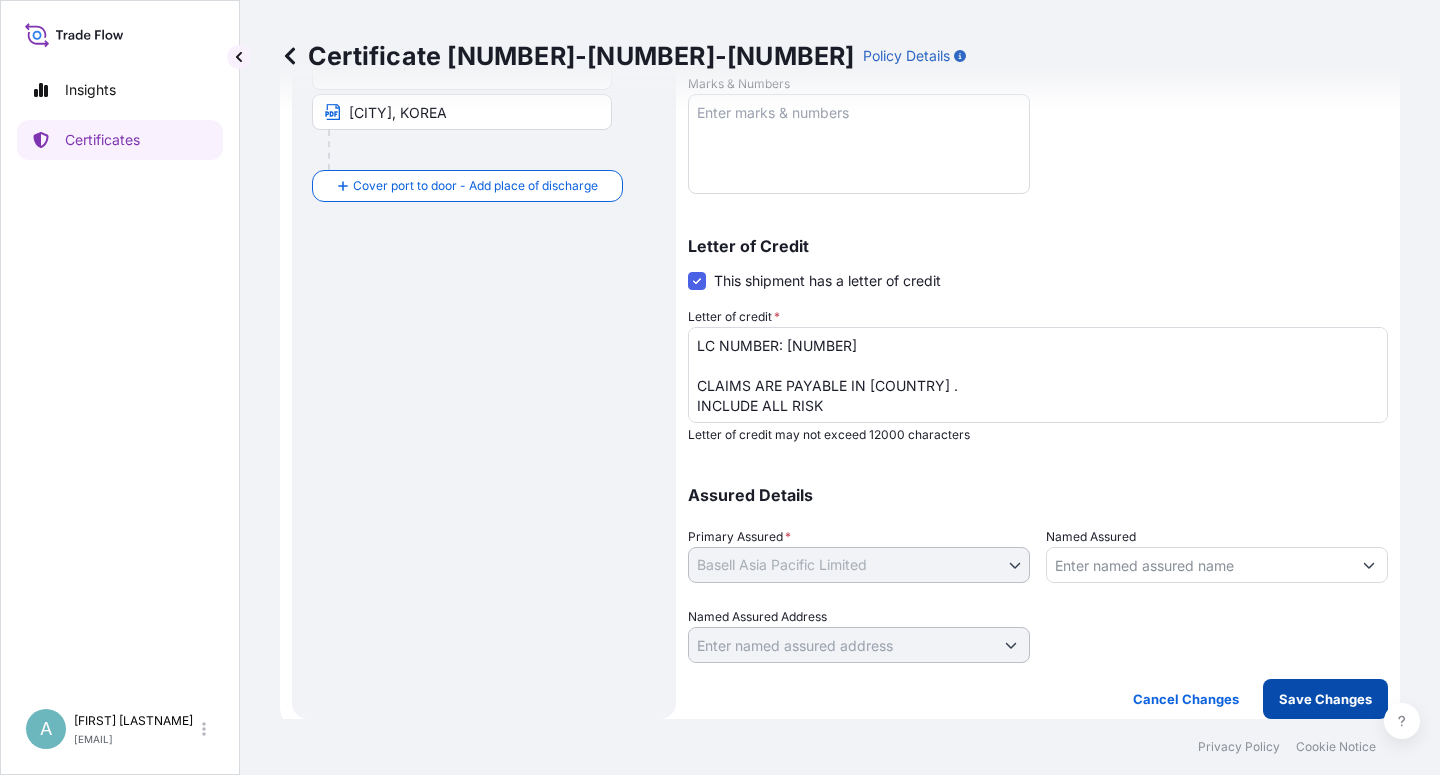 click on "Save Changes" at bounding box center (1325, 699) 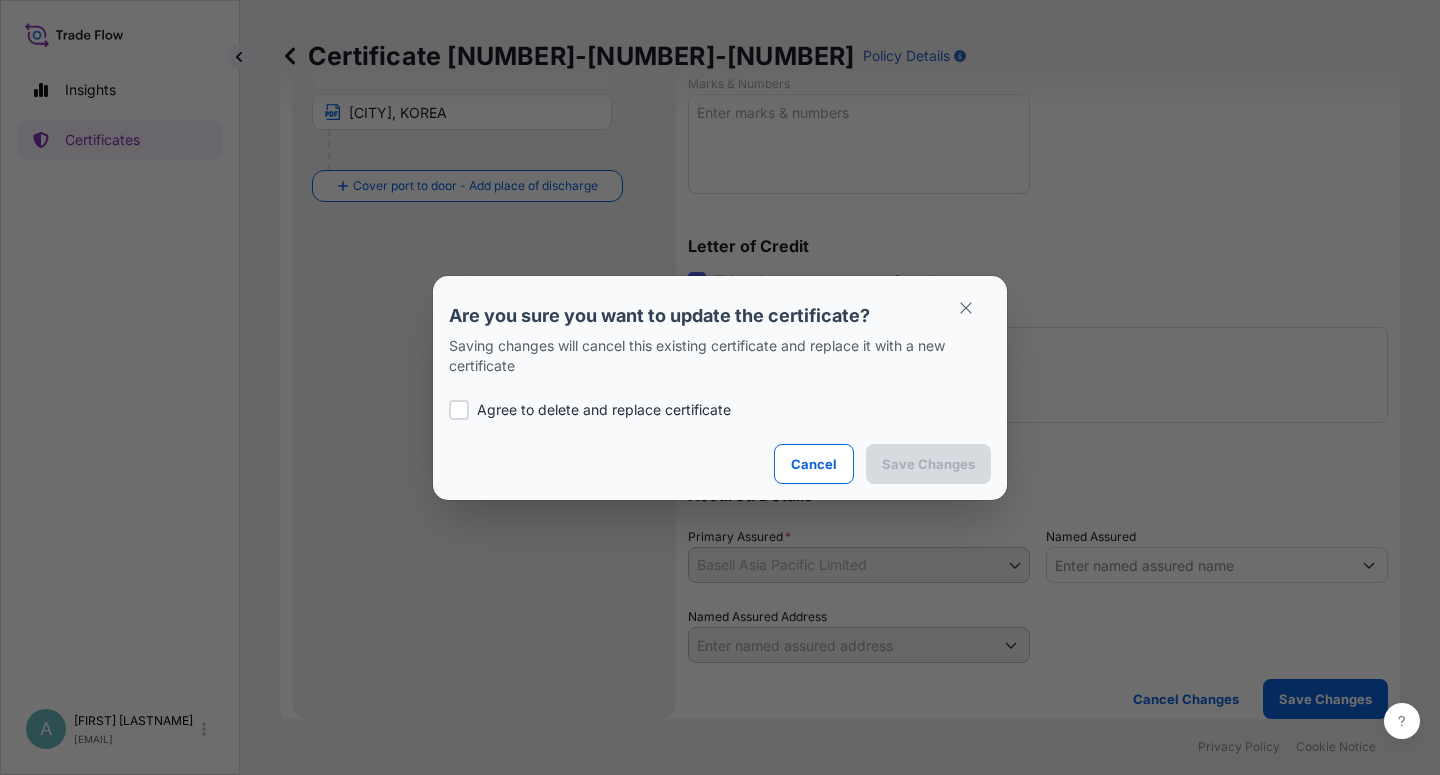 click on "Agree to delete and replace certificate" at bounding box center [604, 410] 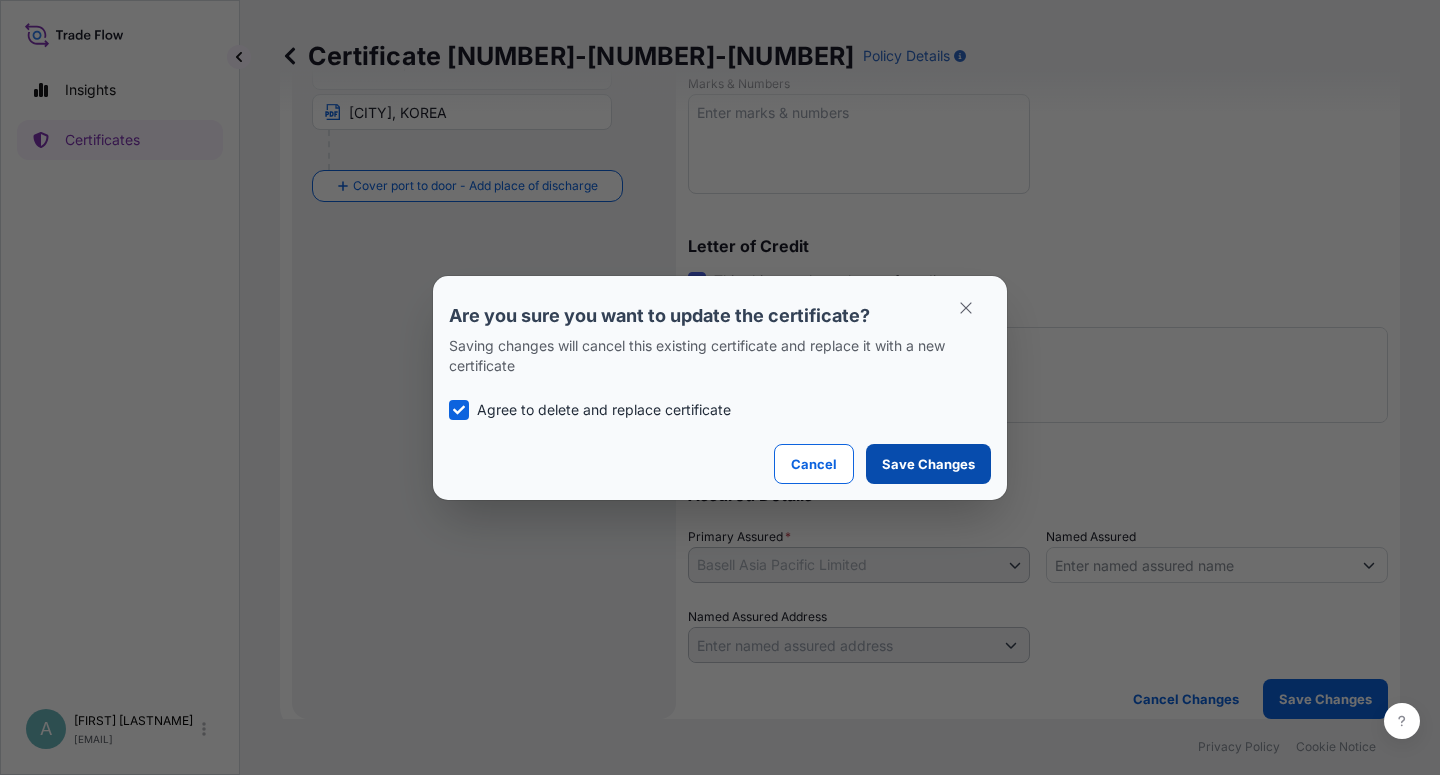 click on "Save Changes" at bounding box center [928, 464] 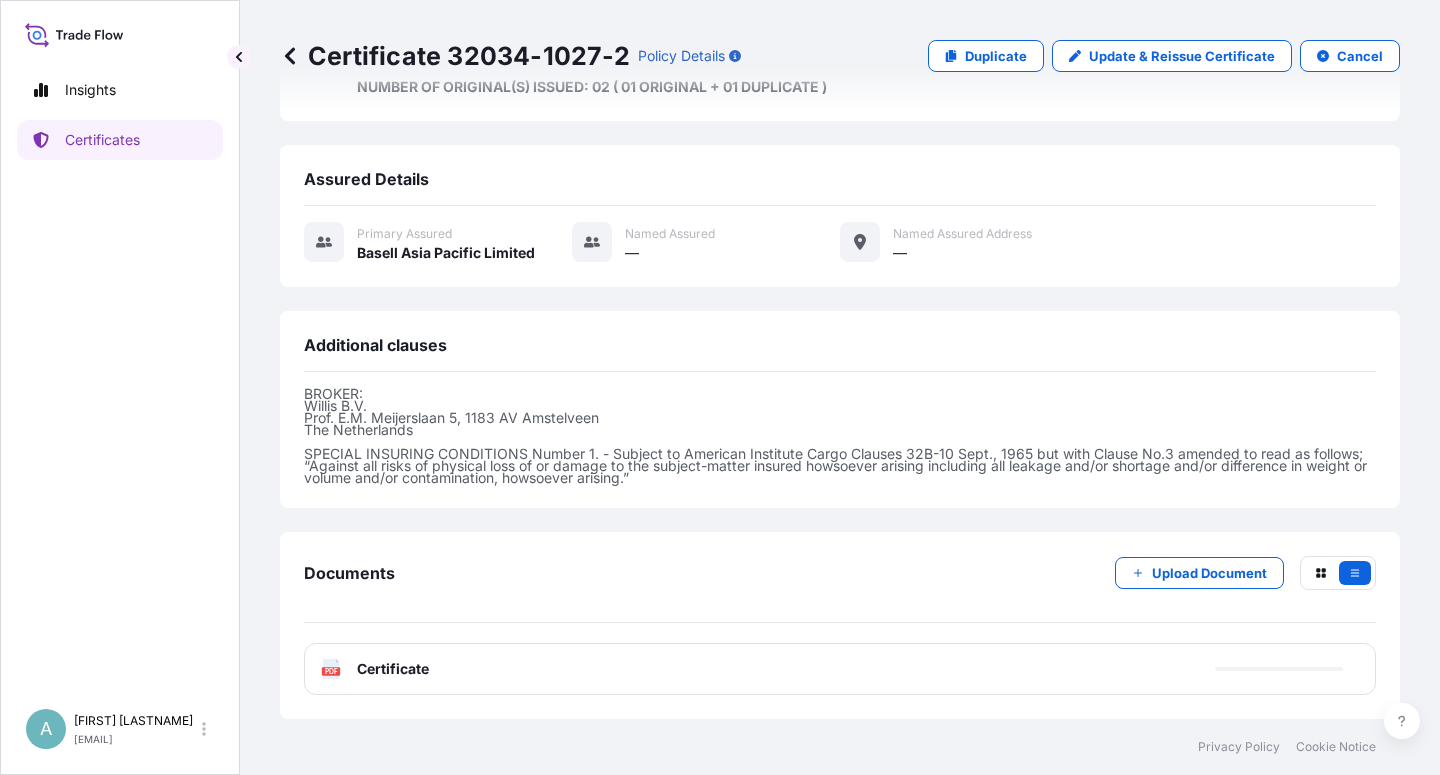 scroll, scrollTop: 554, scrollLeft: 0, axis: vertical 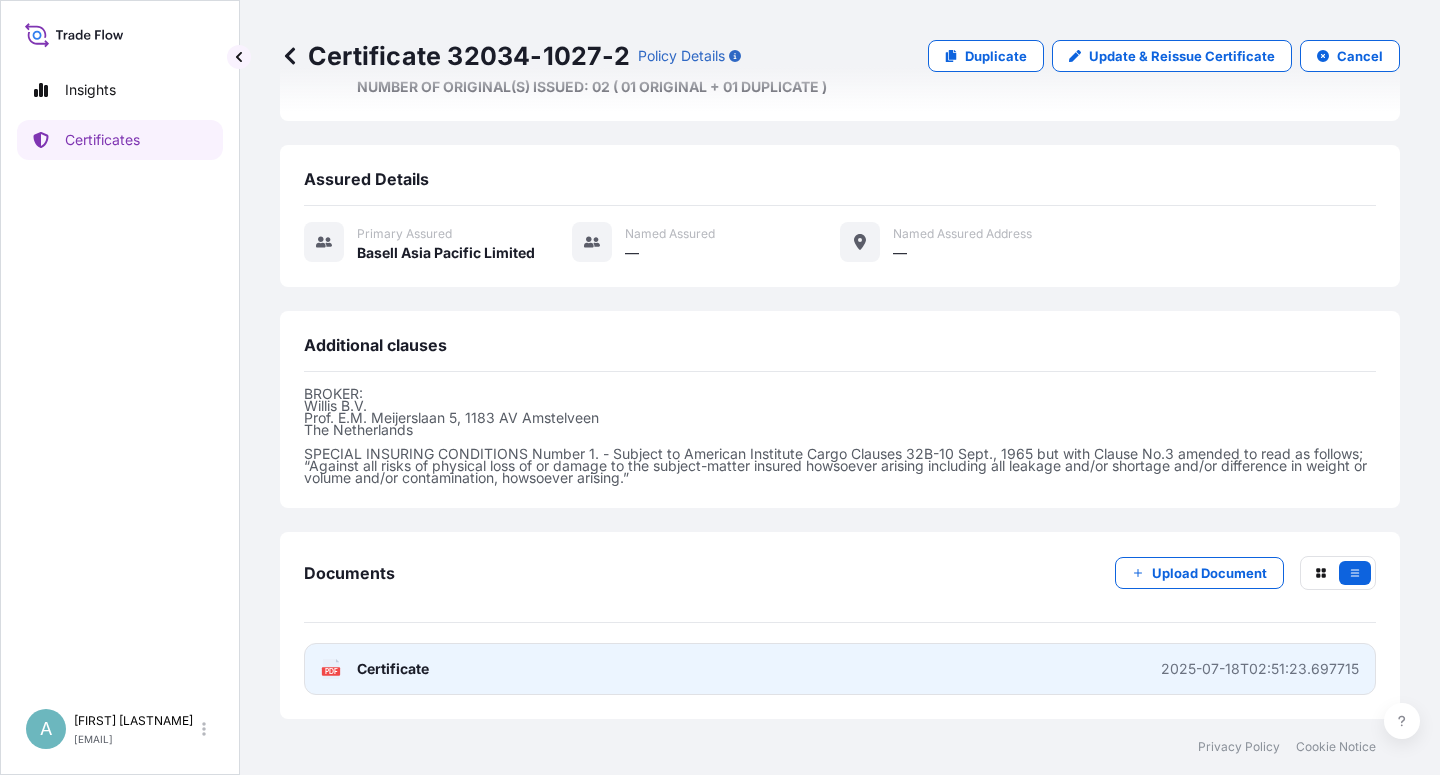 click on "Certificate" at bounding box center [393, 669] 